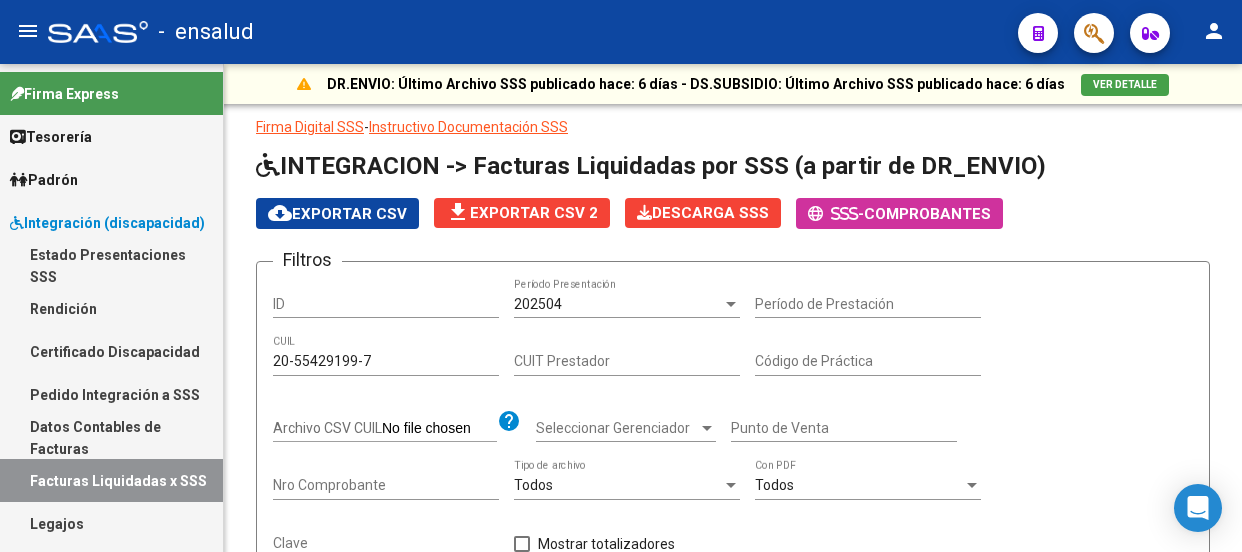 scroll, scrollTop: 0, scrollLeft: 0, axis: both 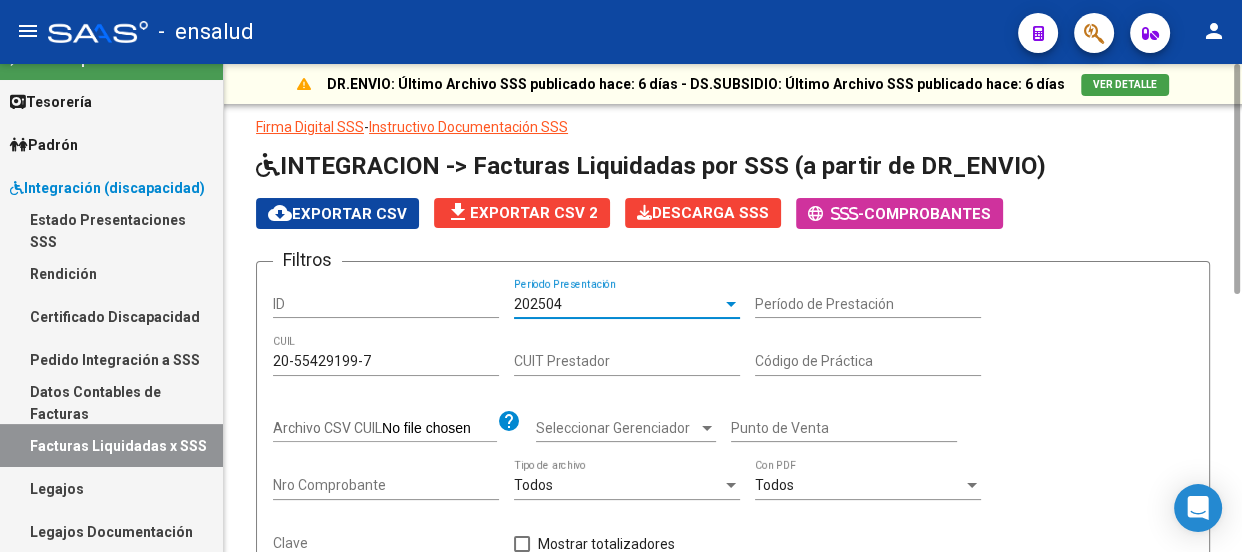 click on "202504" at bounding box center (618, 304) 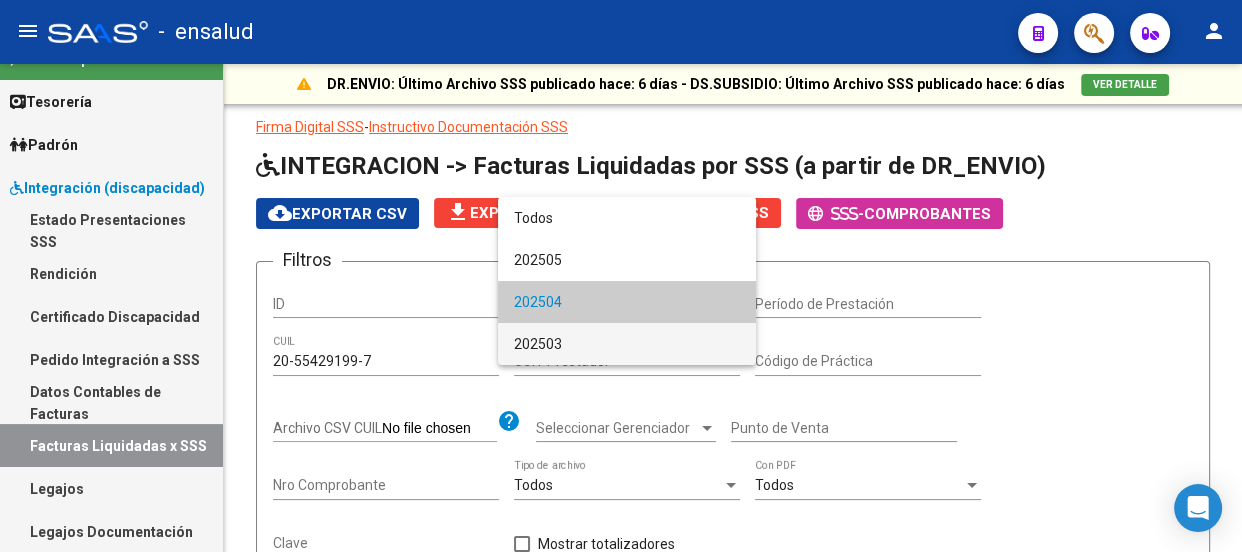 click on "202503" at bounding box center (627, 344) 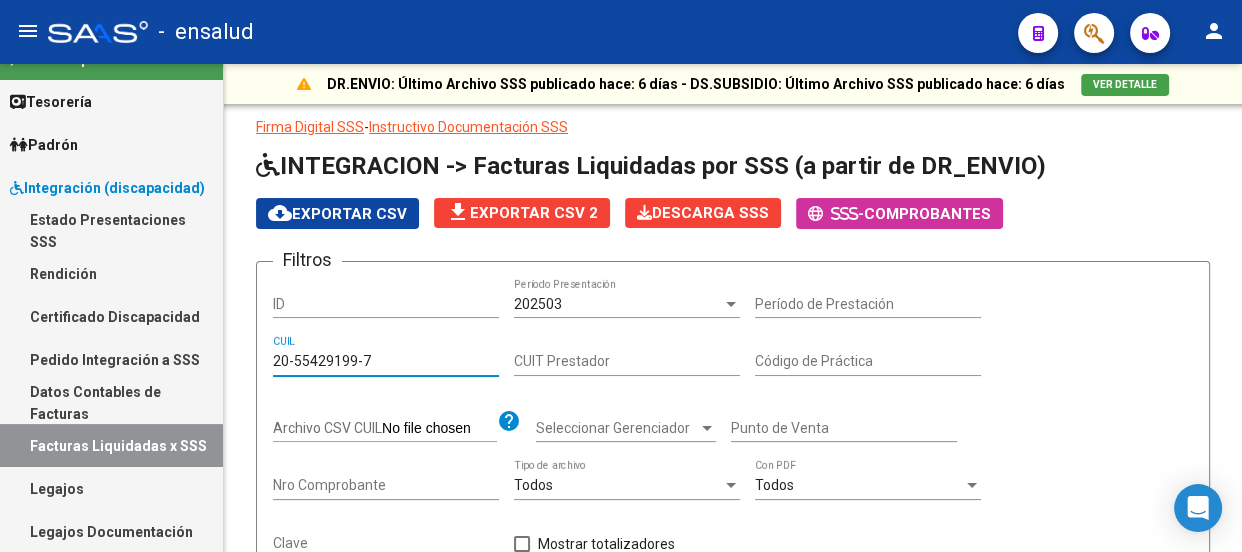 drag, startPoint x: 384, startPoint y: 357, endPoint x: 133, endPoint y: 347, distance: 251.19913 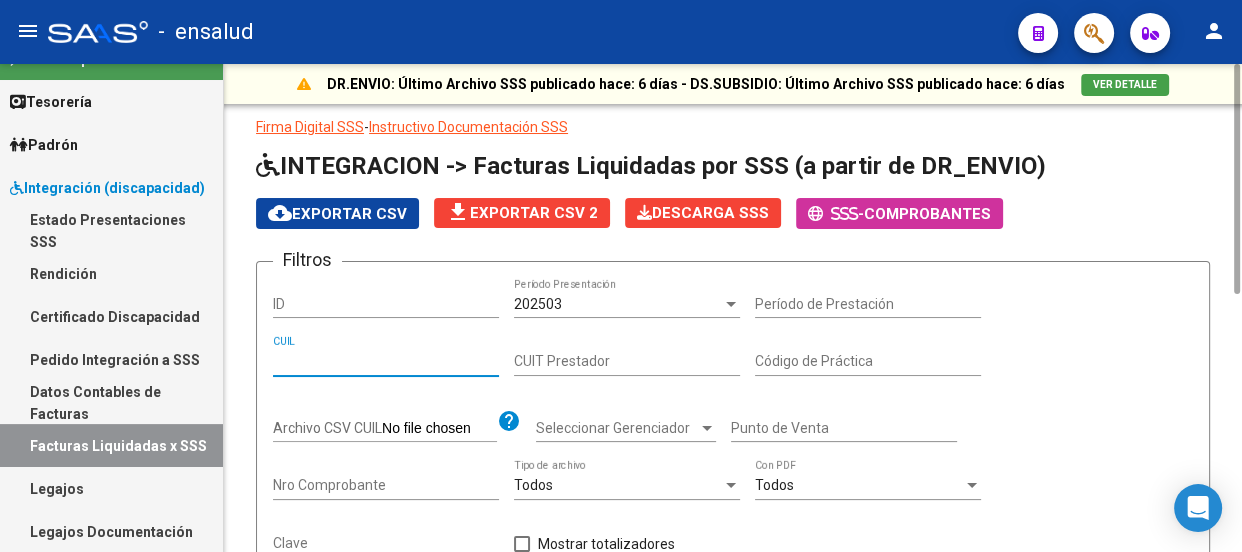 scroll, scrollTop: 139, scrollLeft: 0, axis: vertical 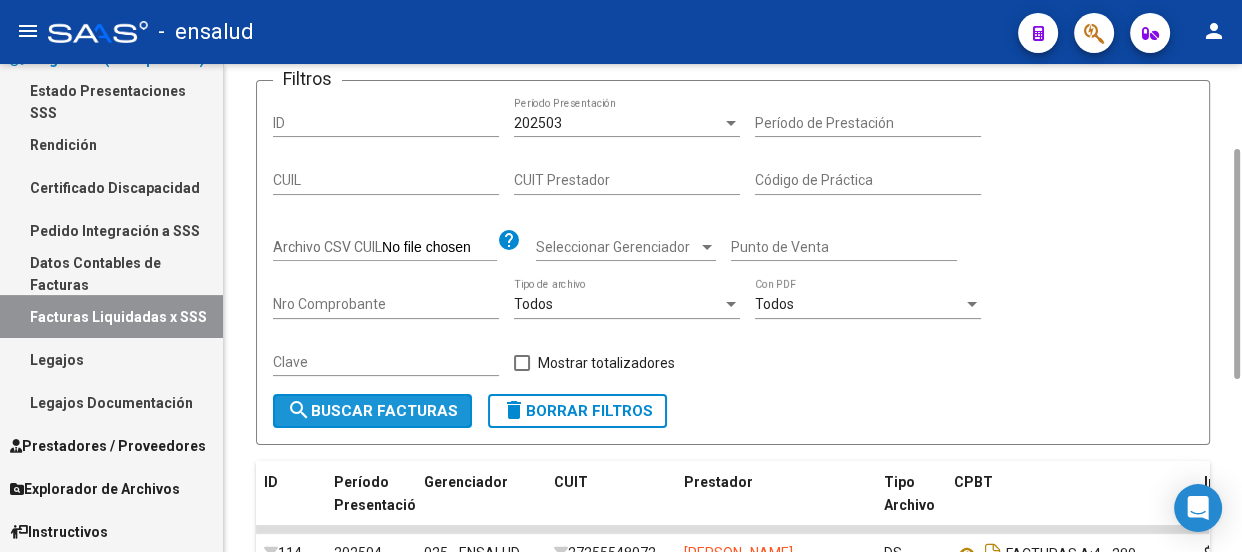 click on "search  Buscar Facturas" 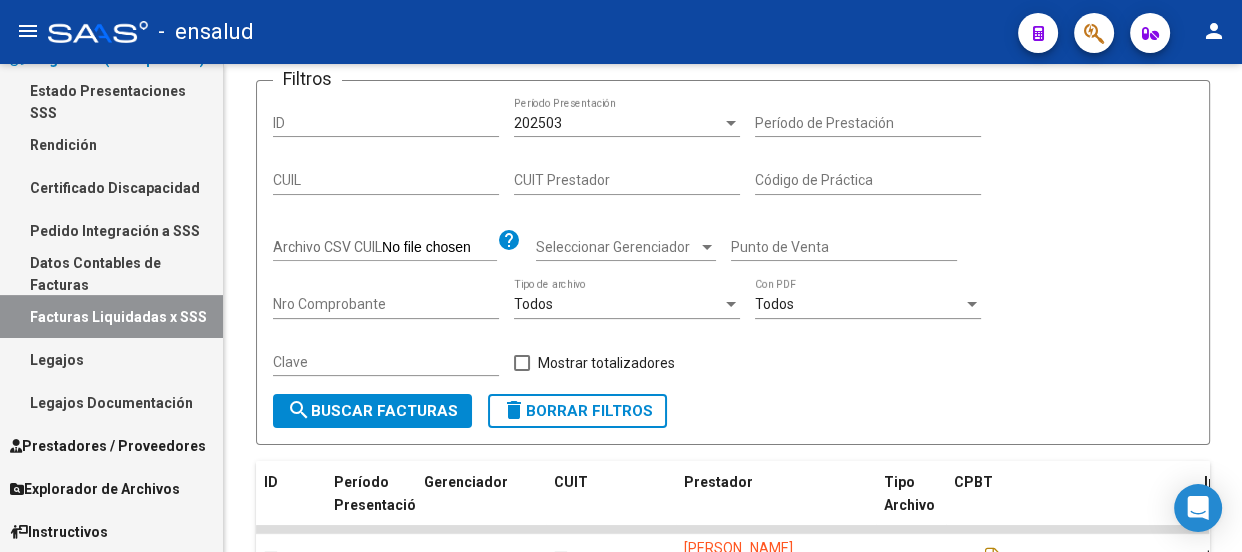 scroll, scrollTop: 777, scrollLeft: 0, axis: vertical 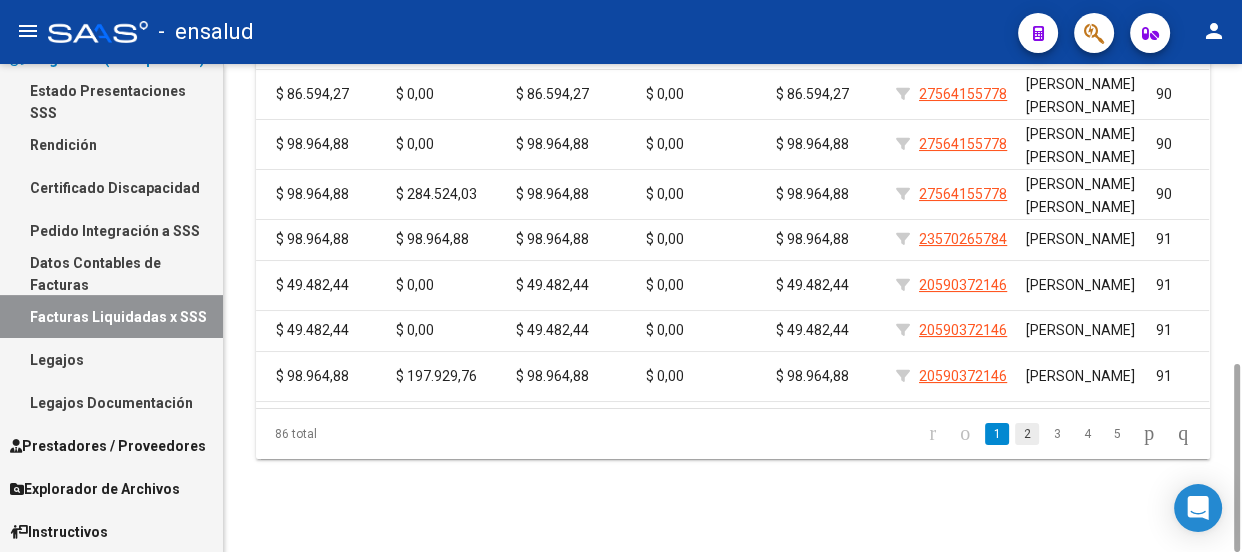 click on "2" 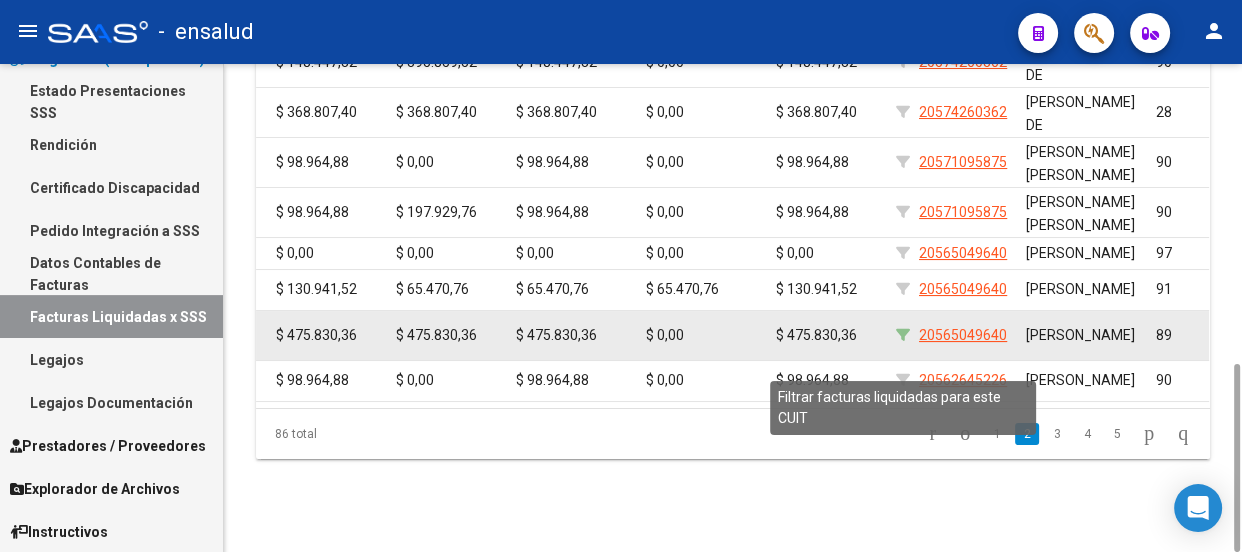 click 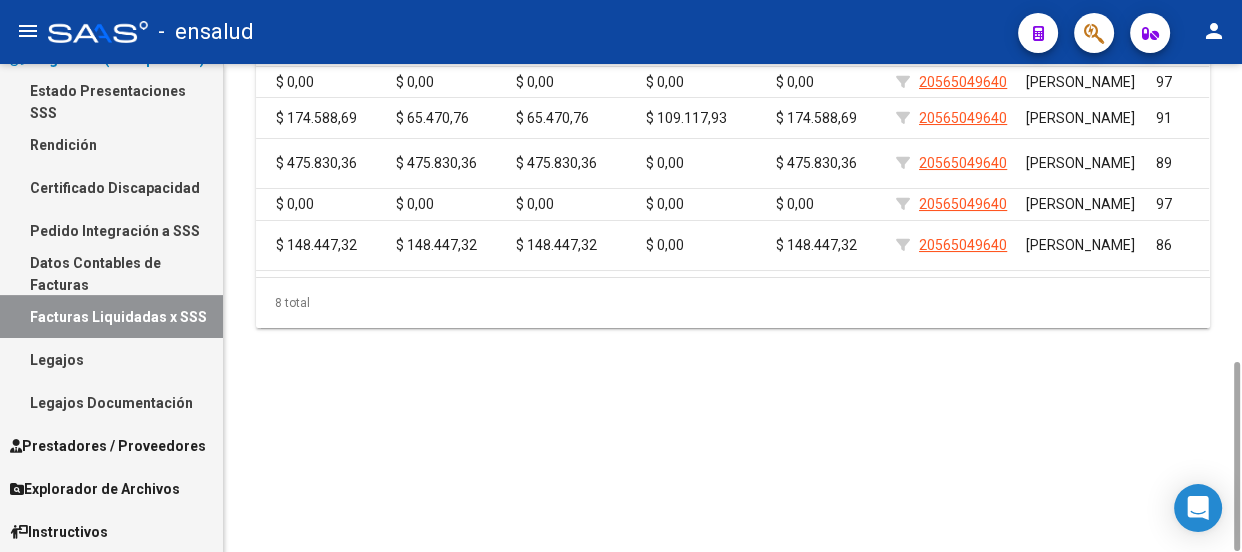 scroll, scrollTop: 770, scrollLeft: 0, axis: vertical 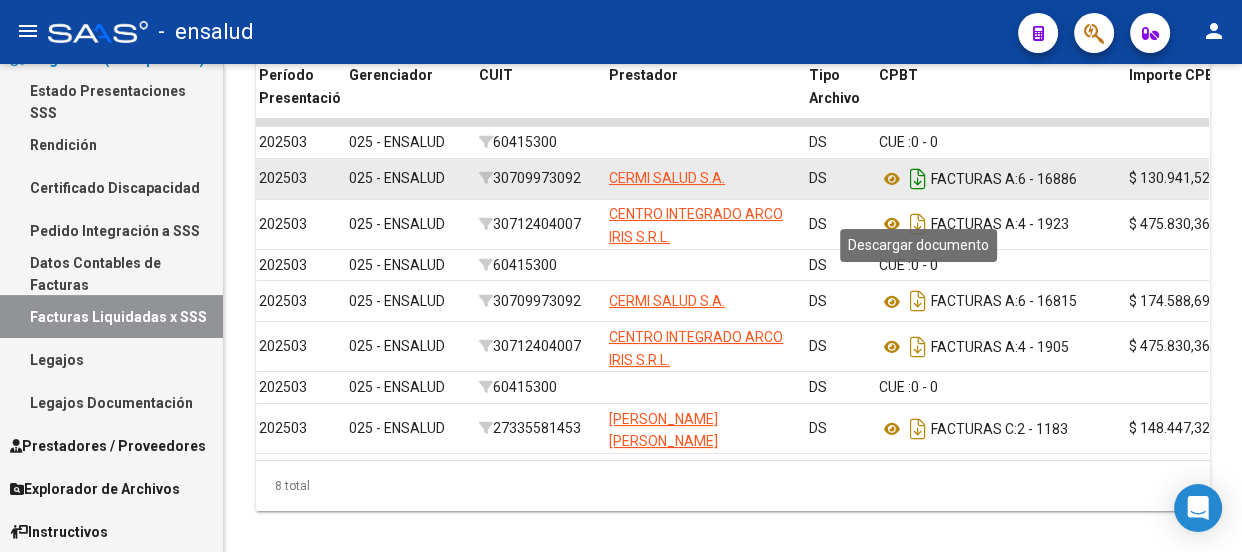 click 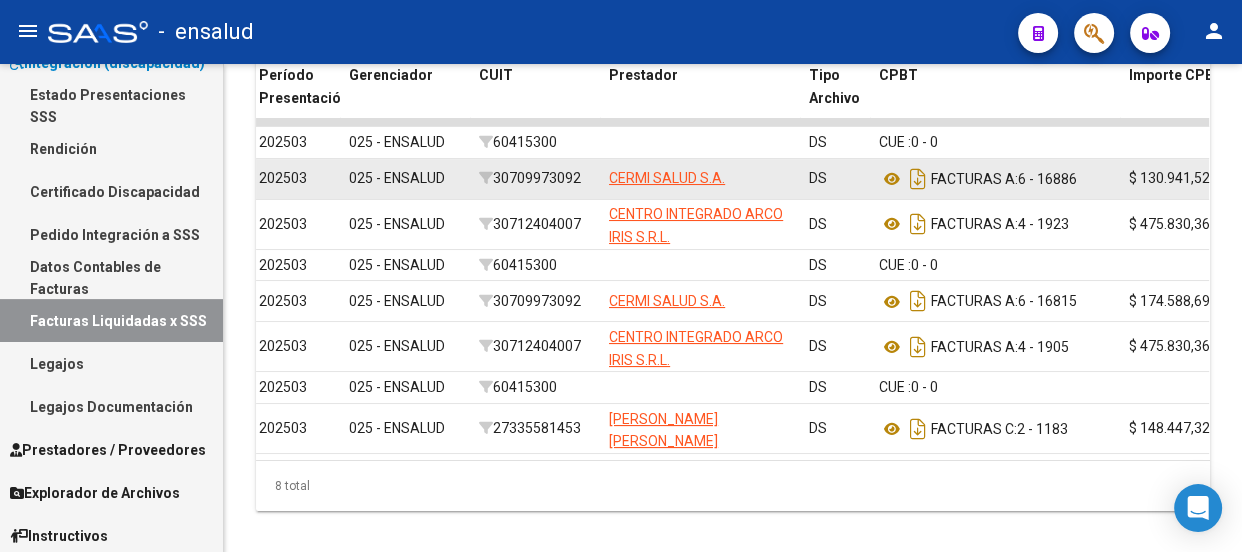 scroll, scrollTop: 164, scrollLeft: 0, axis: vertical 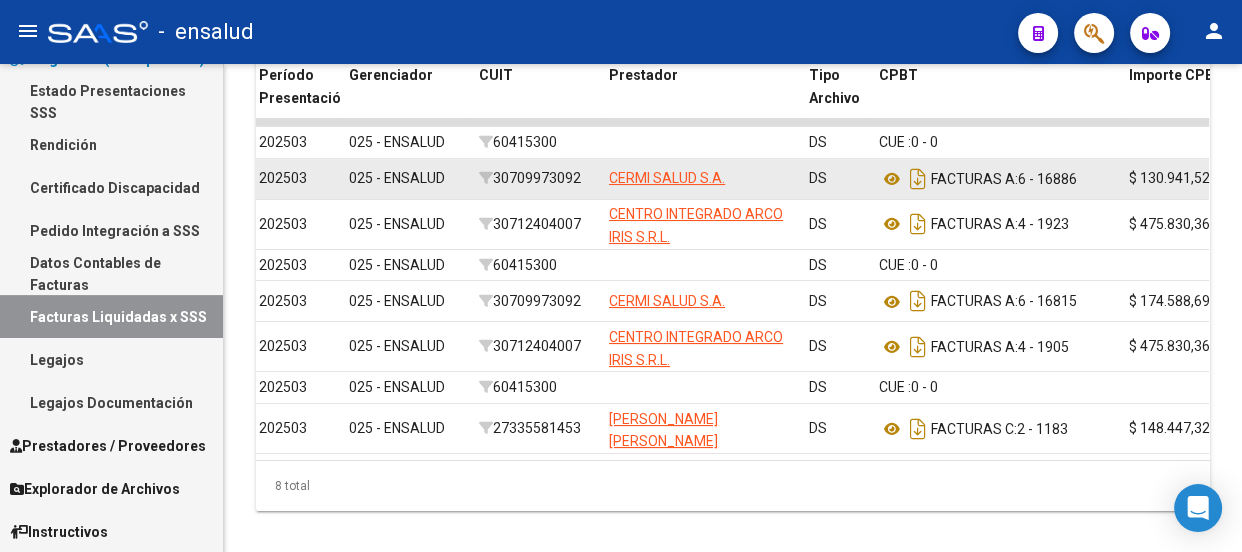 click on "Instructivos" at bounding box center (59, 532) 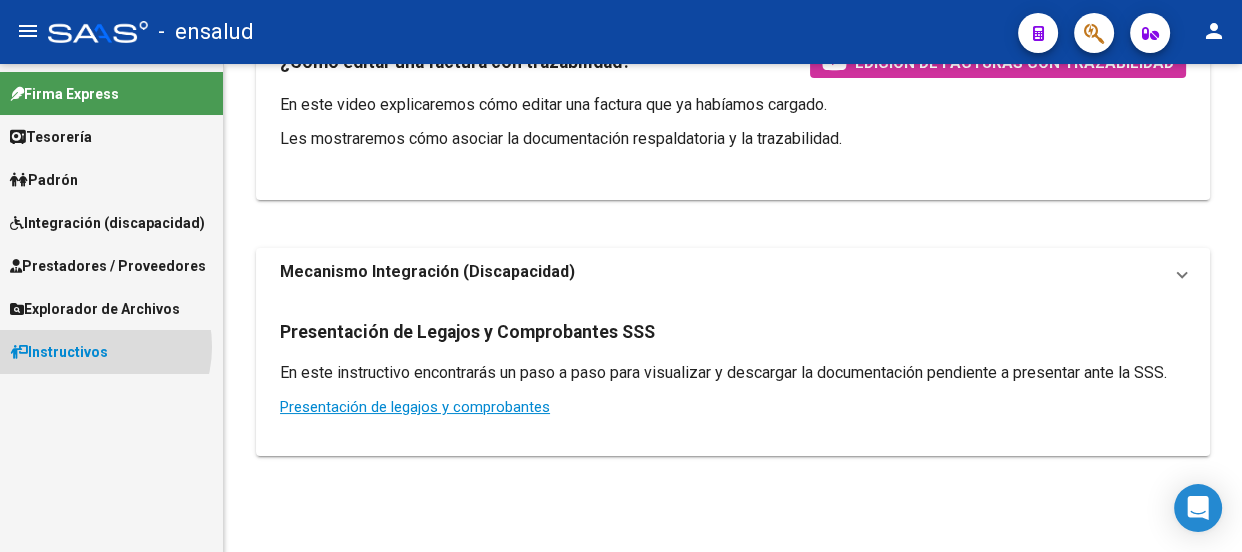 scroll, scrollTop: 0, scrollLeft: 0, axis: both 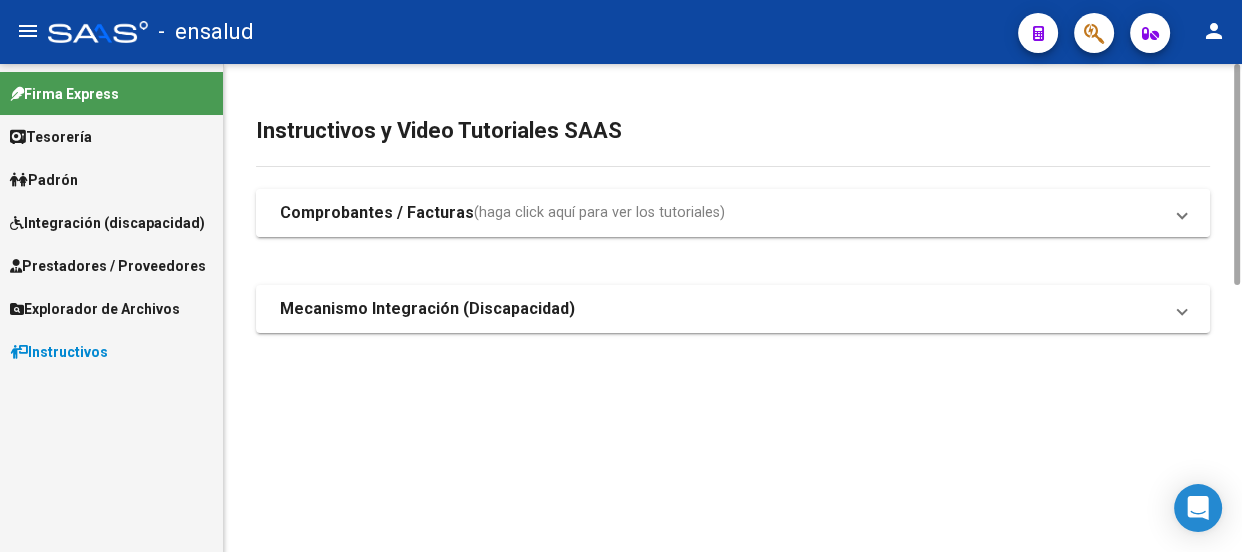click on "Comprobantes / Facturas" at bounding box center (377, 213) 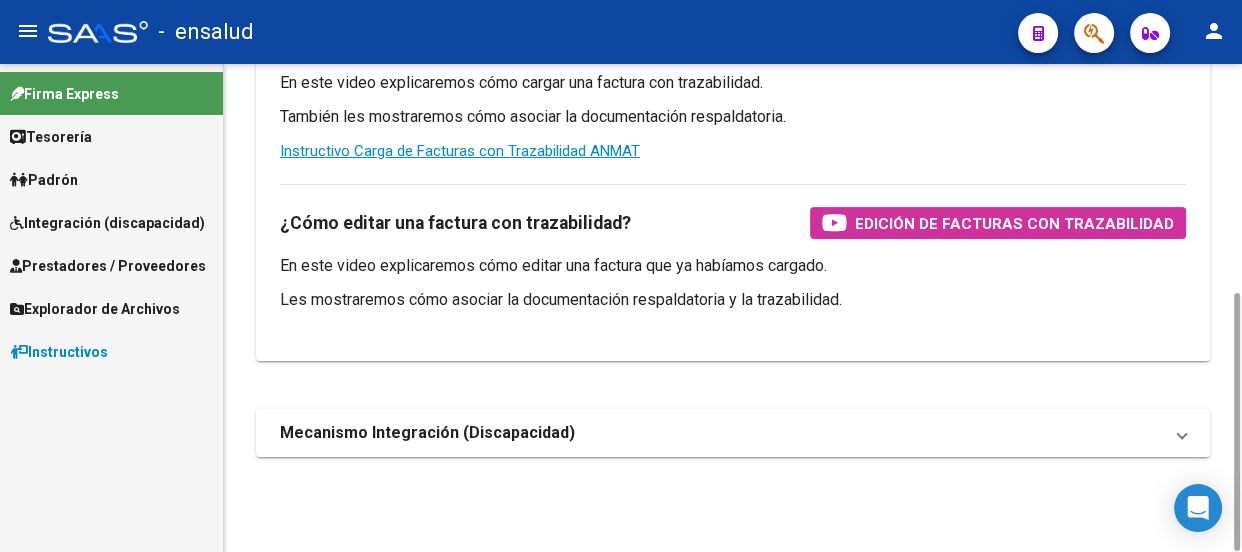 scroll, scrollTop: 0, scrollLeft: 0, axis: both 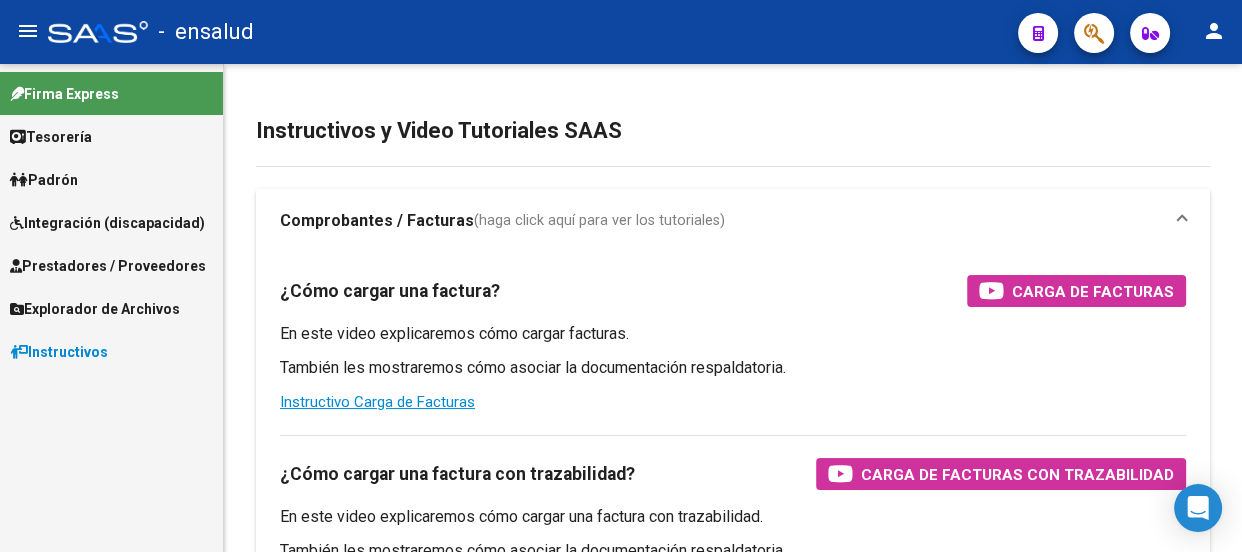 click on "Instructivos" at bounding box center (59, 352) 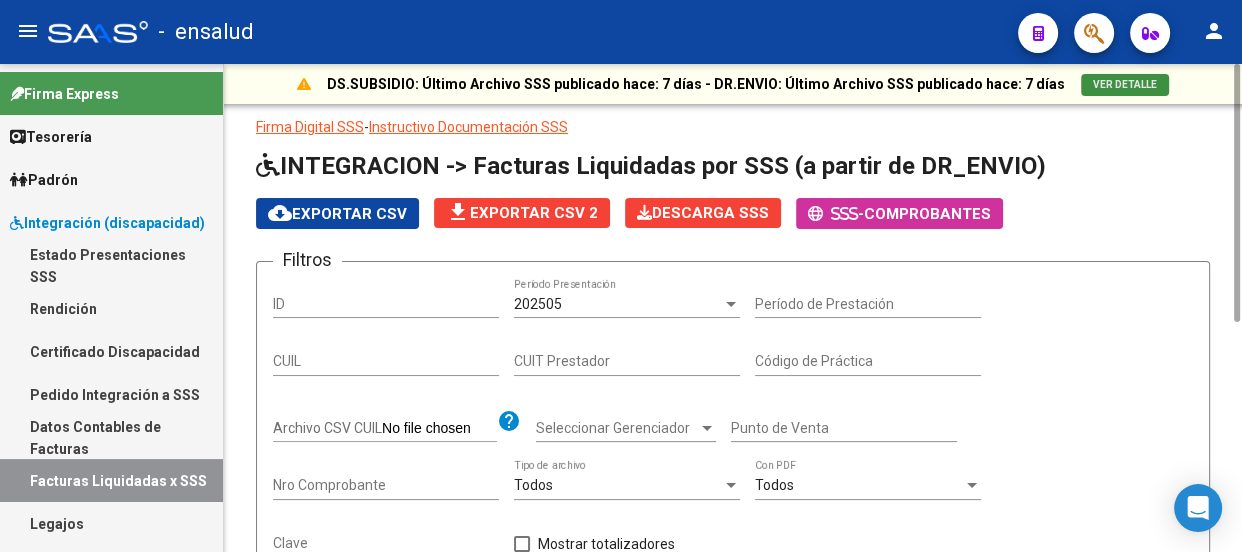 click on "VER DETALLE" 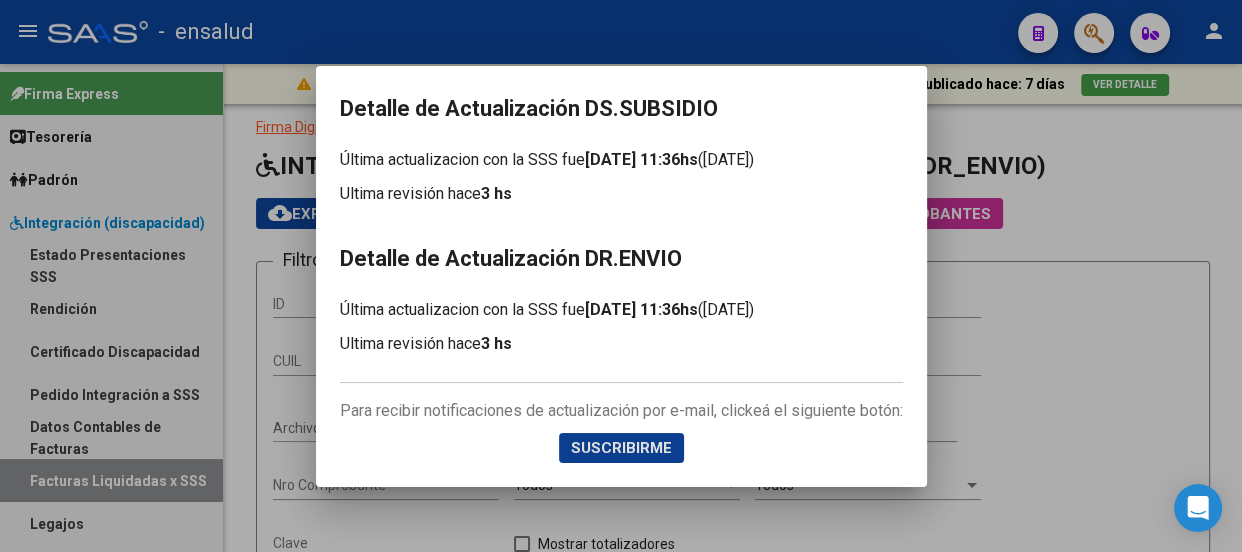 drag, startPoint x: 1113, startPoint y: 324, endPoint x: 920, endPoint y: 325, distance: 193.0026 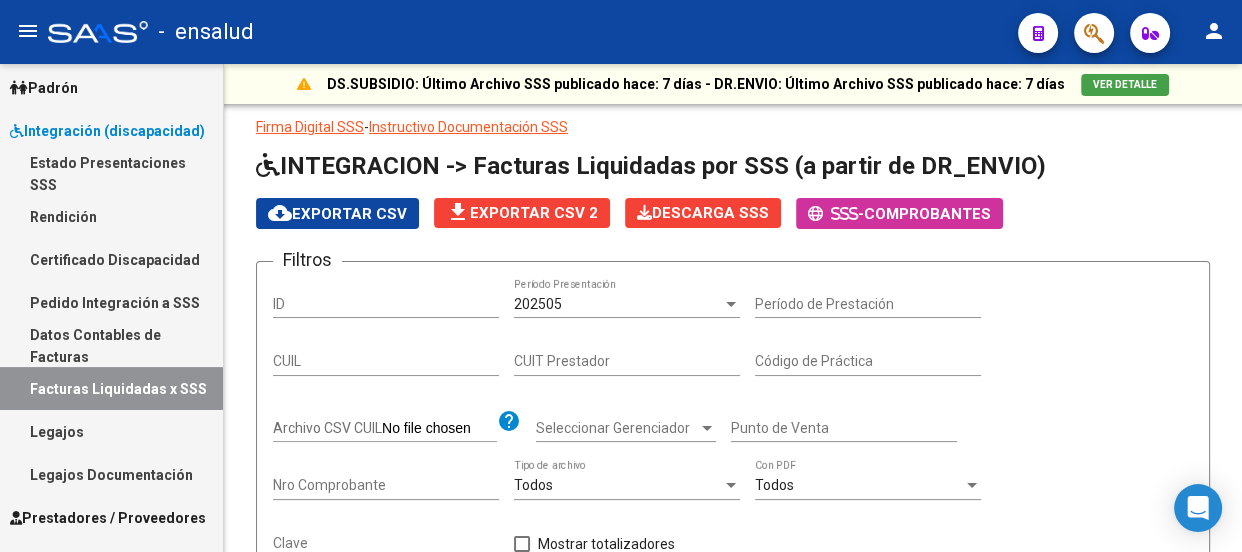 scroll, scrollTop: 164, scrollLeft: 0, axis: vertical 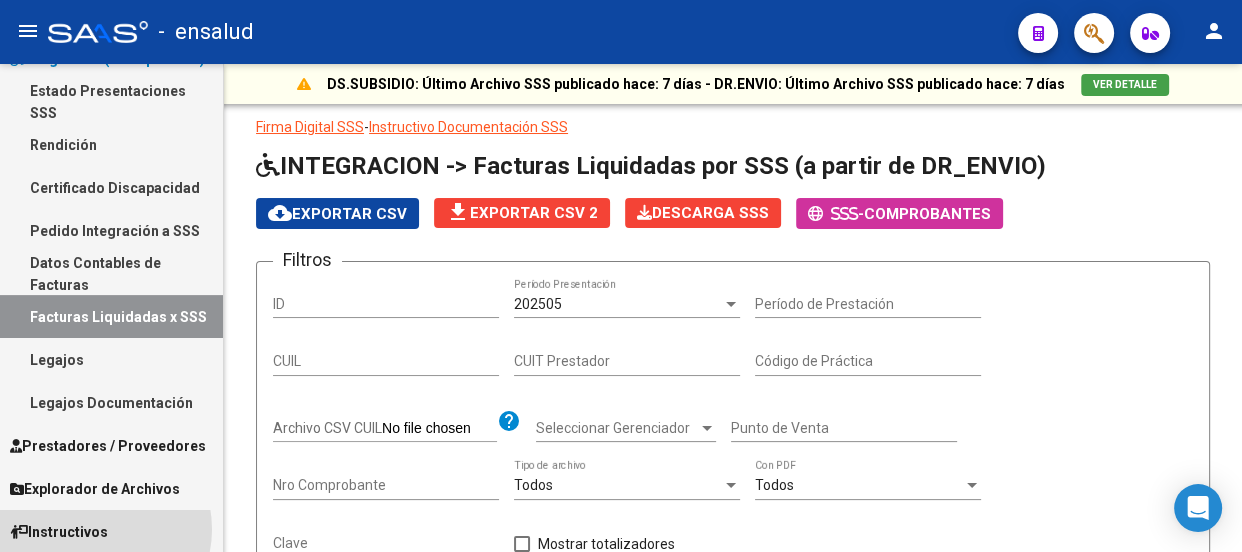 click on "Instructivos" at bounding box center (59, 532) 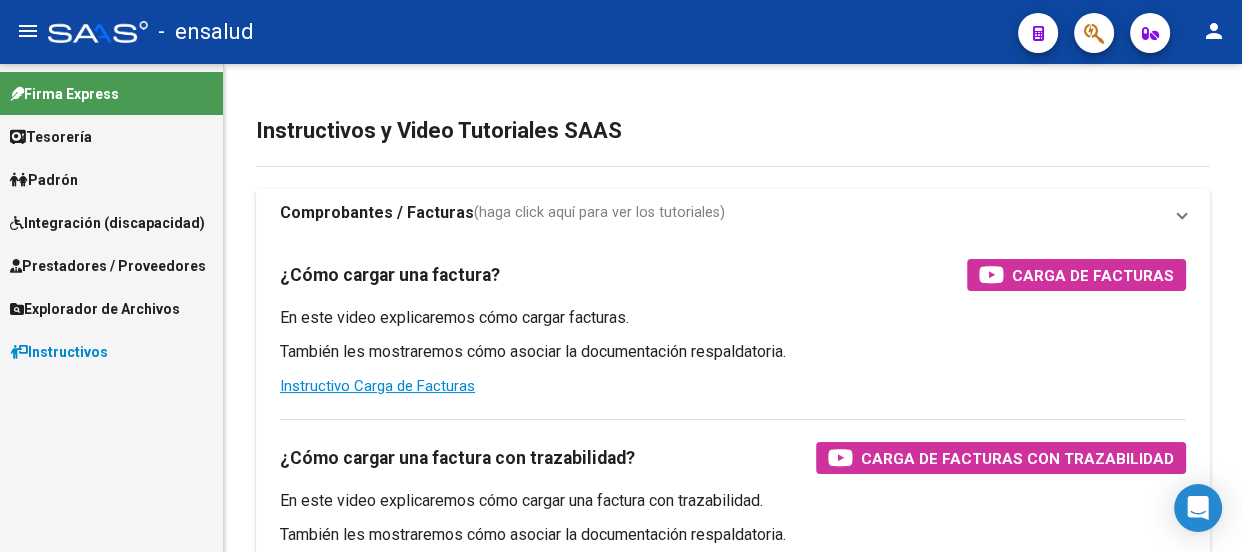 scroll, scrollTop: 0, scrollLeft: 0, axis: both 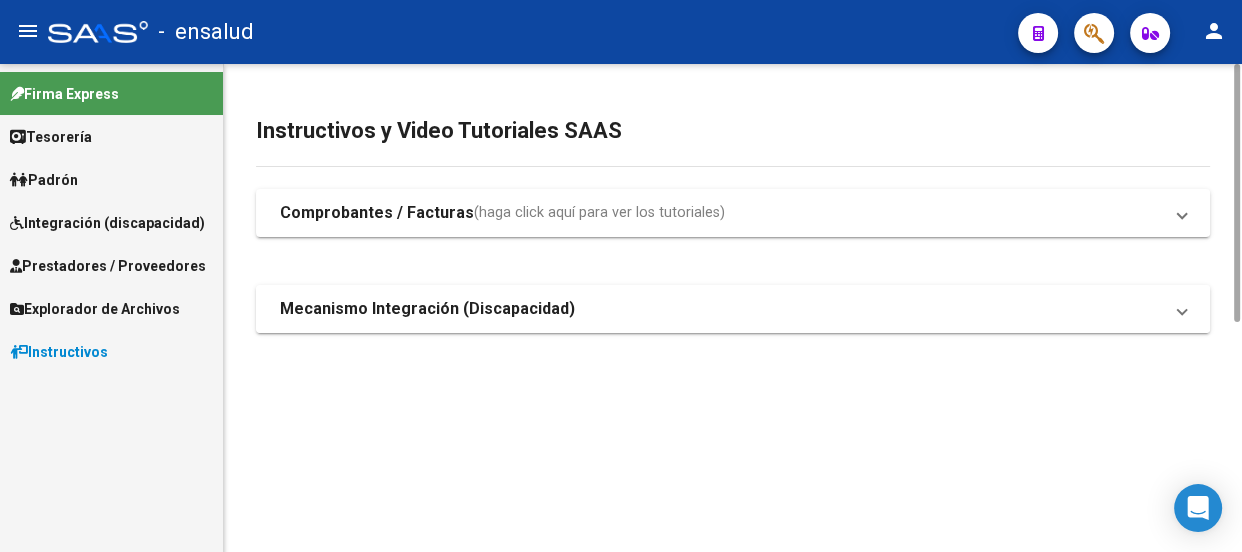 click on "Mecanismo Integración (Discapacidad)" at bounding box center [427, 309] 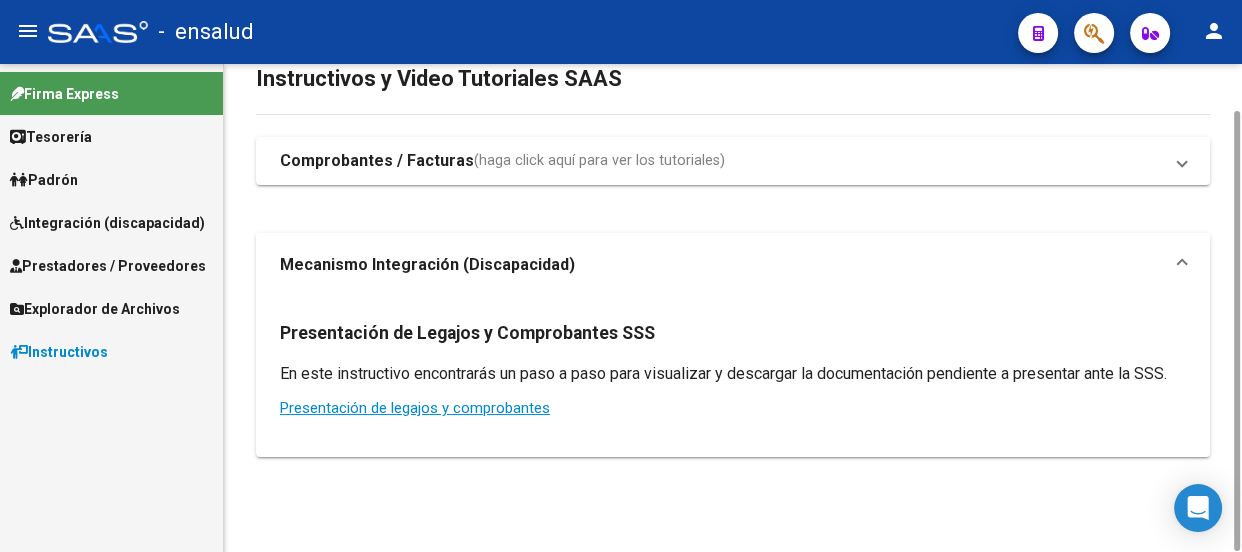 scroll, scrollTop: 0, scrollLeft: 0, axis: both 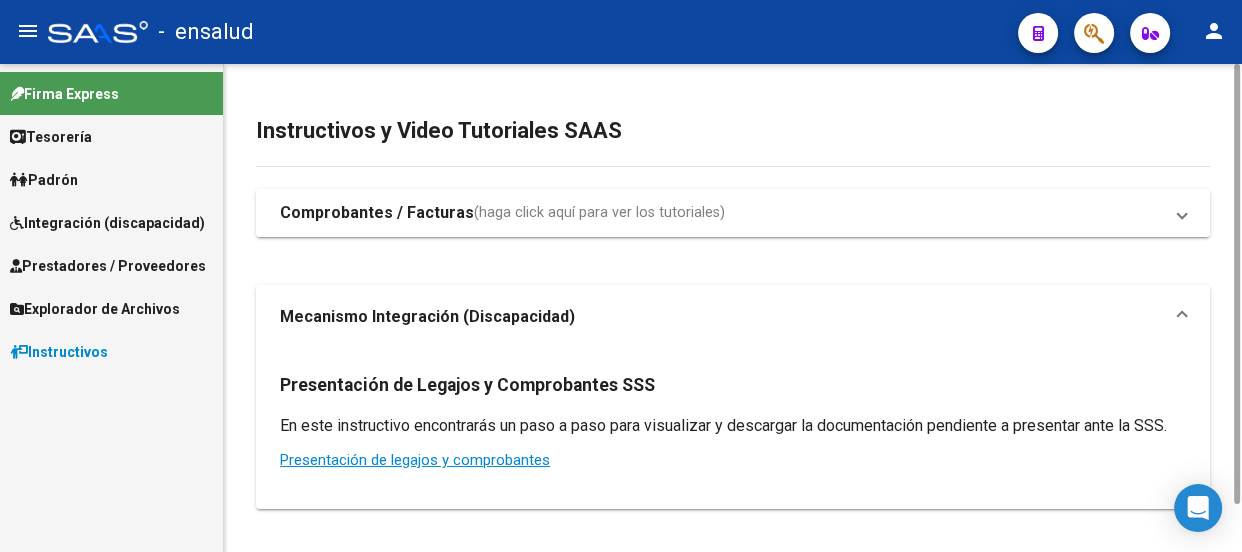 click on "Comprobantes / Facturas" at bounding box center (377, 213) 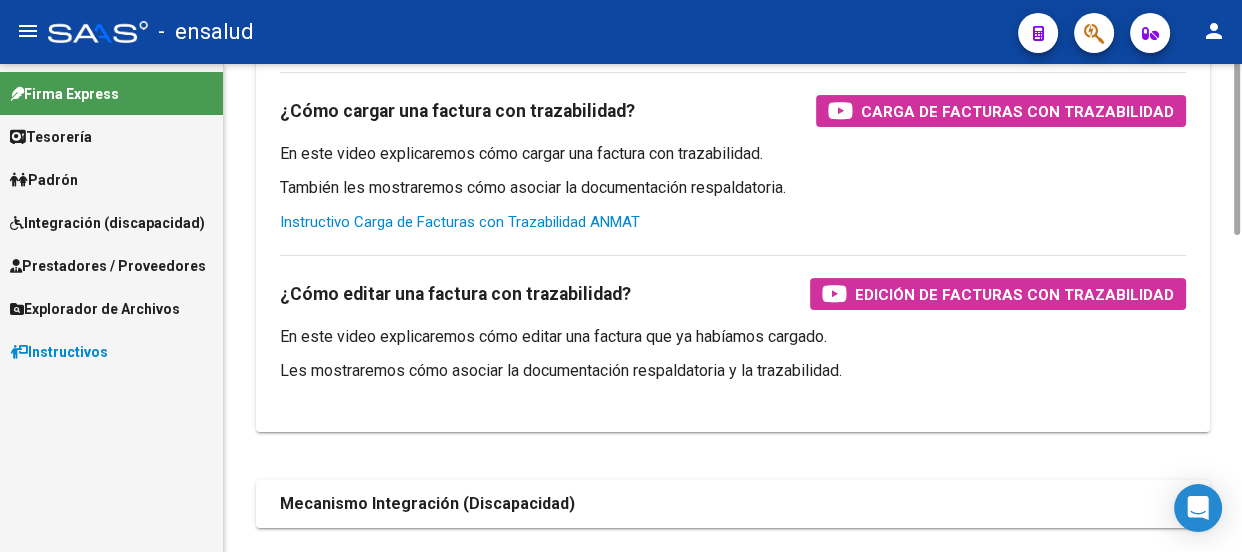 scroll, scrollTop: 181, scrollLeft: 0, axis: vertical 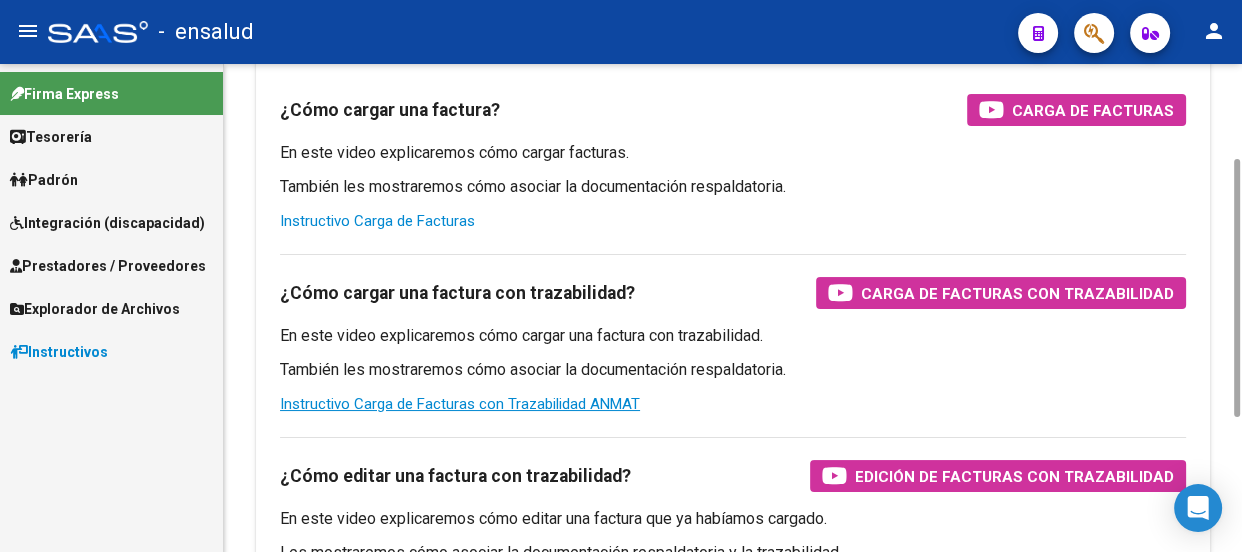 click on "Instructivo Carga de Facturas" at bounding box center (377, 221) 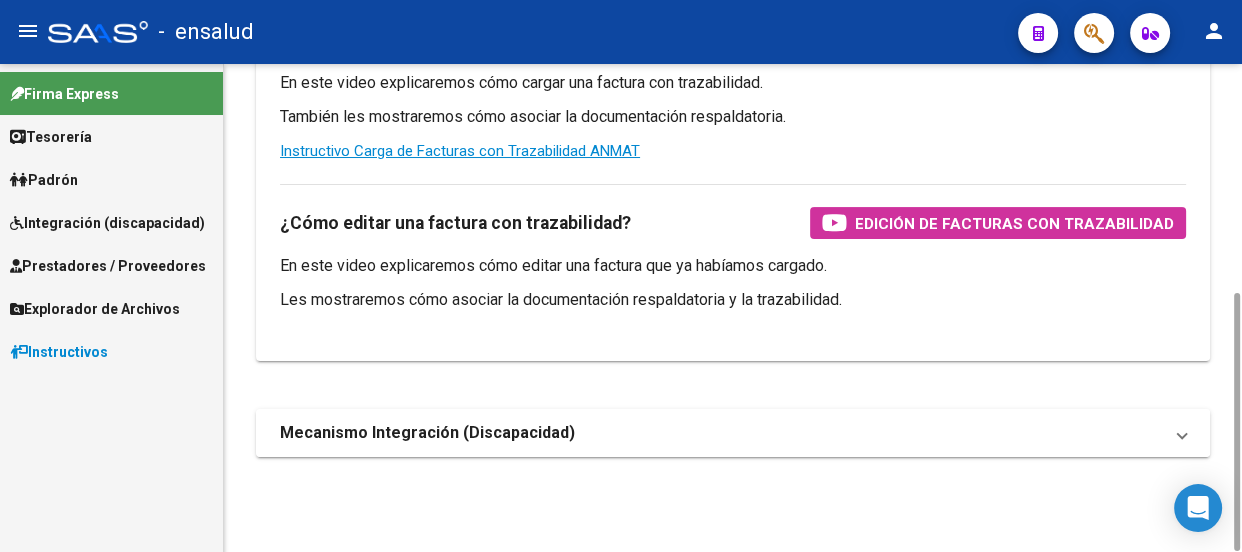 click on "Mecanismo Integración (Discapacidad)" at bounding box center (427, 433) 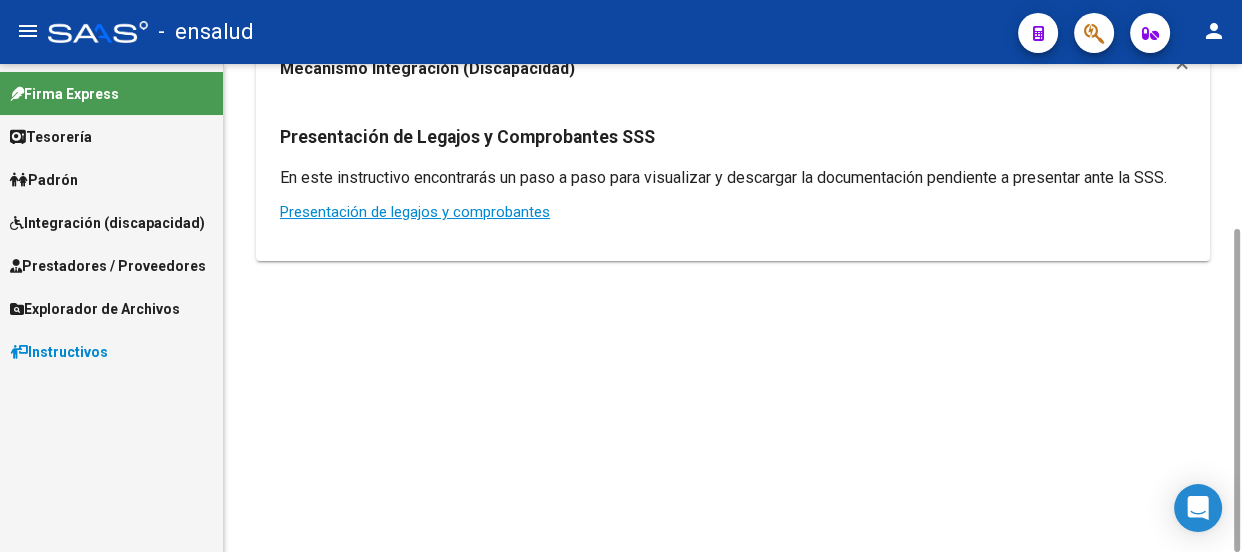 scroll, scrollTop: 0, scrollLeft: 0, axis: both 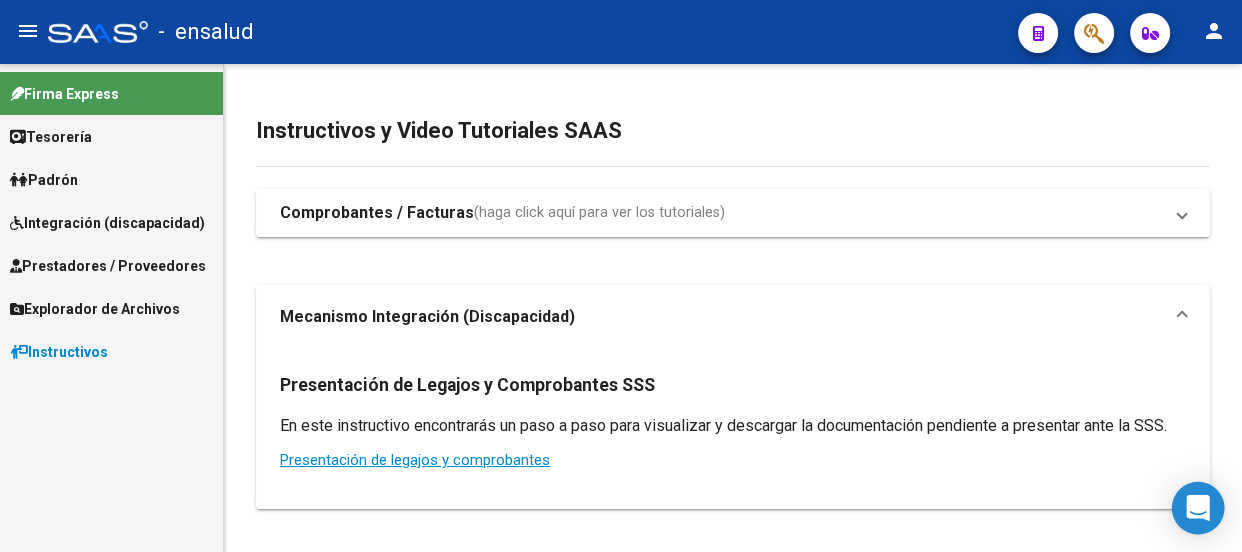 click 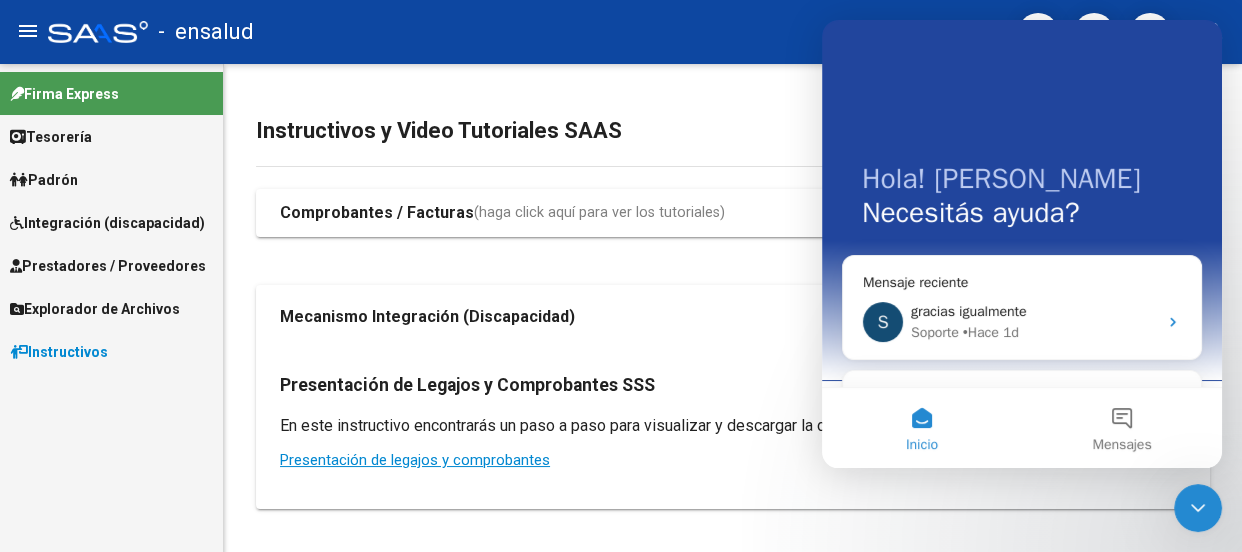 scroll, scrollTop: 0, scrollLeft: 0, axis: both 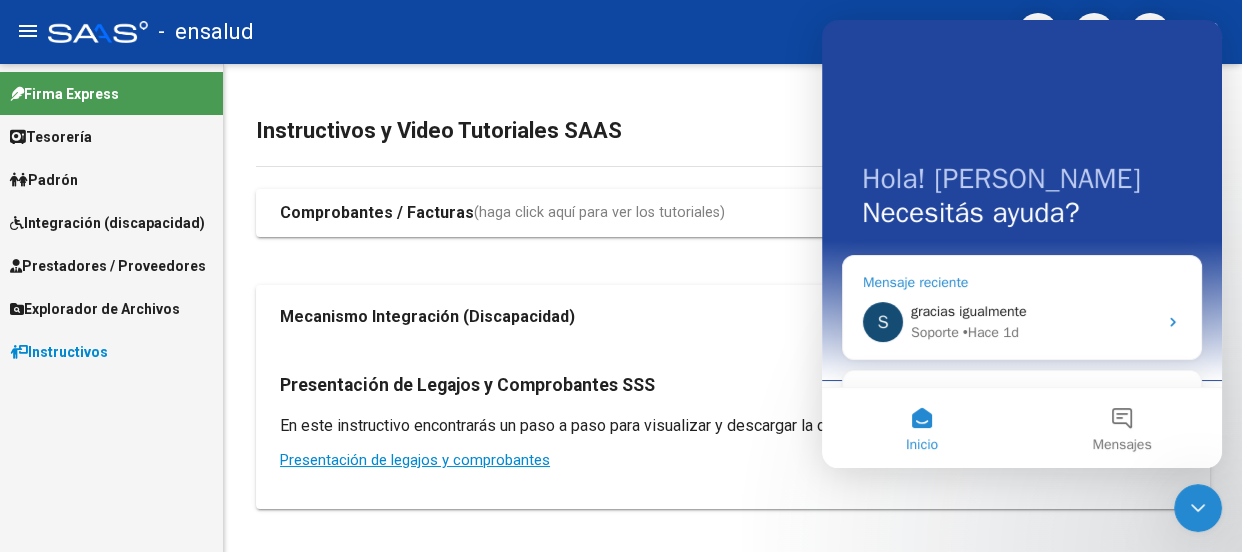 click on "•  Hace 1d" at bounding box center [991, 332] 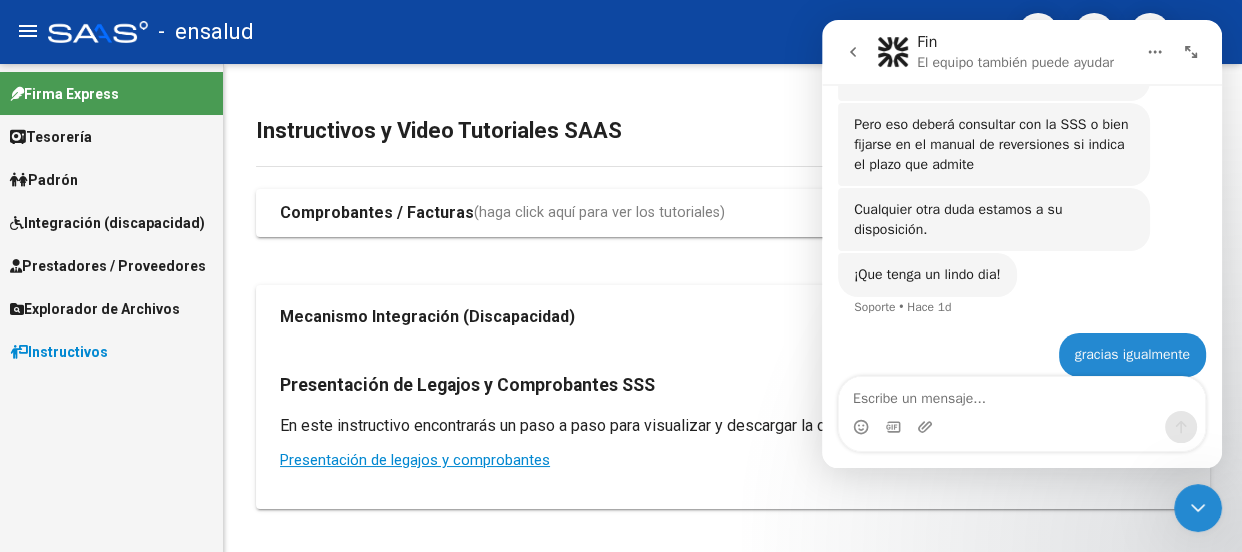 scroll, scrollTop: 3410, scrollLeft: 0, axis: vertical 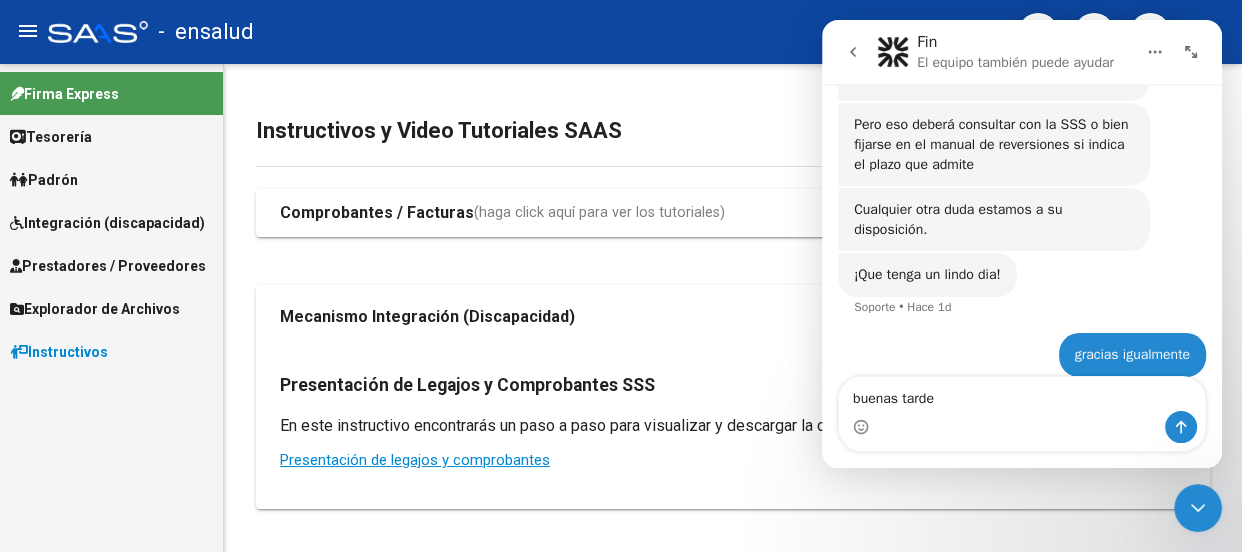 type on "buenas tardes" 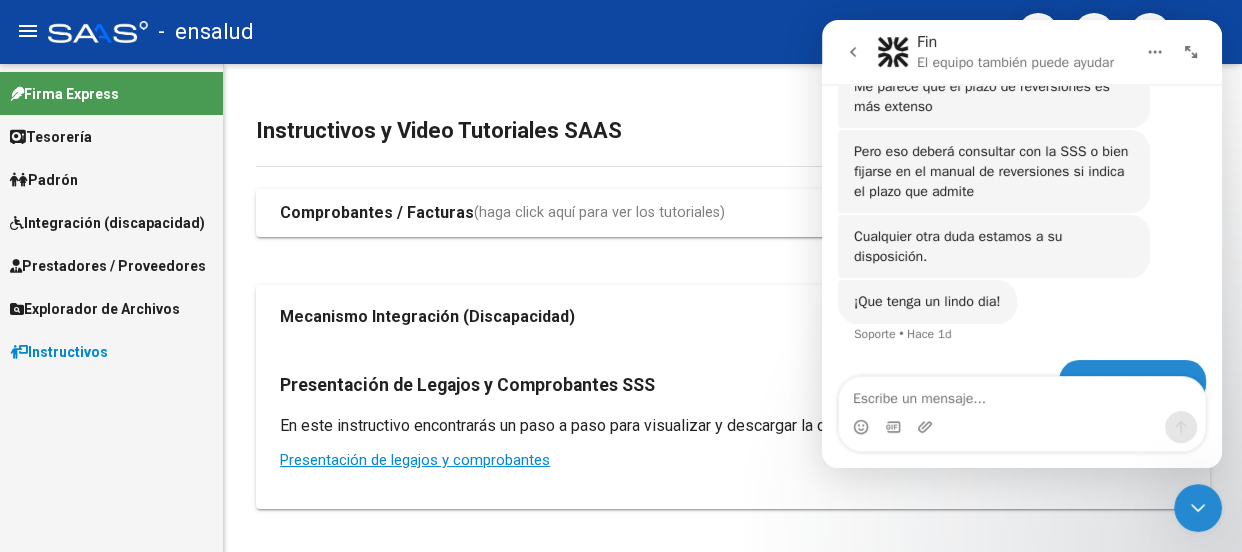 scroll, scrollTop: 3523, scrollLeft: 0, axis: vertical 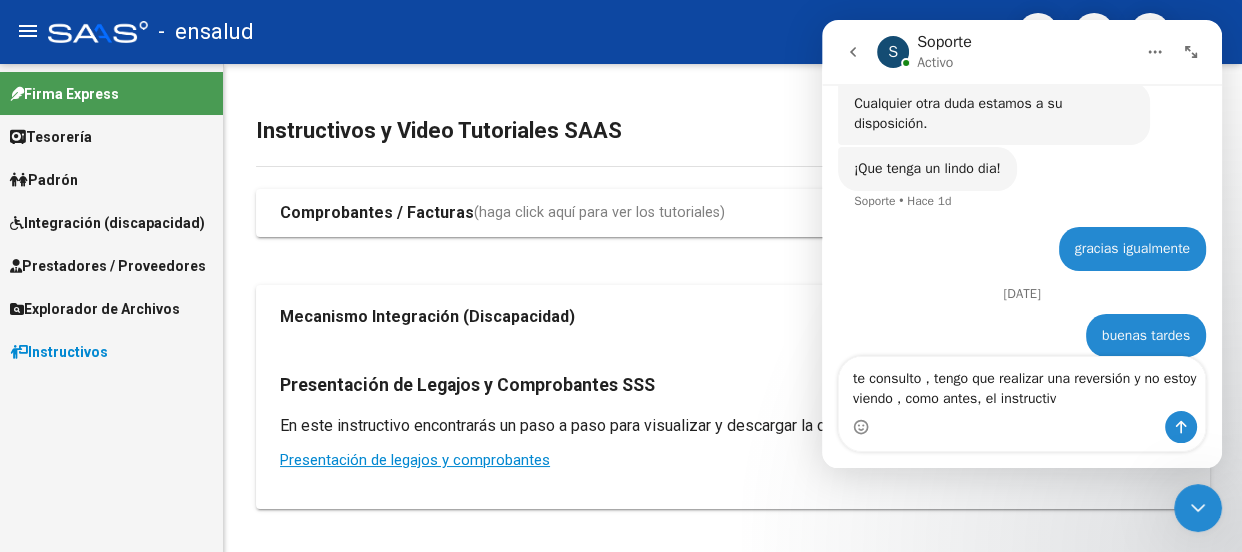 type on "te consulto , tengo que realizar una reversión y no estoy viendo , como antes, el instructivo" 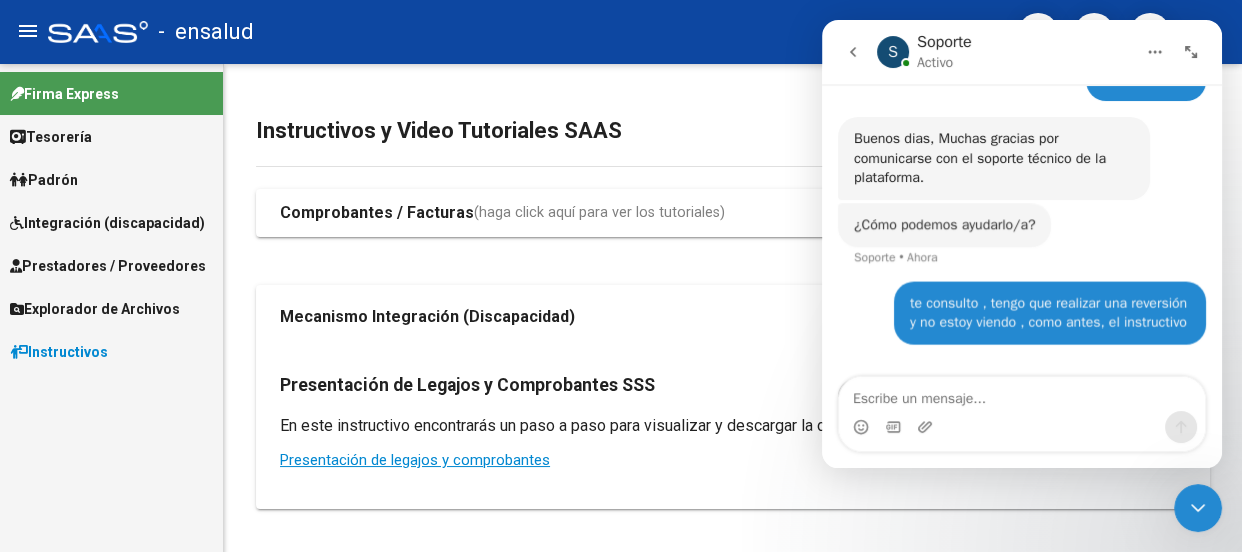 scroll, scrollTop: 3824, scrollLeft: 0, axis: vertical 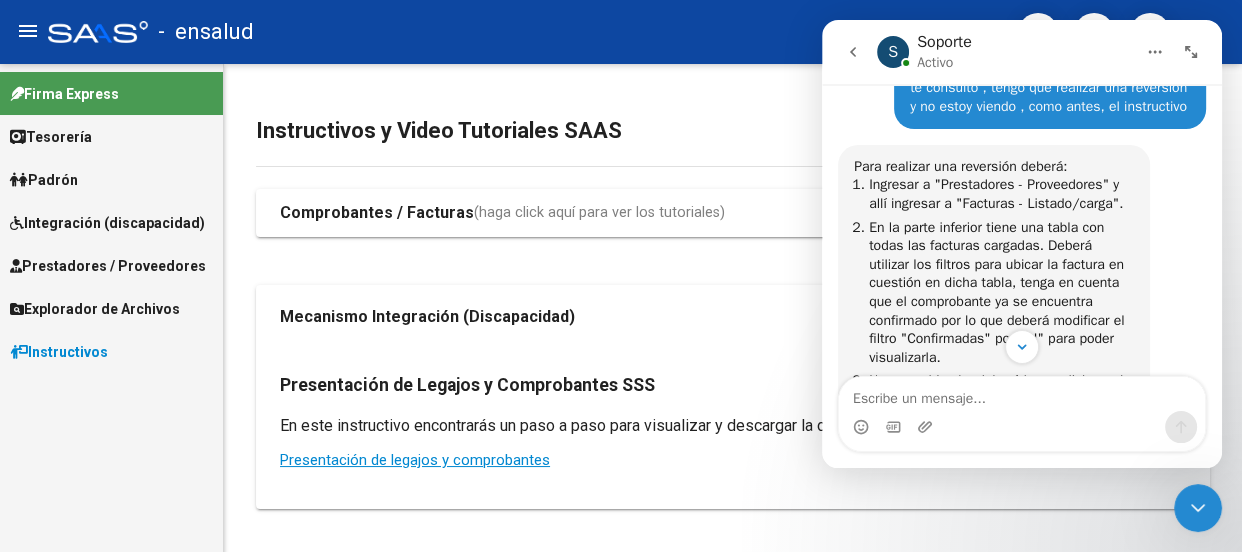 click 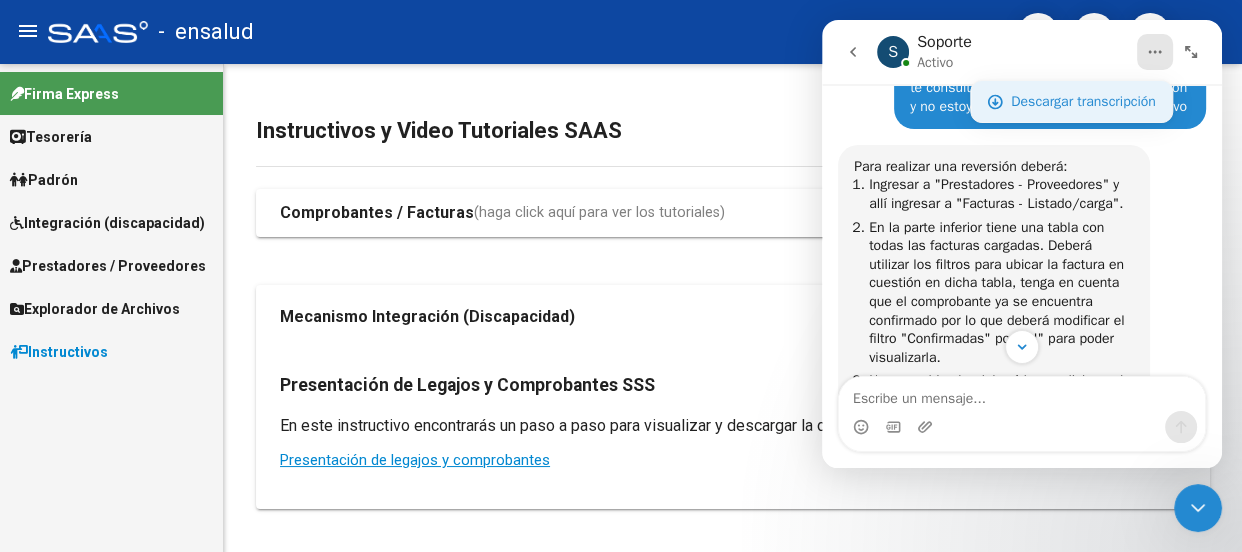 click on "Descargar transcripción" at bounding box center (1083, 101) 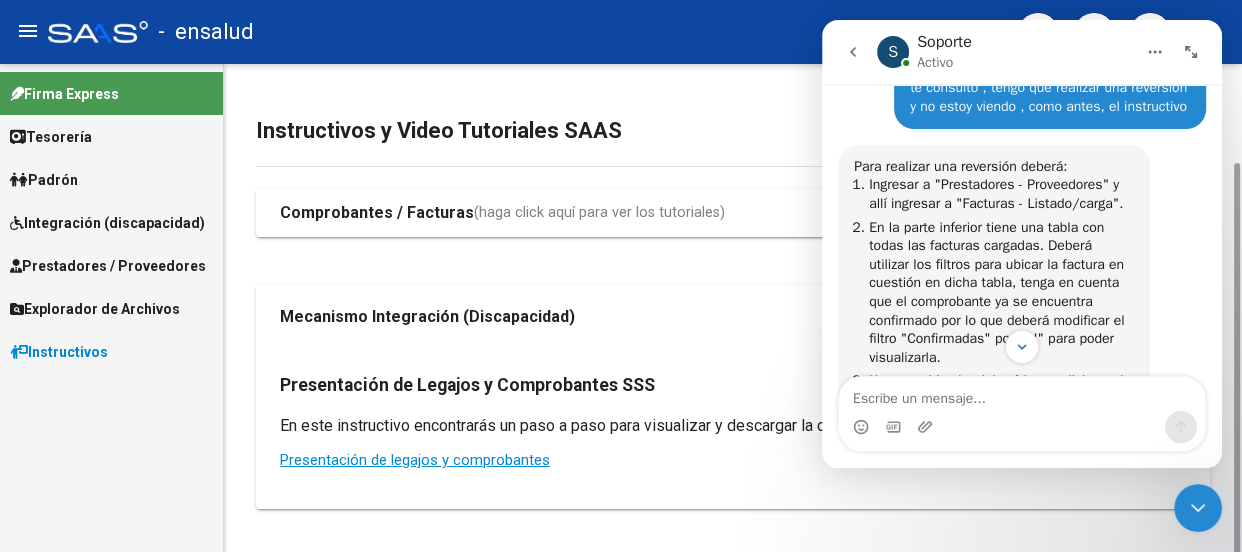 scroll, scrollTop: 52, scrollLeft: 0, axis: vertical 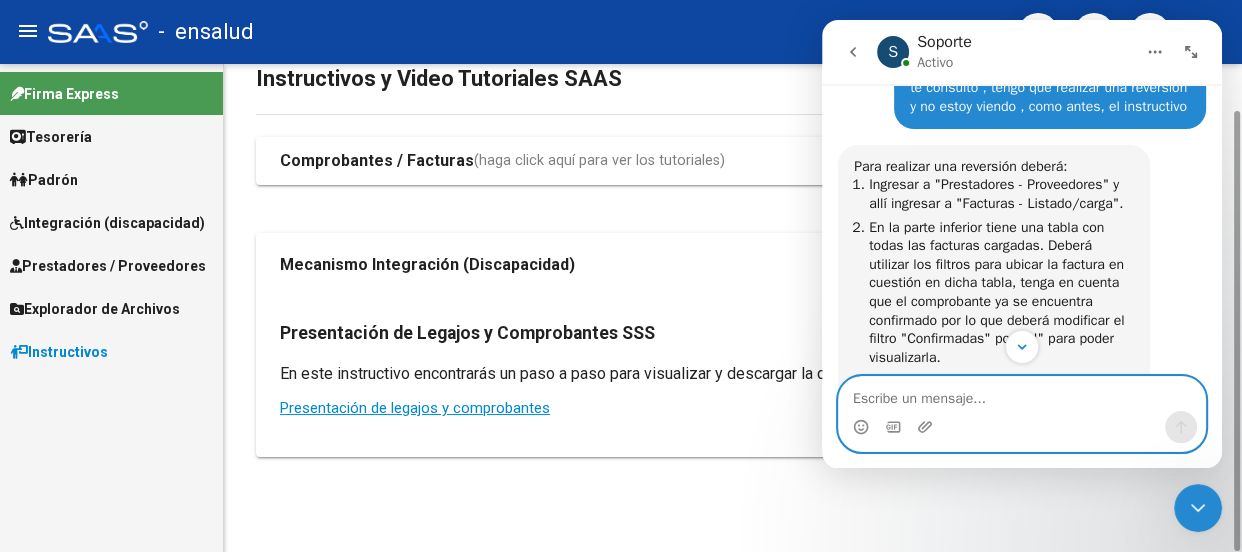 click at bounding box center (1022, 394) 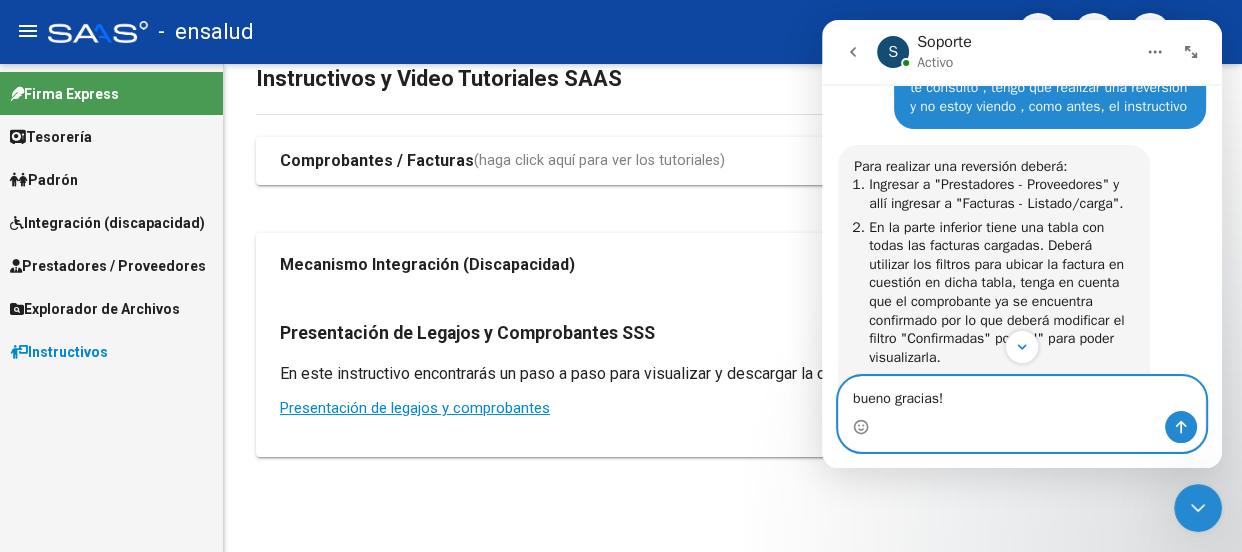 type on "bueno gracias!" 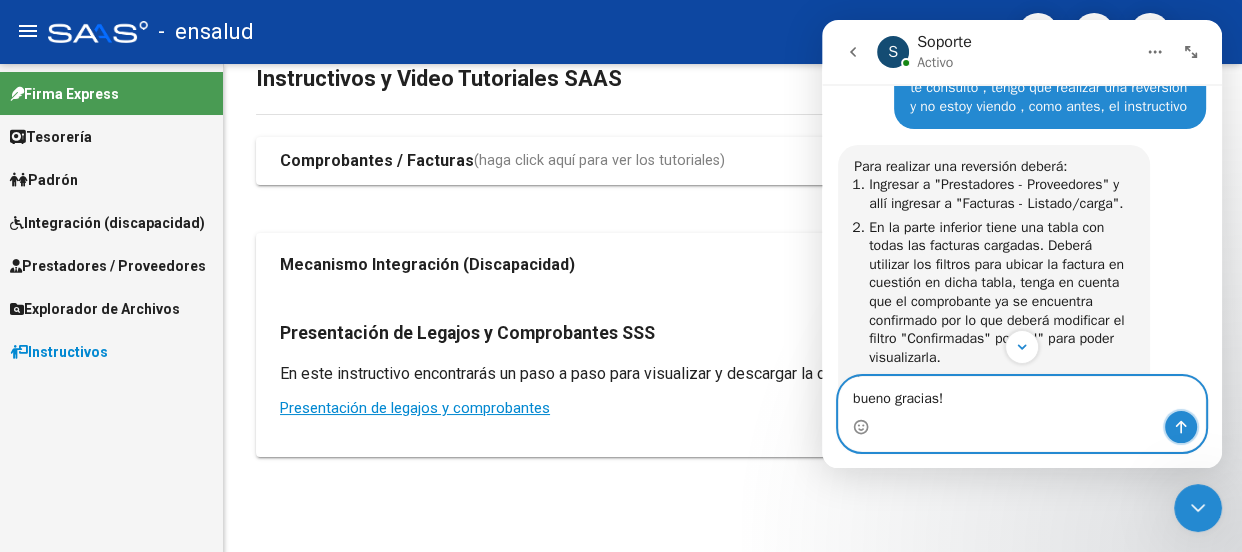 click 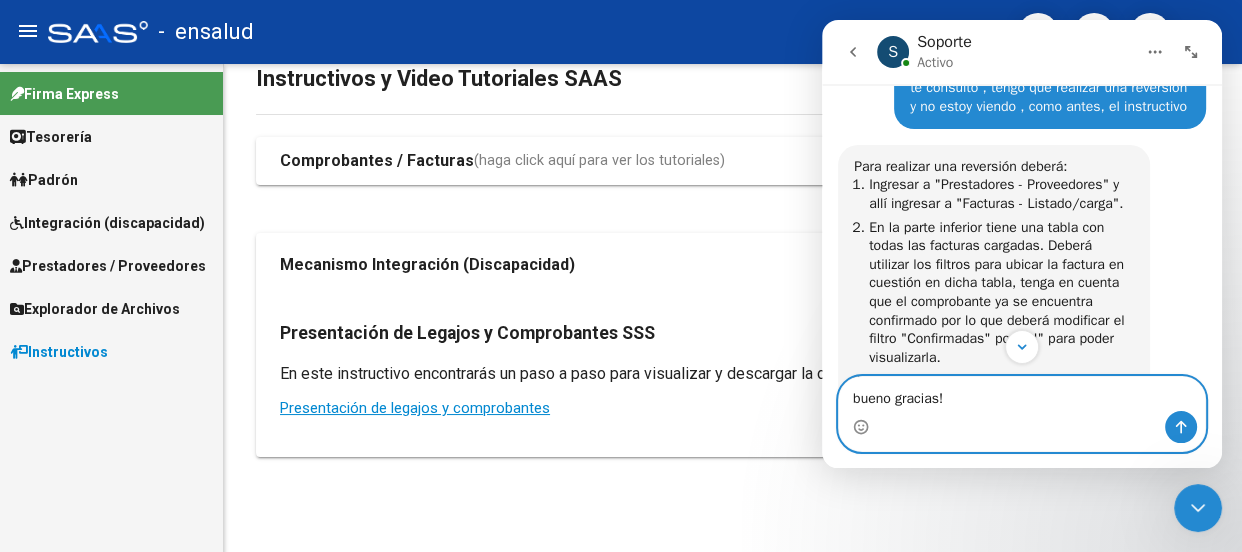 type 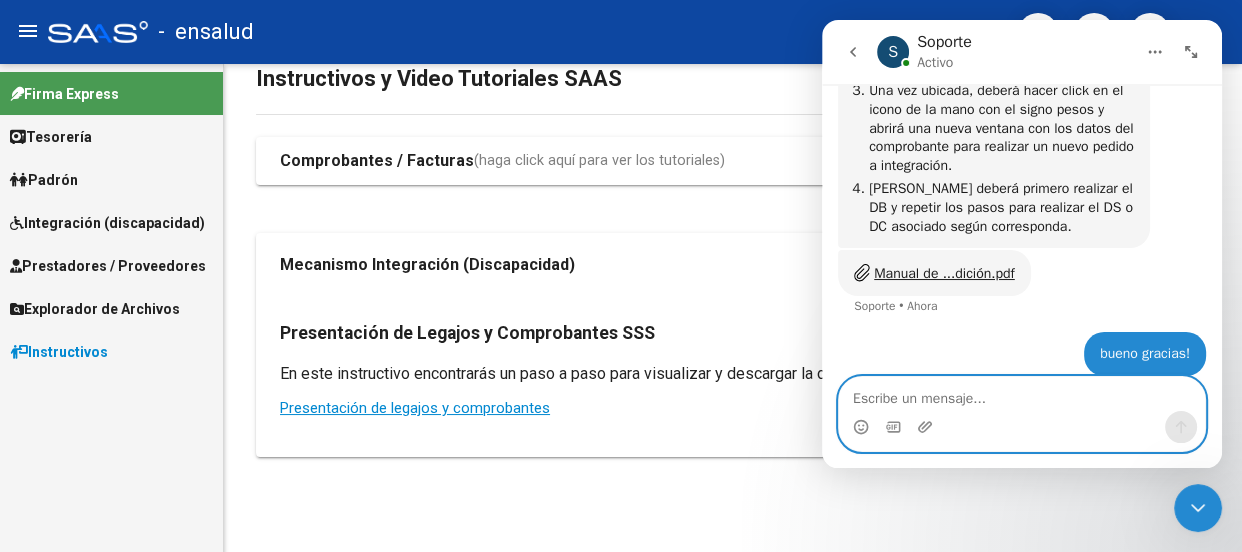 scroll, scrollTop: 4264, scrollLeft: 0, axis: vertical 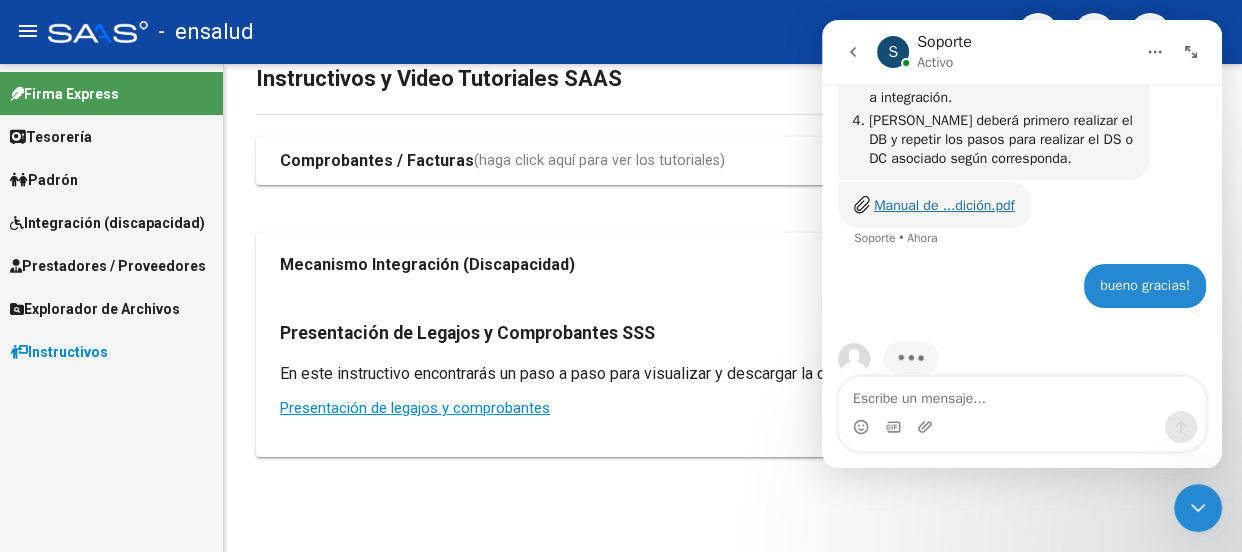 click on "Hola [PERSON_NAME]    •   Hace 2d [PERSON_NAME] ¡Gracias por tu paciencia! Estamos revisando tu mensaje y te responderemos en unos minutos. Fin    •   Hace 2d te hago una consulta por ejemplo presentamos un cod 89 y me dieron menos cantidad del subsidio , tenes idea cual puede ser el motivo? [PERSON_NAME]    •   Hace 2d Buenos dias, Muchas gracias por comunicarse con el soporte técnico de la plataforma. Soporte    •   Hace 2d Podria indicarme el cuil del beneficiario para poder visualizar en sistema la codificacion del pedido' Soporte    •   Hace 2d Quedamos a la espera de sus comentarios Soporte    •   Hace 2d Ya te indico [PERSON_NAME]    •   Hace 2d [PERSON_NAME] [PERSON_NAME]    •   Hace 2d 27-58736920-1 [PERSON_NAME]    •   Hace 2d De la carpeta 202505? Soporte    •   Hace 2d Soporte    •   Hace 2d periodo presentacion 202504 [PERSON_NAME]    •   Hace 2d Ah aguardeme que habia consultado la carpeta posterior Soporte    •   Hace 2d Soporte    •   Hace 2d Soporte    •   Hace 2d Soporte    •   Hace 2d [PERSON_NAME]    •" at bounding box center [1022, -1904] 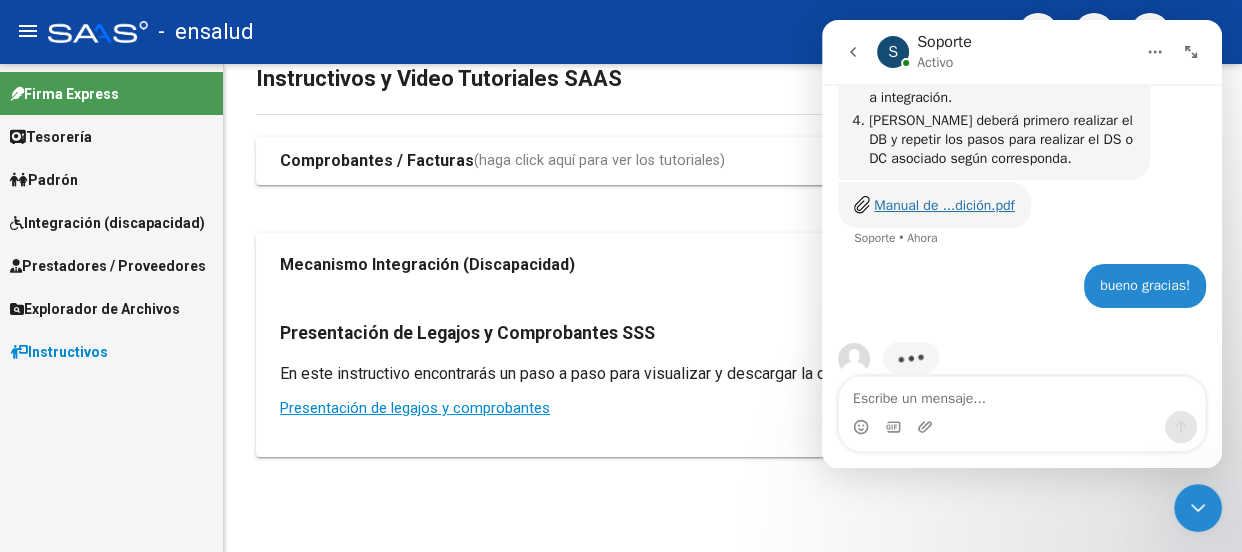 scroll, scrollTop: 4341, scrollLeft: 0, axis: vertical 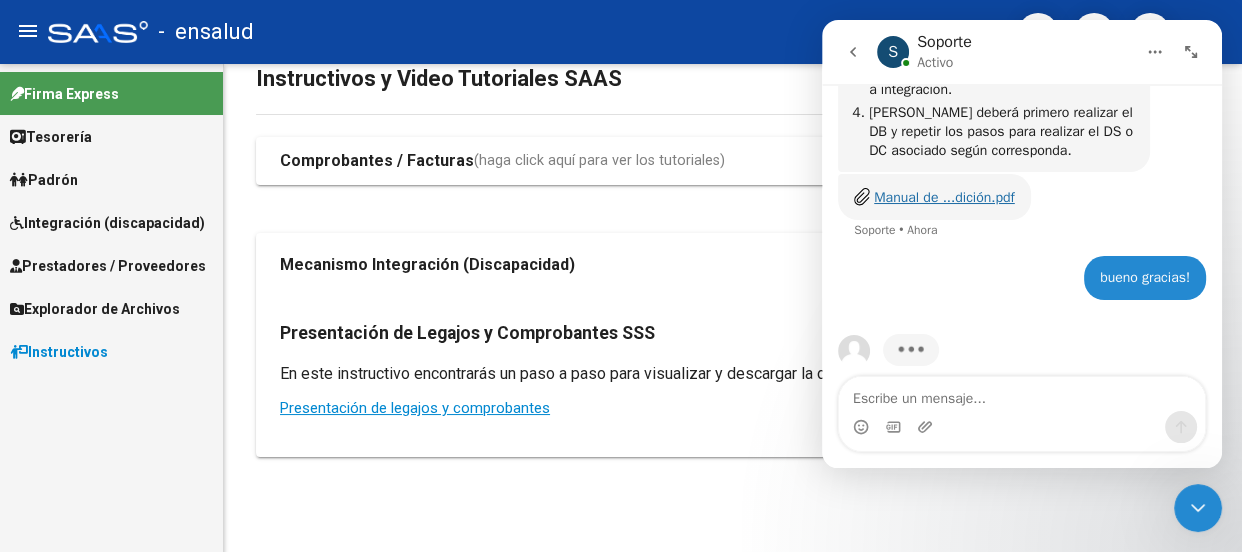 click on "Manual de ...dición.pdf" at bounding box center [944, 197] 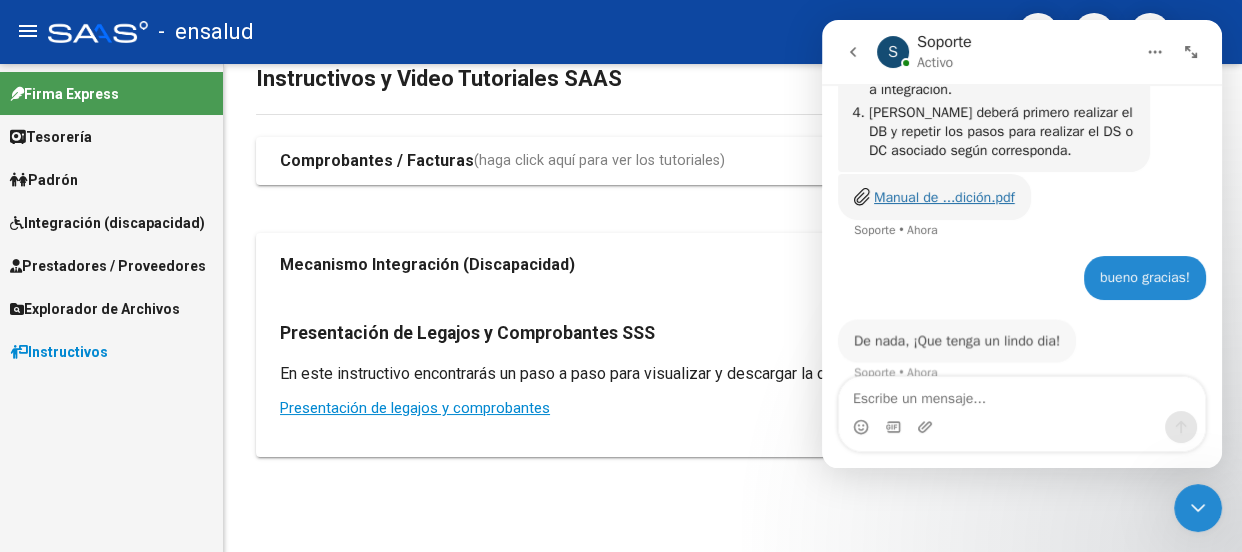 scroll, scrollTop: 4421, scrollLeft: 0, axis: vertical 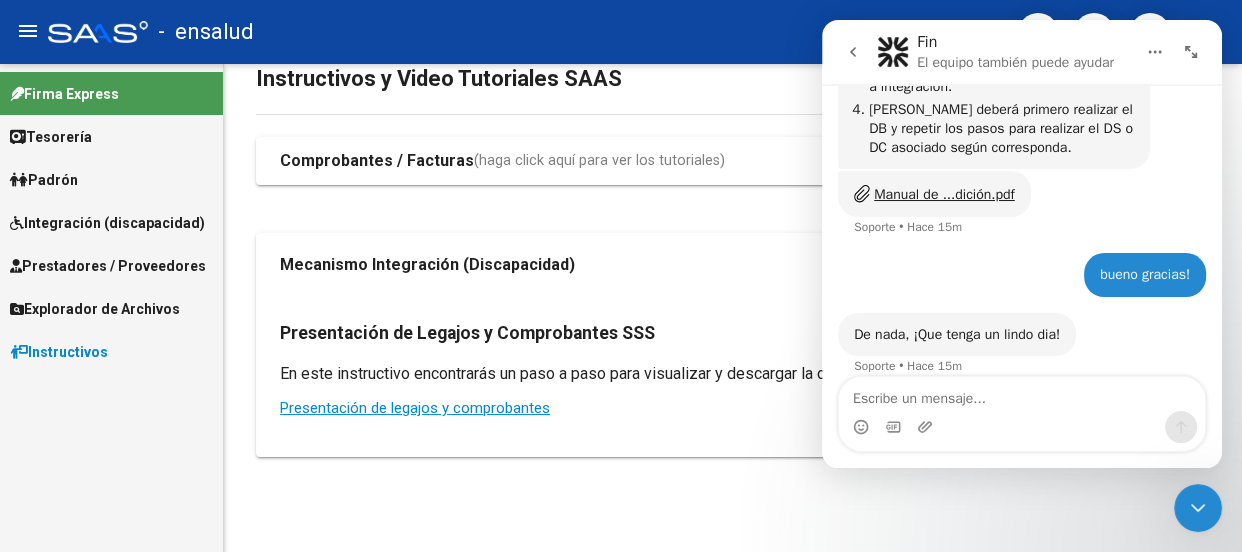 click on "Firma Express     Tesorería Extractos Procesados (csv) Extractos Originales (pdf)    Padrón Afiliados Empadronados Análisis Afiliado Doc. Respaldatoria    Integración (discapacidad) Estado Presentaciones SSS Rendición Certificado Discapacidad Pedido Integración a SSS Datos Contables de Facturas Facturas Liquidadas x SSS Legajos Legajos Documentación    Prestadores / Proveedores Facturas - Listado/Carga Facturas - Documentación Pagos x Transferencia Prestadores - Listado Prestadores - Docu.    Explorador de Archivos Integración DS.SUBSIDIO DR.ENVIO DS.DEVERR DS.DEVOK    Instructivos" at bounding box center [111, 308] 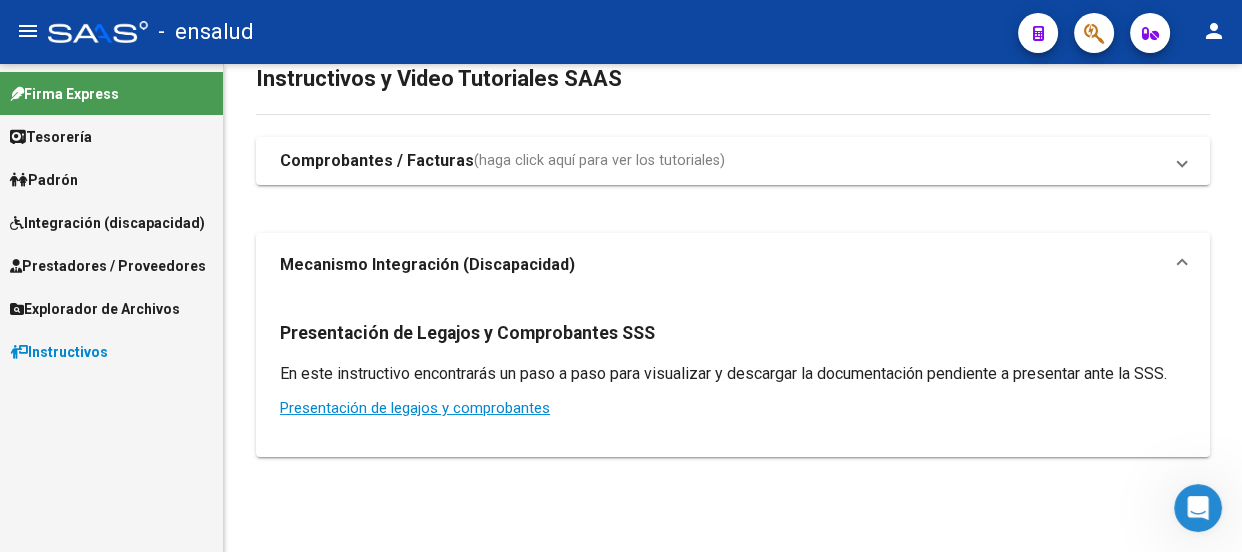 scroll, scrollTop: 0, scrollLeft: 0, axis: both 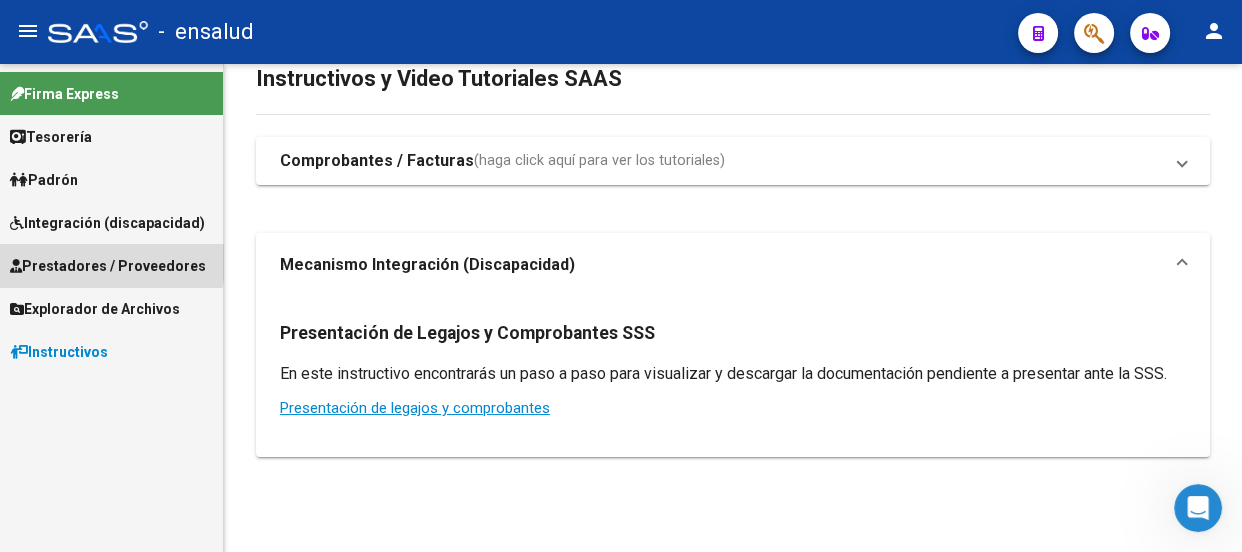 click on "Prestadores / Proveedores" at bounding box center [108, 266] 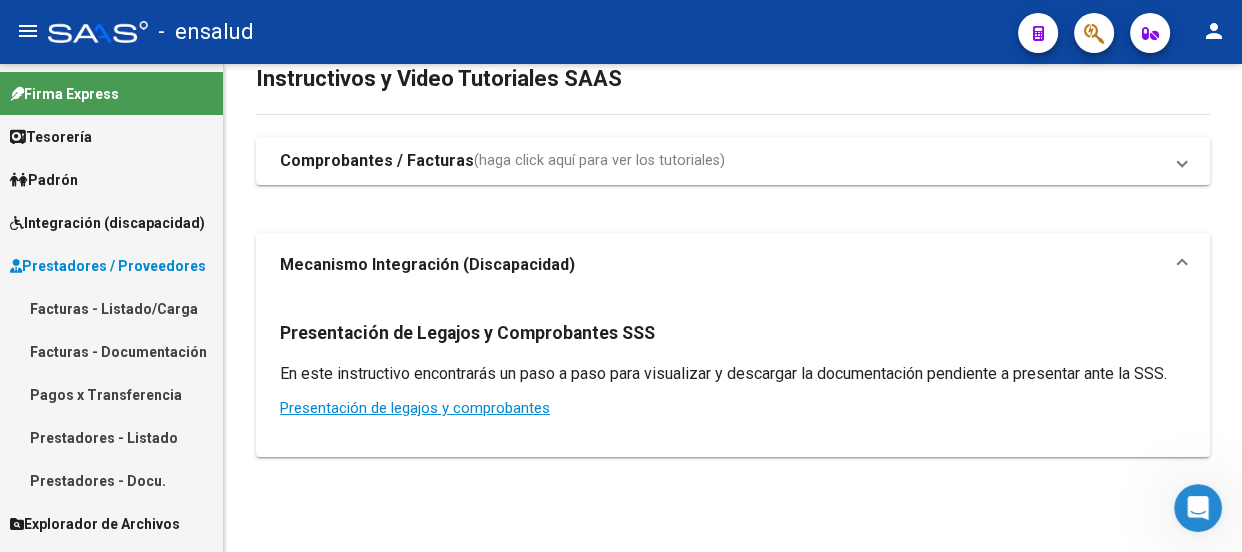 click on "Facturas - Listado/Carga" at bounding box center [111, 308] 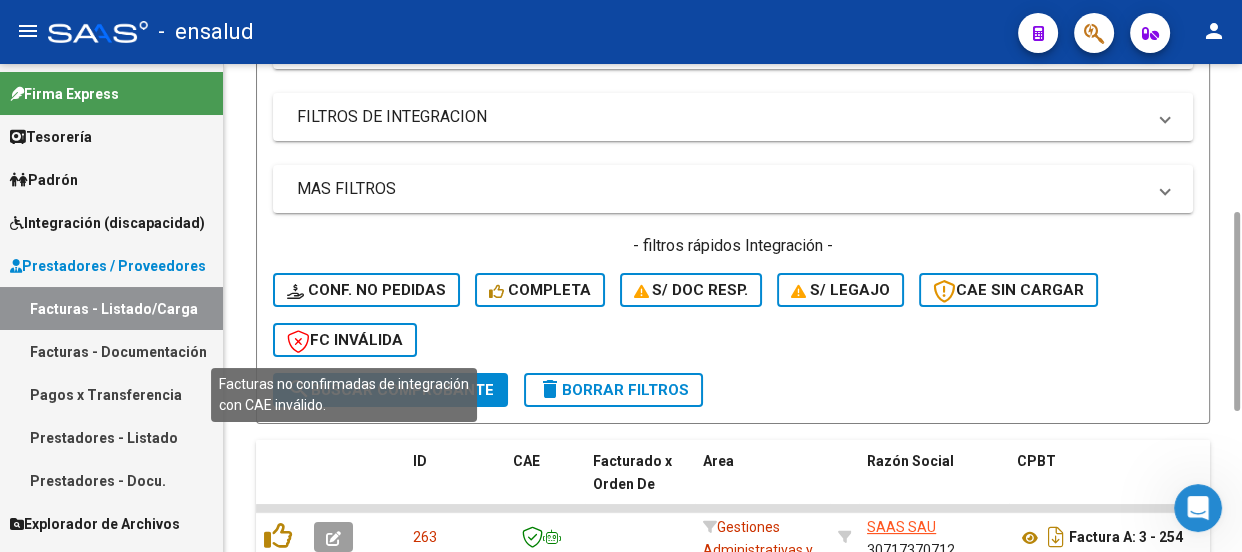 scroll, scrollTop: 181, scrollLeft: 0, axis: vertical 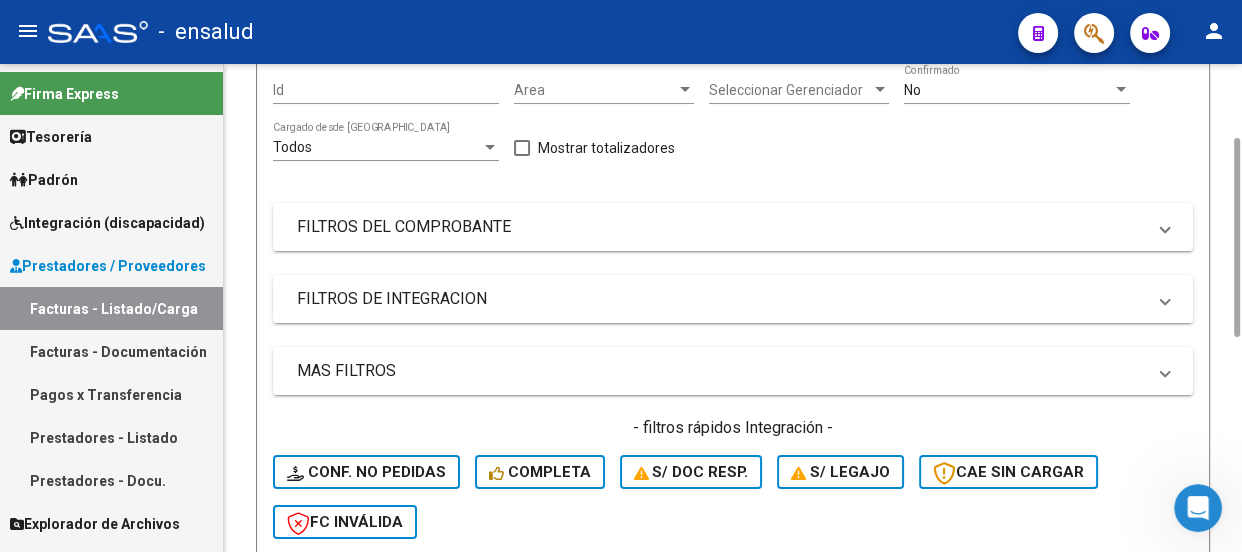 click on "FILTROS DE INTEGRACION" at bounding box center (721, 299) 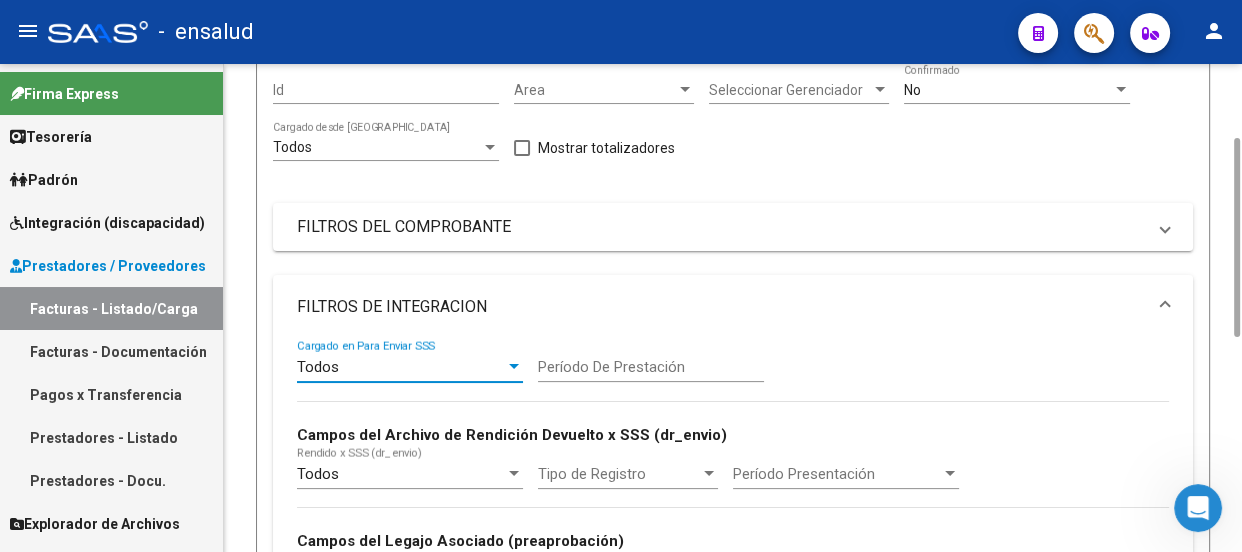 click on "Todos" at bounding box center [401, 367] 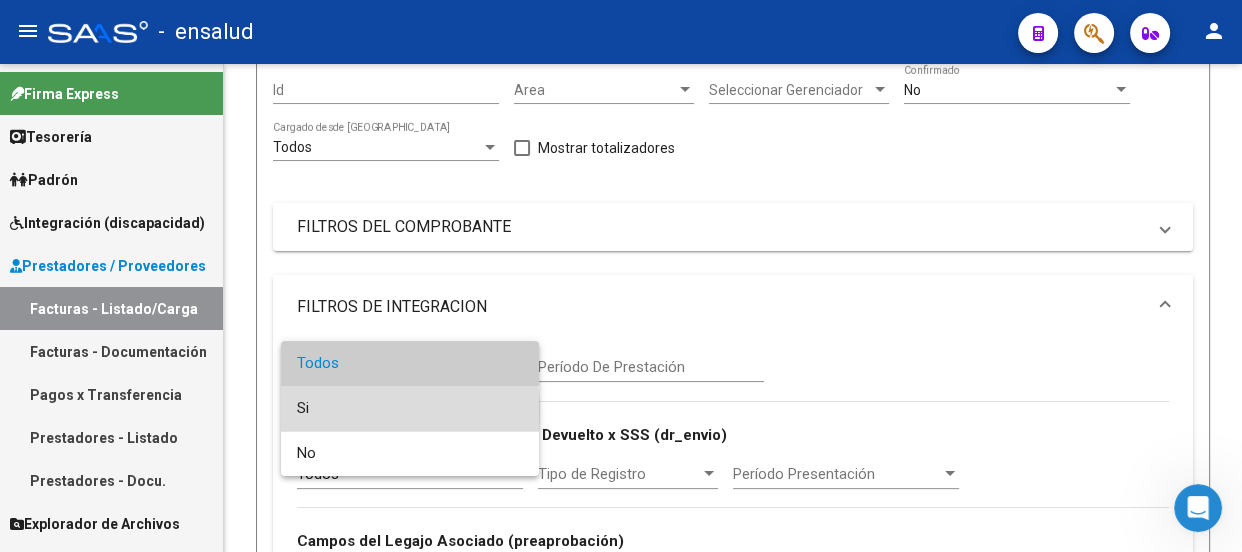 click on "Si" at bounding box center [410, 408] 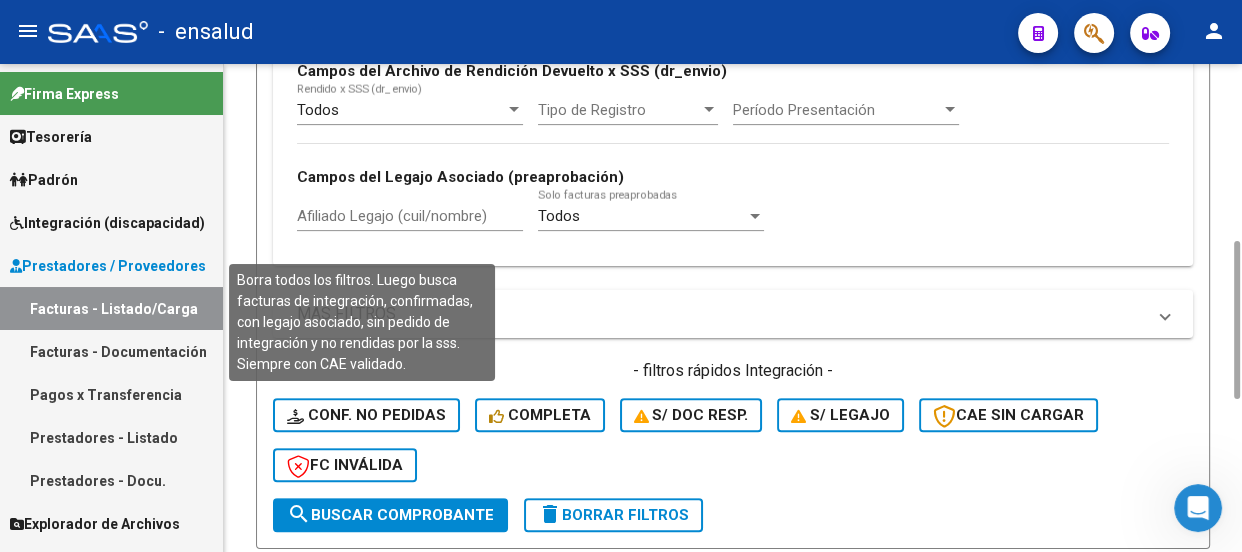 scroll, scrollTop: 727, scrollLeft: 0, axis: vertical 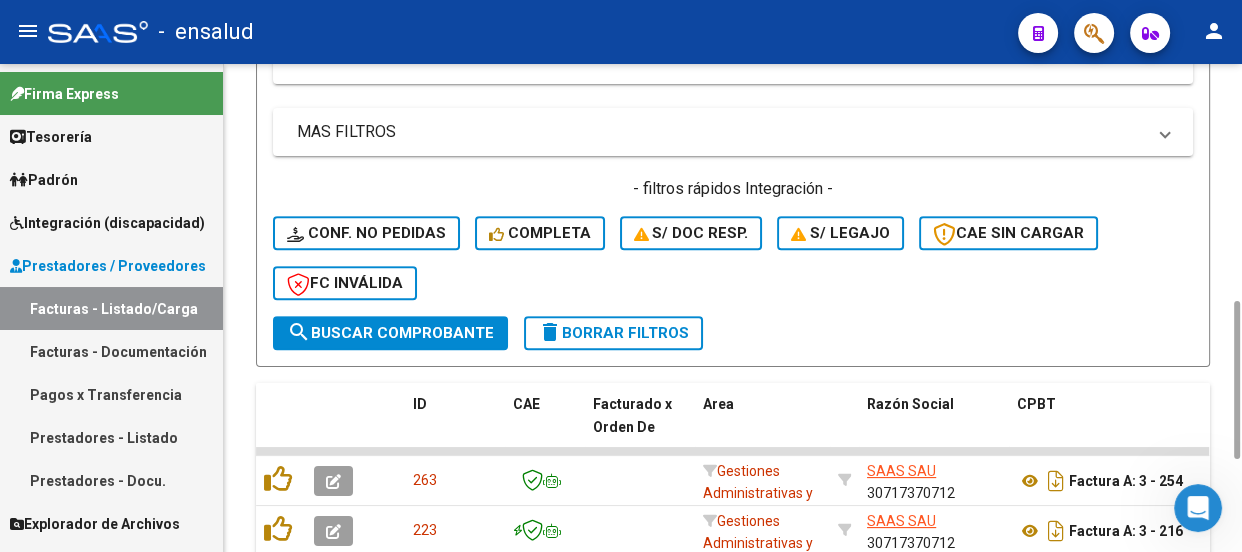 click on "search  Buscar Comprobante" 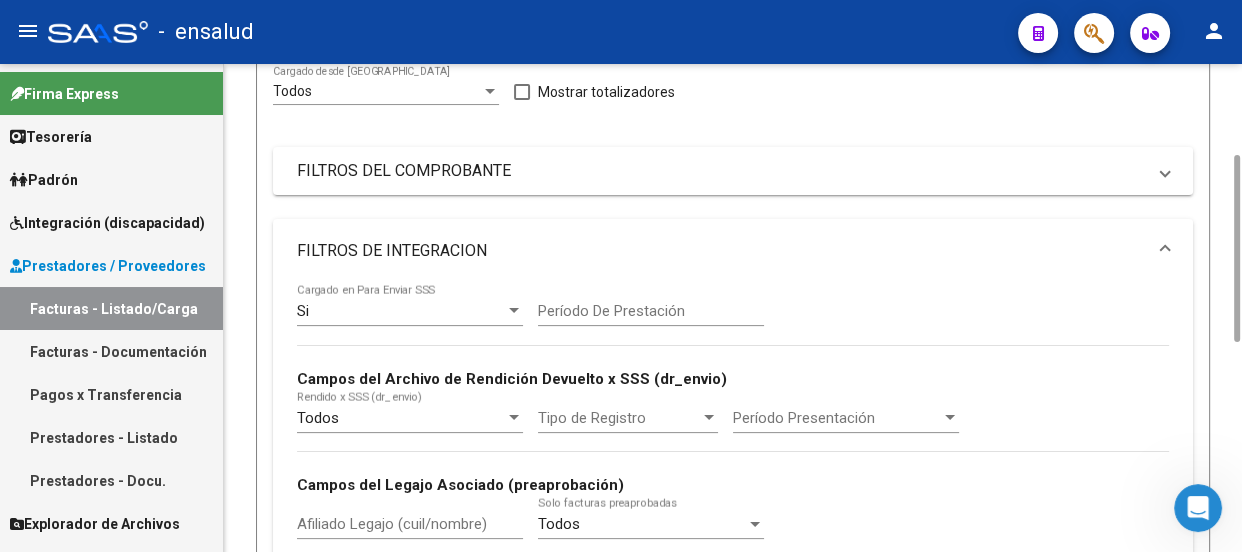 scroll, scrollTop: 0, scrollLeft: 0, axis: both 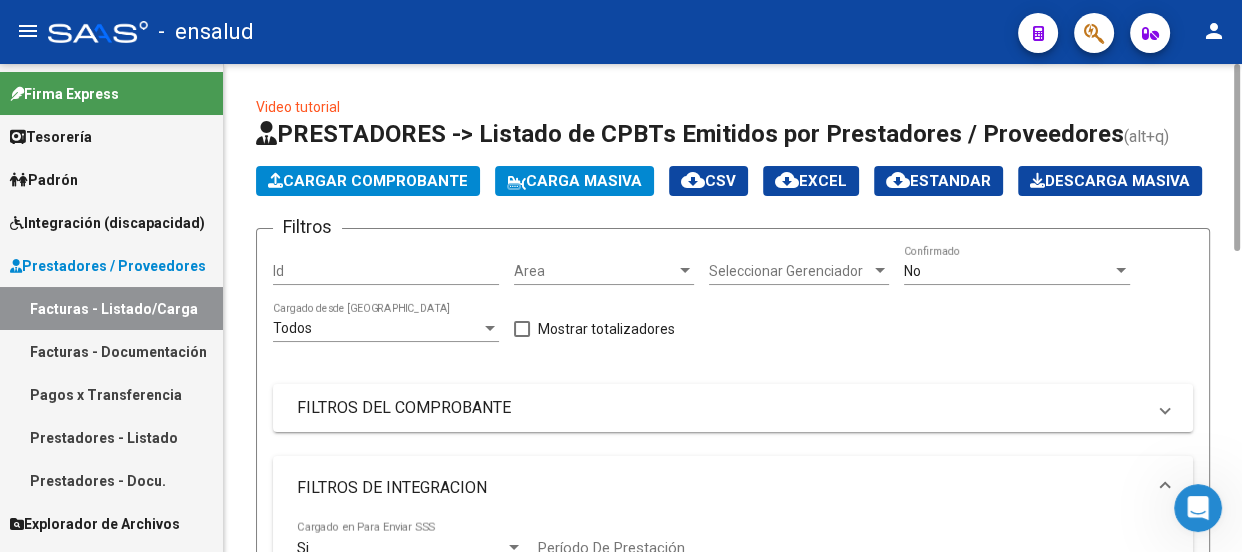 click on "Todos" at bounding box center [377, 328] 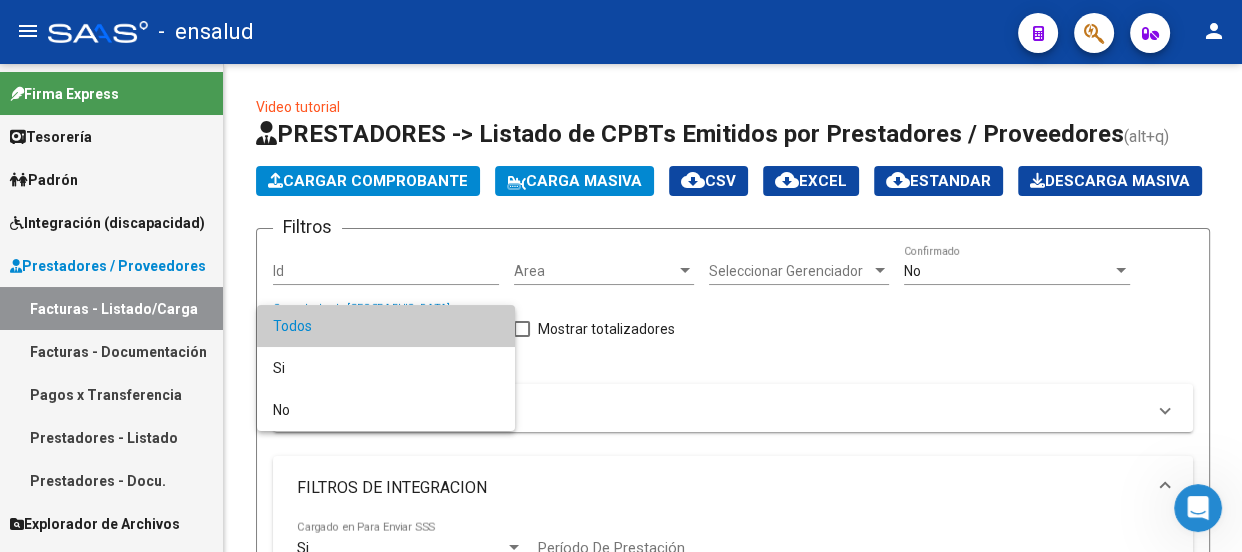 click at bounding box center (621, 276) 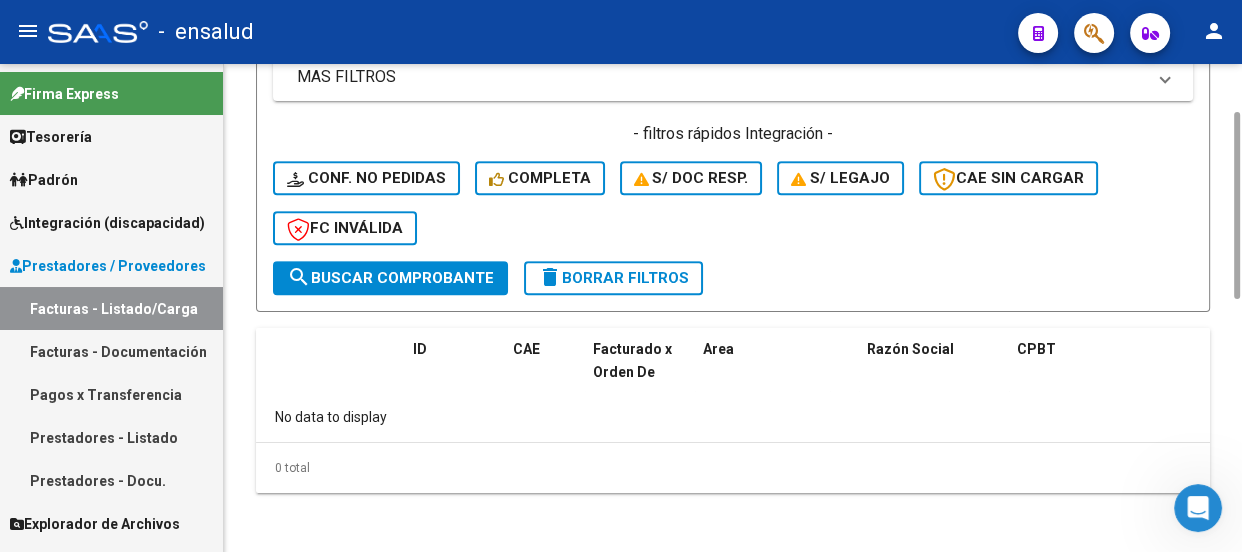 scroll, scrollTop: 419, scrollLeft: 0, axis: vertical 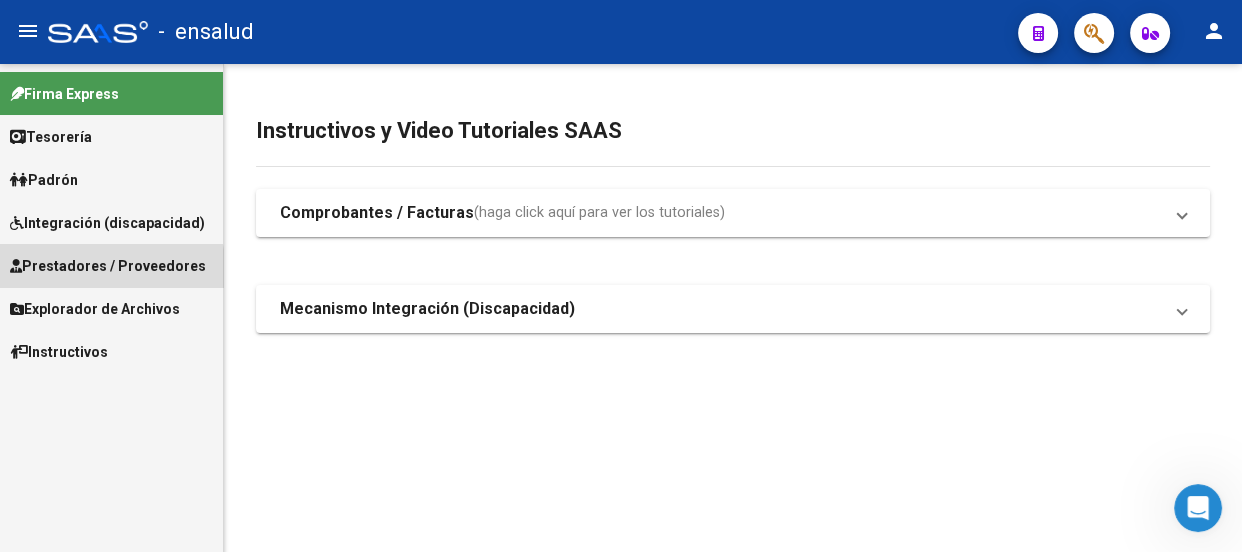 click on "Prestadores / Proveedores" at bounding box center [108, 266] 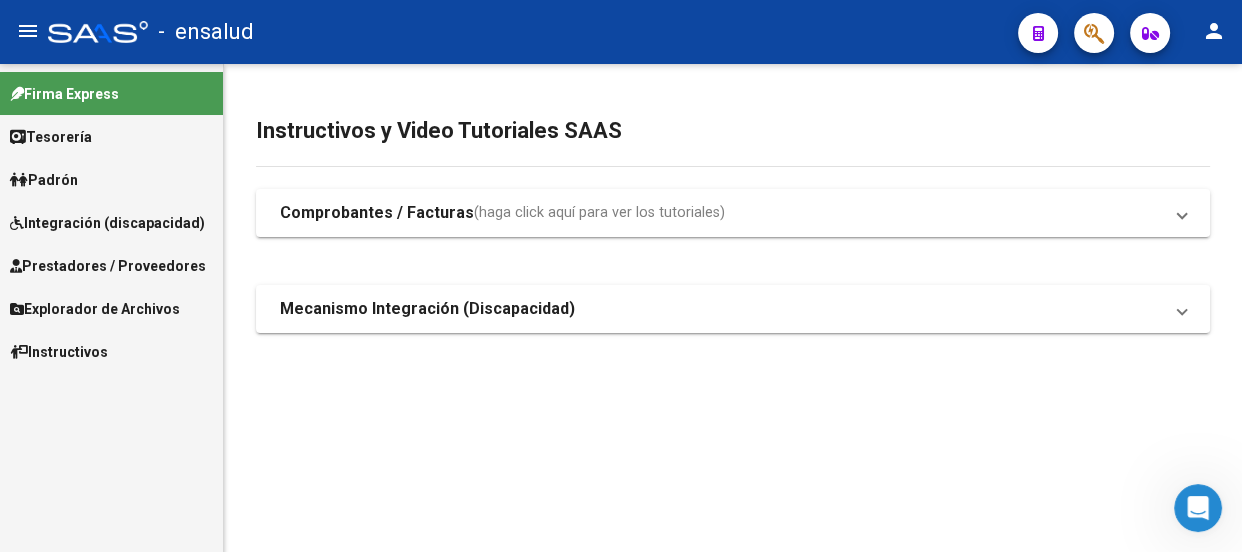 click on "Prestadores / Proveedores" at bounding box center [108, 266] 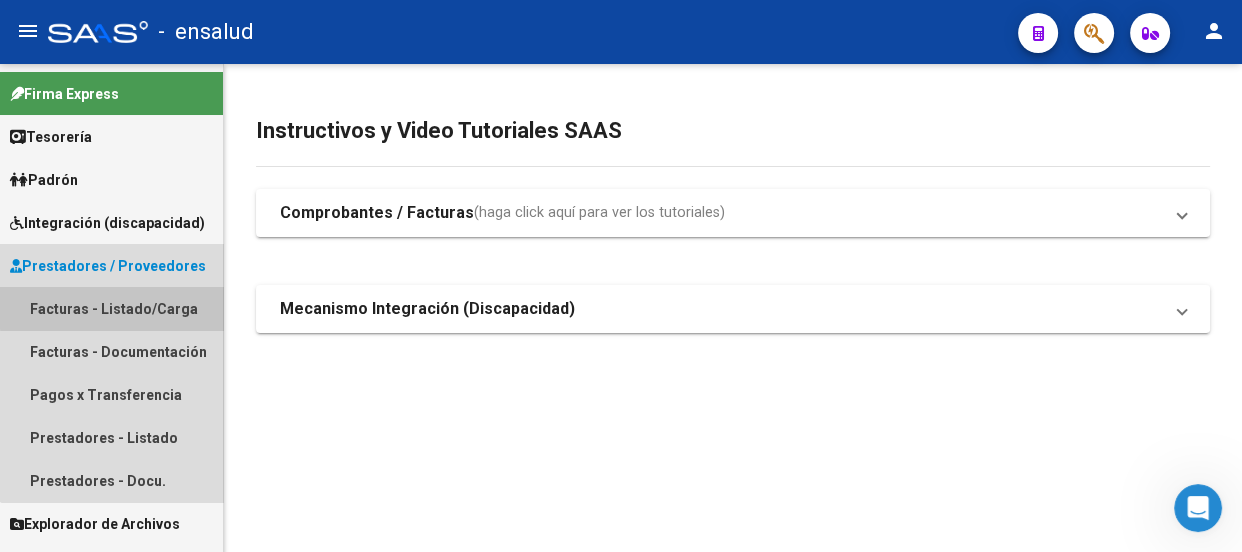 click on "Facturas - Listado/Carga" at bounding box center [111, 308] 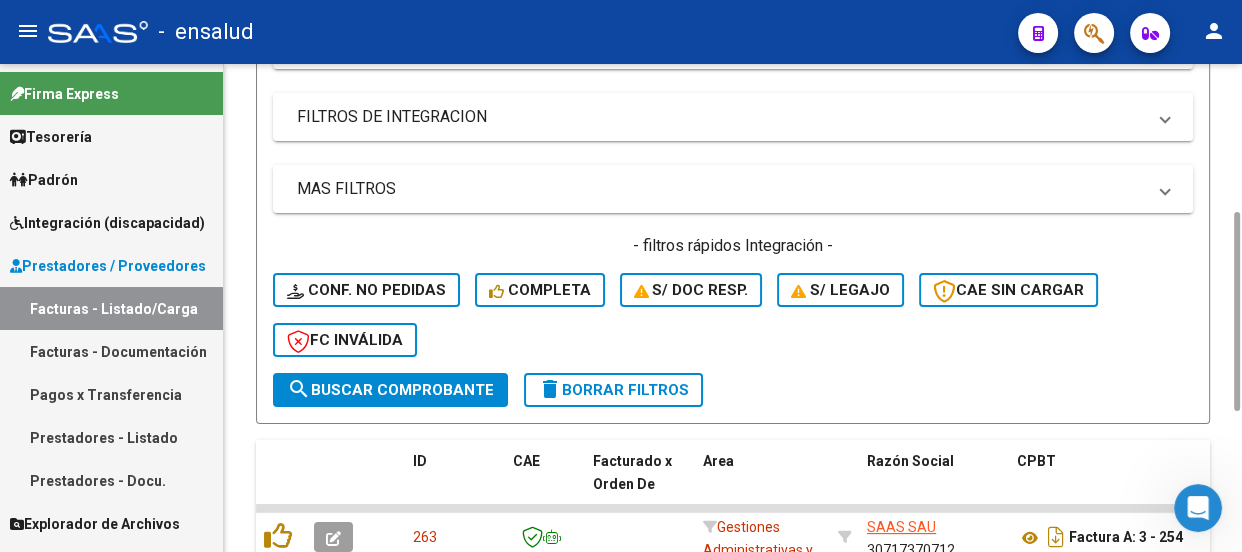 scroll, scrollTop: 181, scrollLeft: 0, axis: vertical 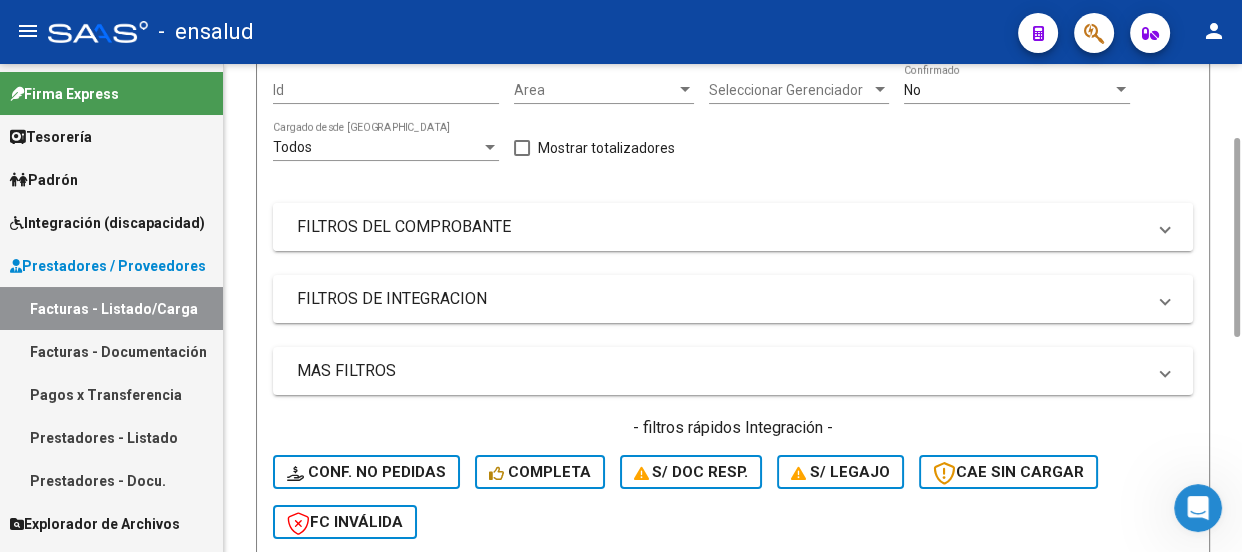 click on "FILTROS DEL COMPROBANTE" at bounding box center (721, 227) 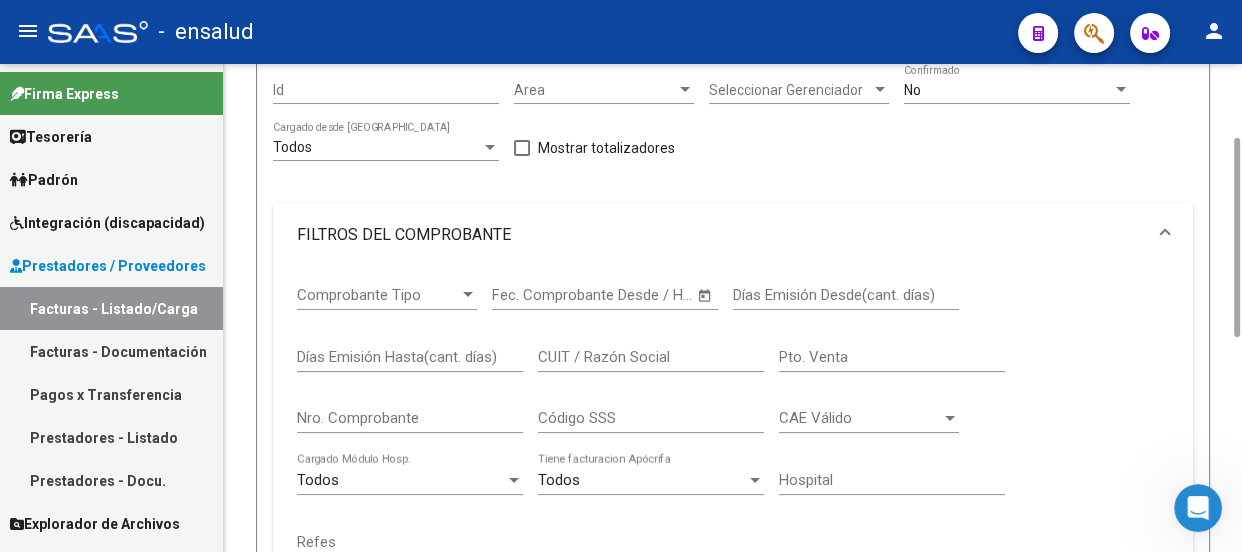 scroll, scrollTop: 363, scrollLeft: 0, axis: vertical 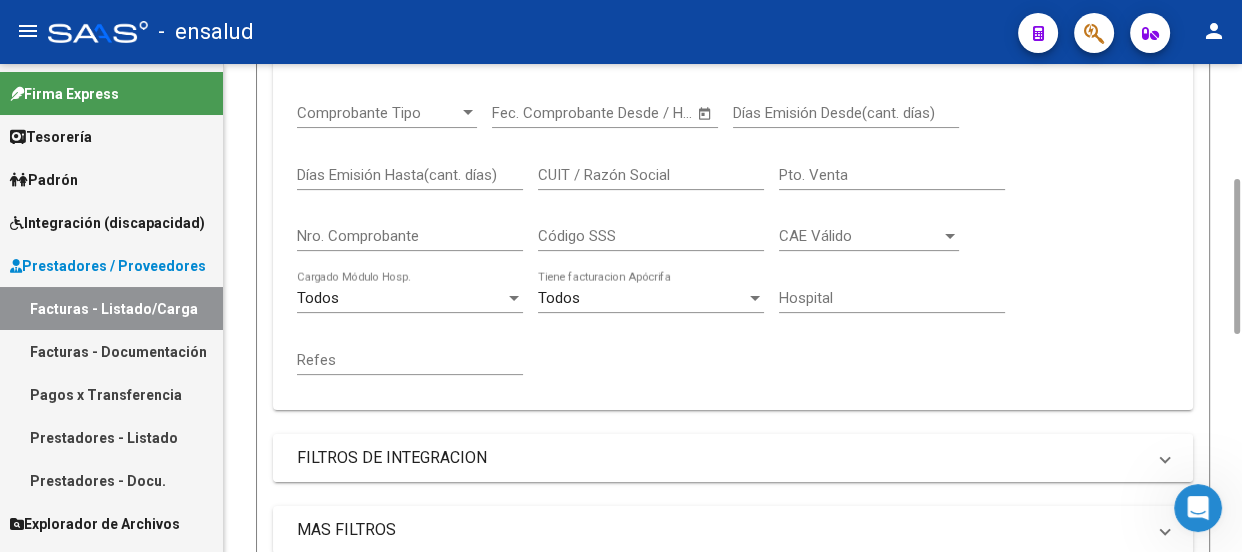 click on "FILTROS DE INTEGRACION" at bounding box center (721, 458) 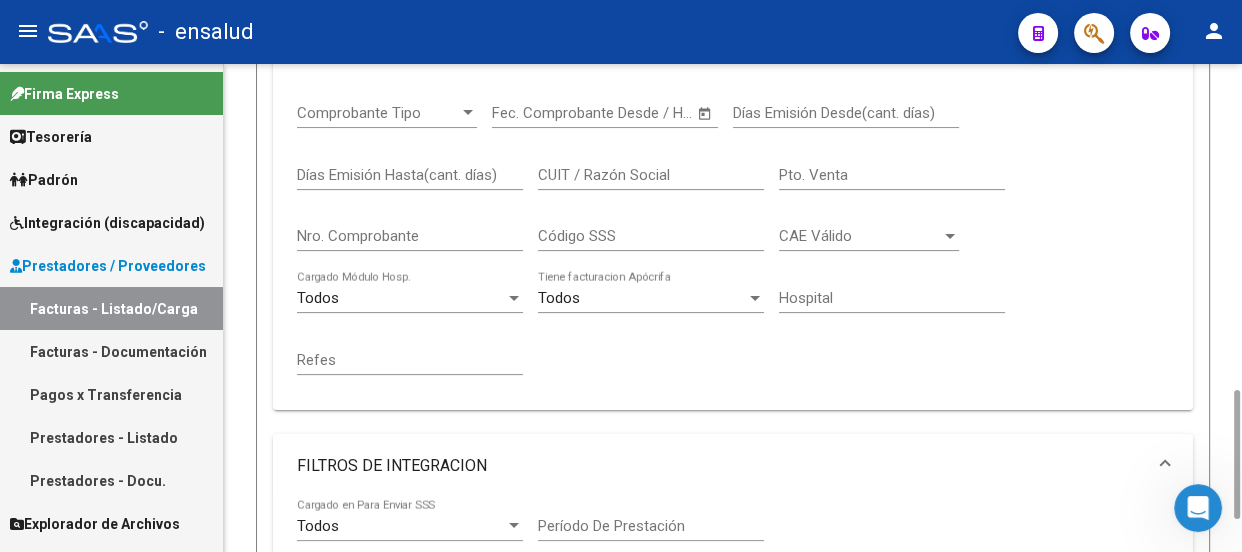 scroll, scrollTop: 727, scrollLeft: 0, axis: vertical 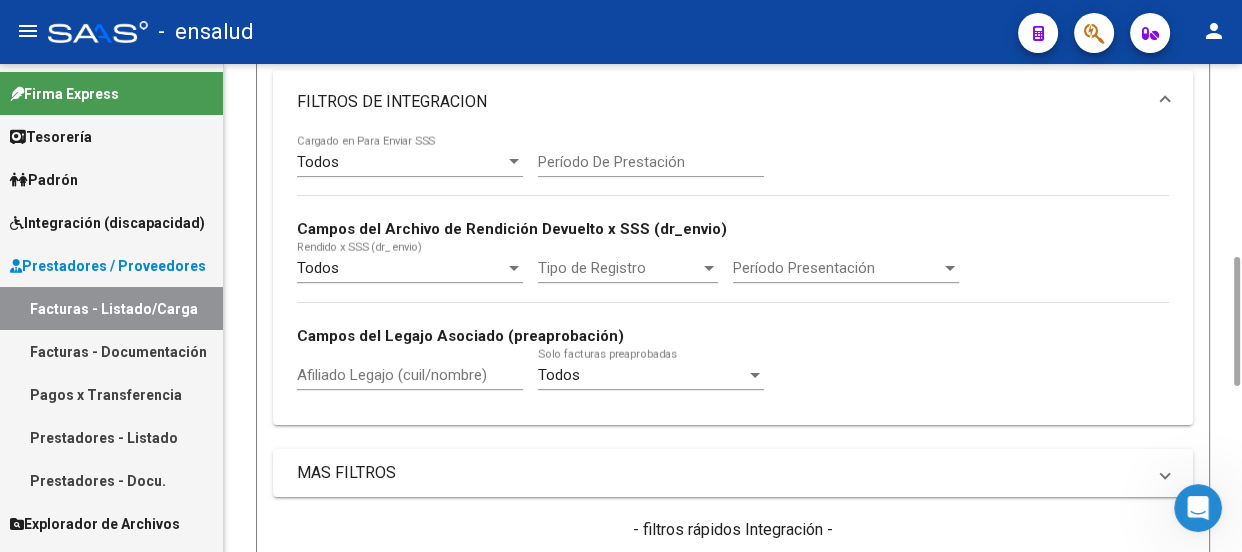 click on "Todos  Rendido x SSS (dr_envio)" 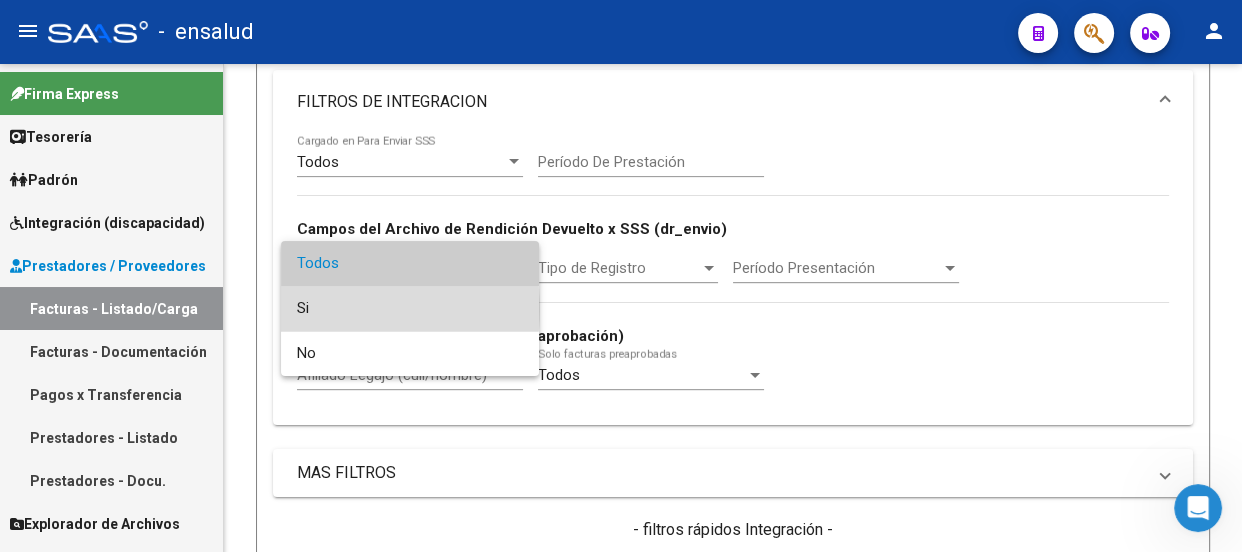 click on "Si" at bounding box center [410, 308] 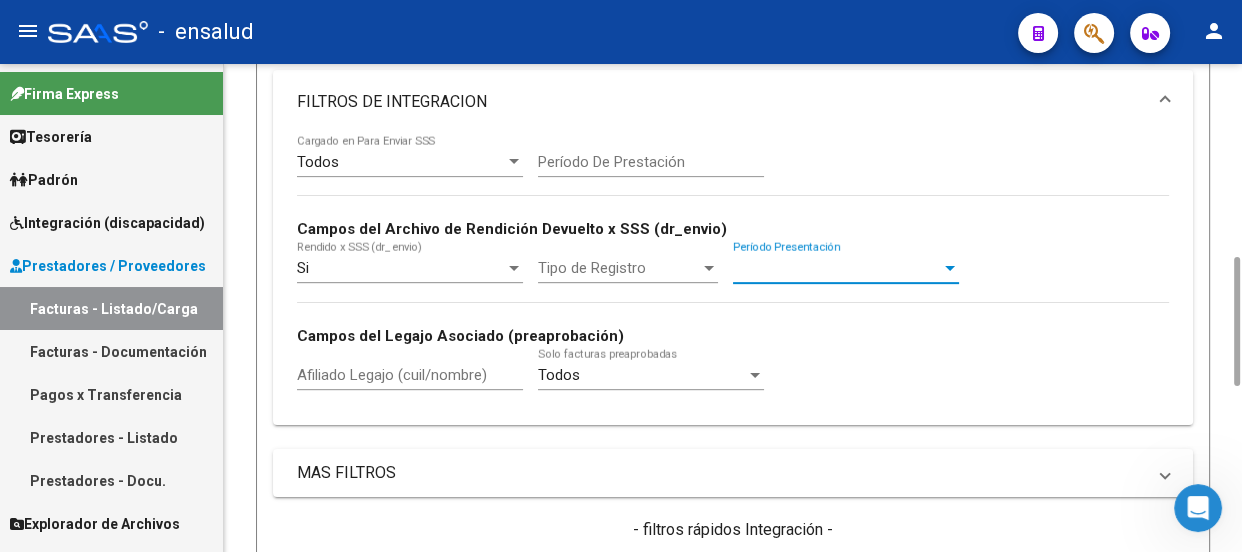 click at bounding box center (950, 268) 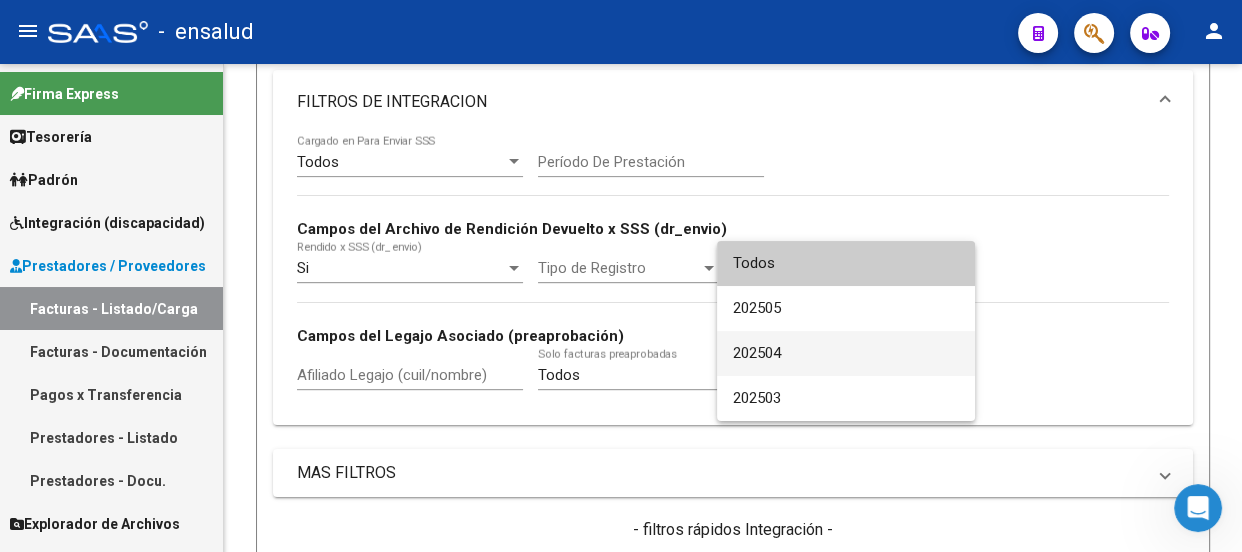 click on "202504" at bounding box center (846, 353) 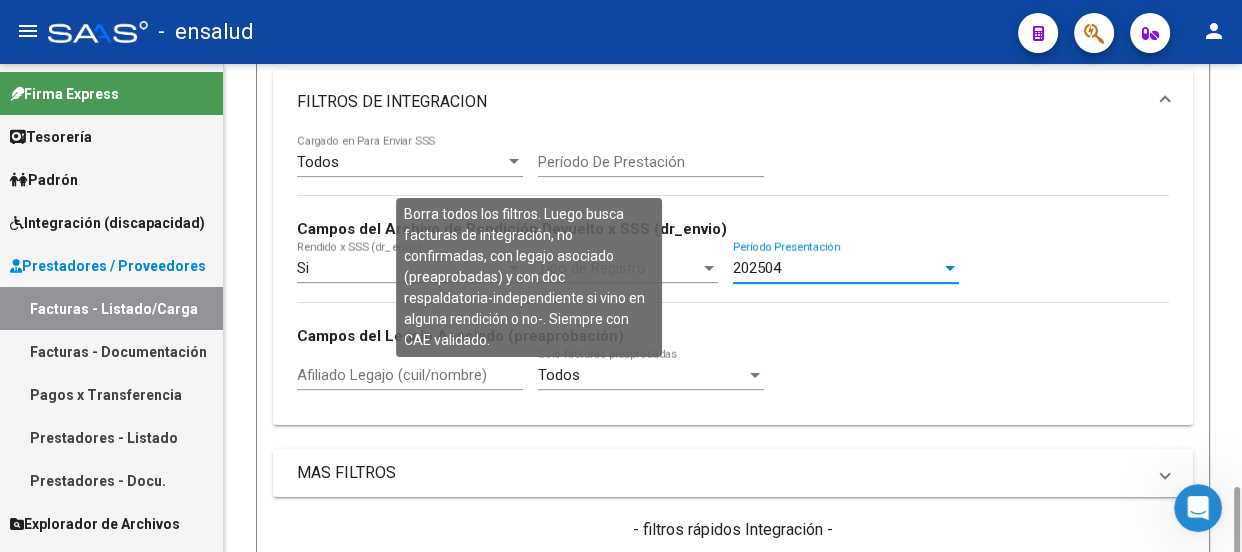 scroll, scrollTop: 909, scrollLeft: 0, axis: vertical 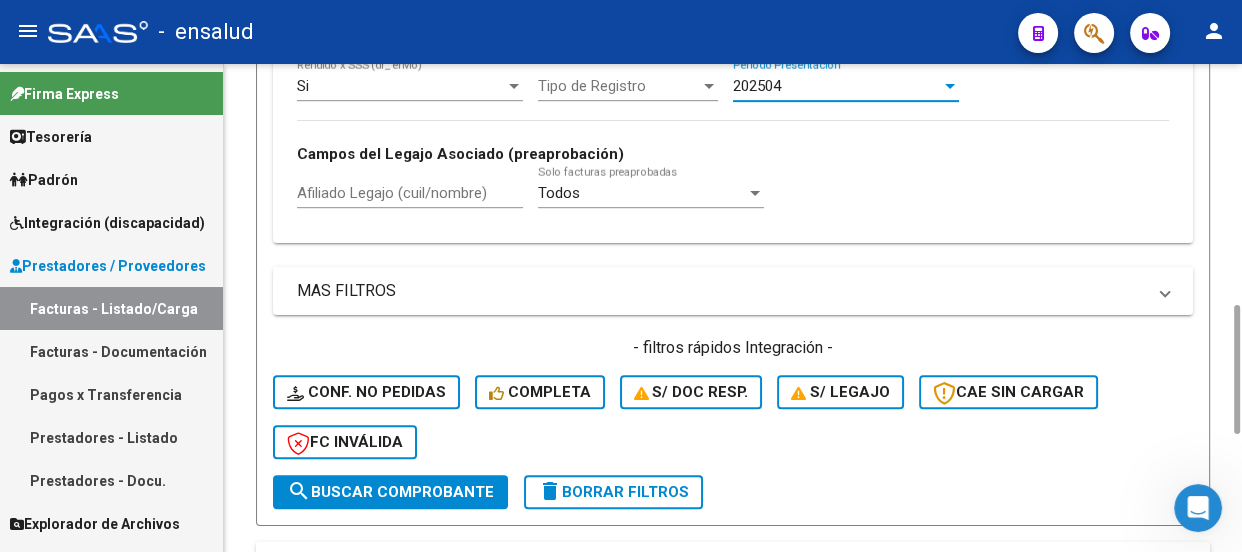 click on "Afiliado Legajo (cuil/nombre)" at bounding box center (410, 193) 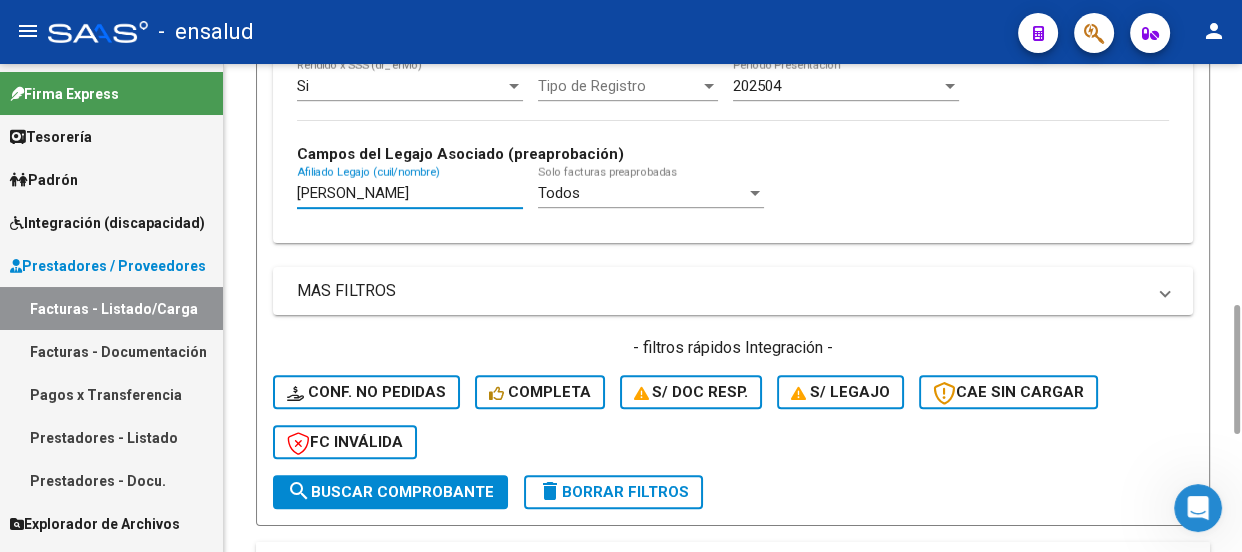 type on "[PERSON_NAME]" 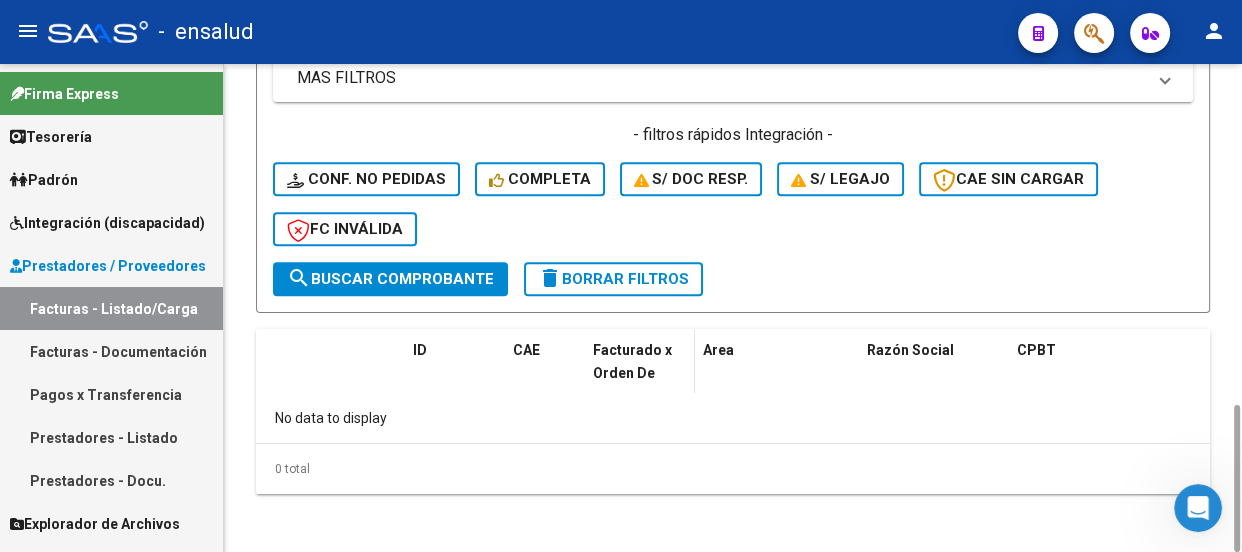 scroll, scrollTop: 1122, scrollLeft: 0, axis: vertical 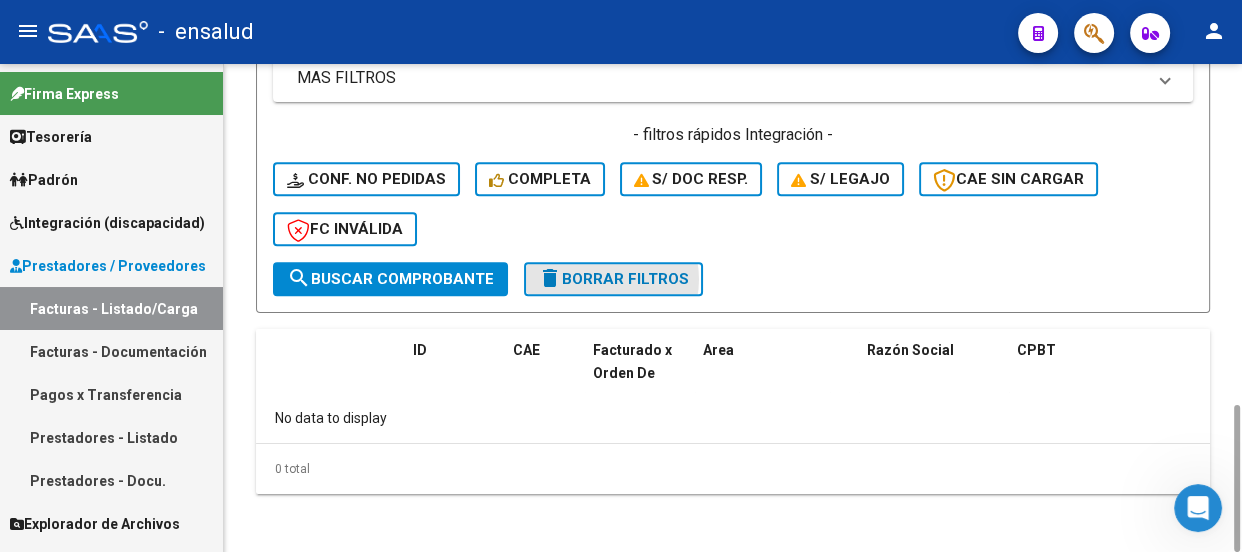click on "delete  Borrar Filtros" 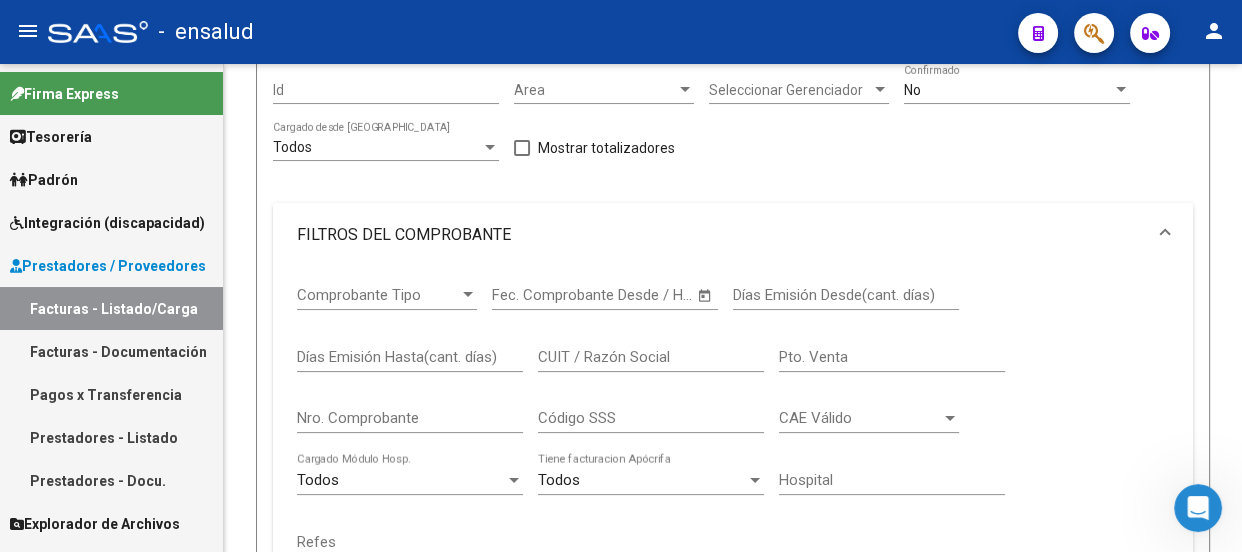 scroll, scrollTop: 0, scrollLeft: 0, axis: both 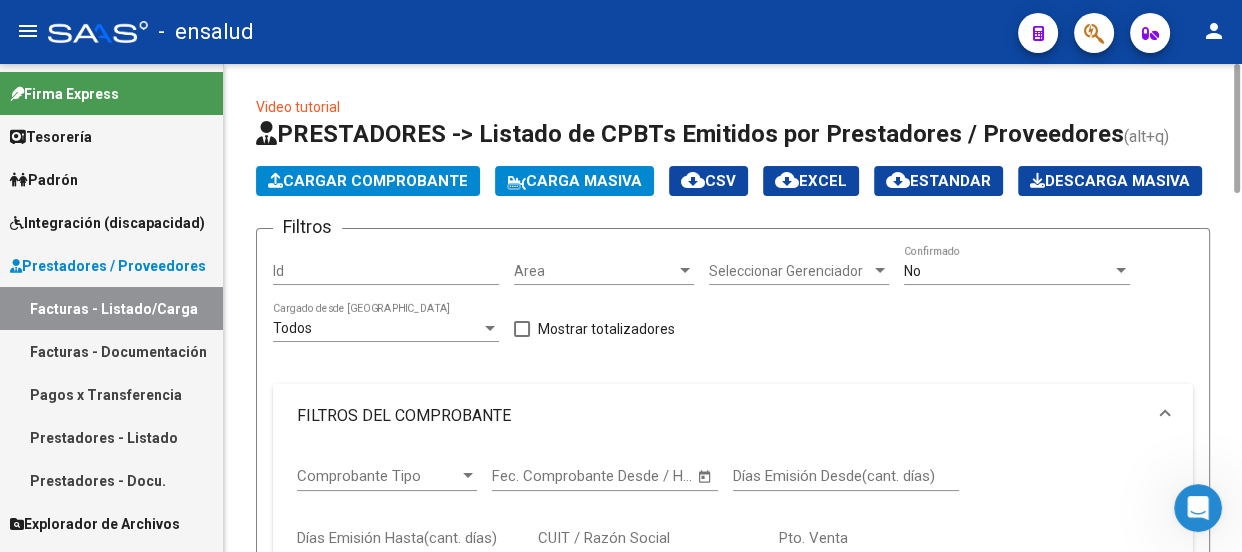 click on "Todos" at bounding box center [377, 328] 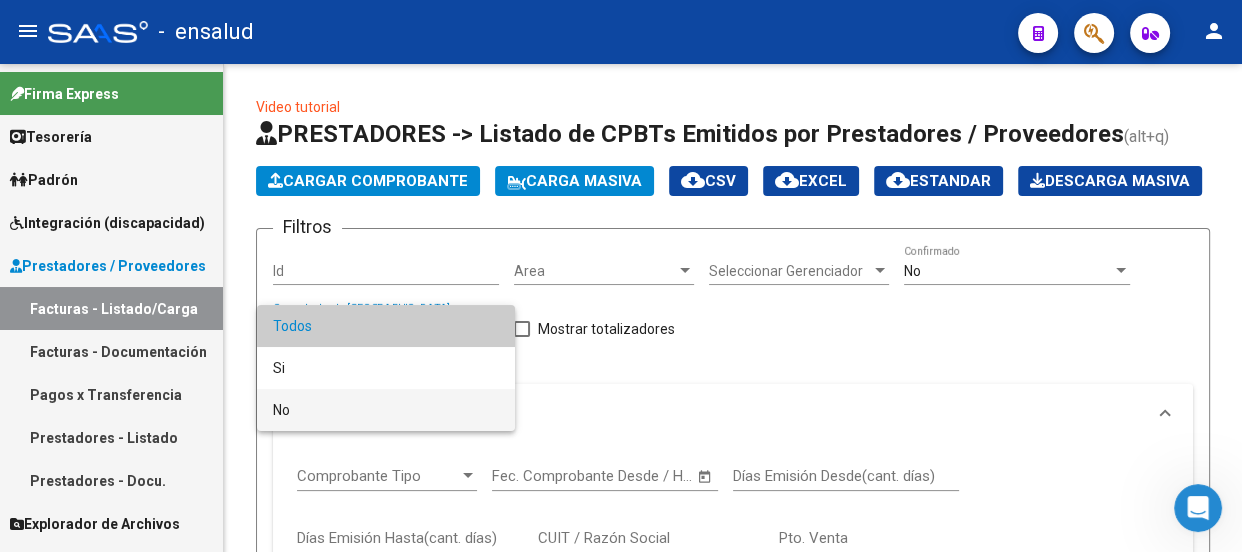 click on "No" at bounding box center (386, 410) 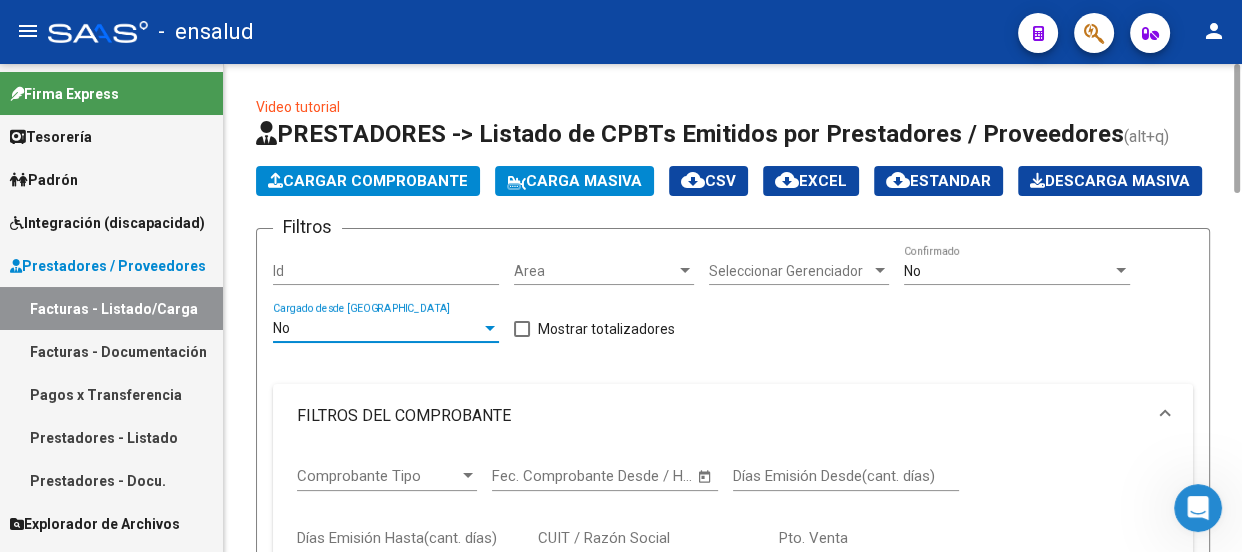 click at bounding box center (880, 271) 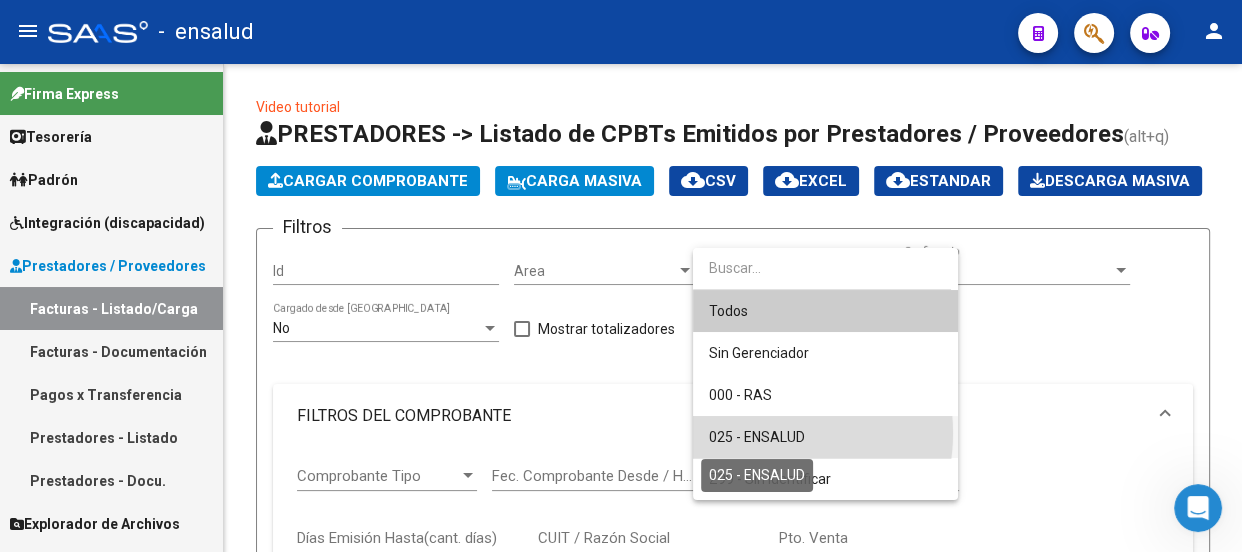 click on "025 - ENSALUD" at bounding box center (757, 437) 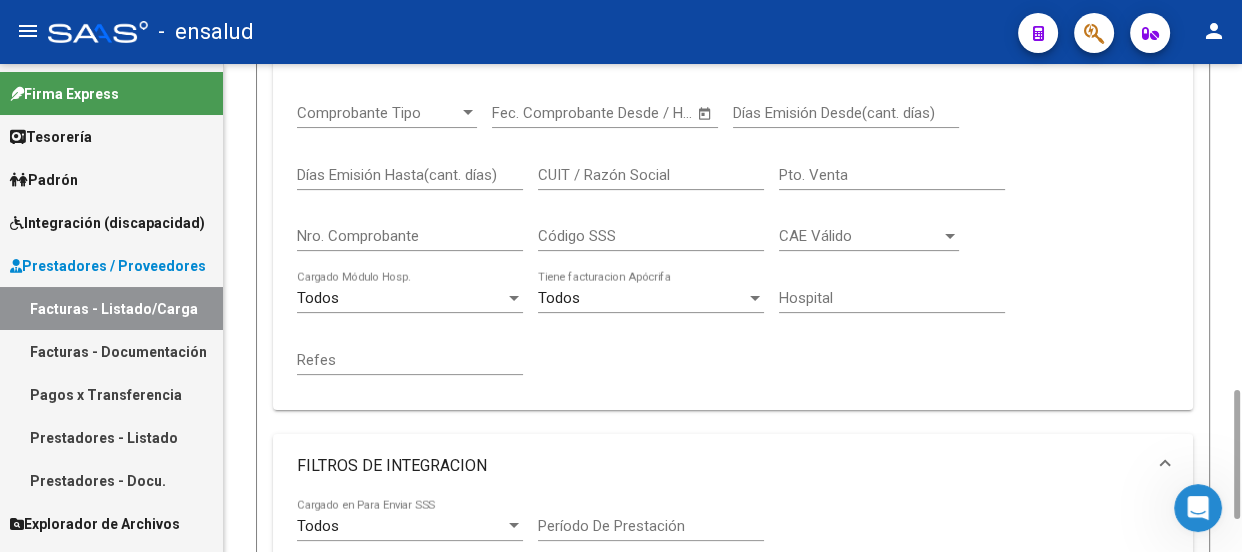 scroll, scrollTop: 545, scrollLeft: 0, axis: vertical 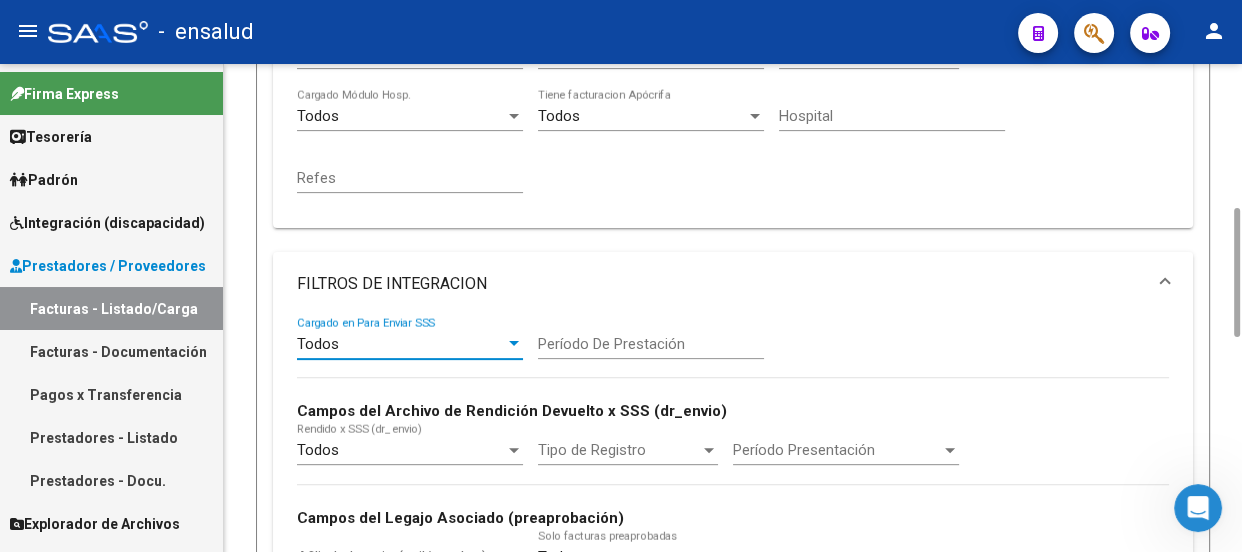 click on "Todos" at bounding box center [401, 344] 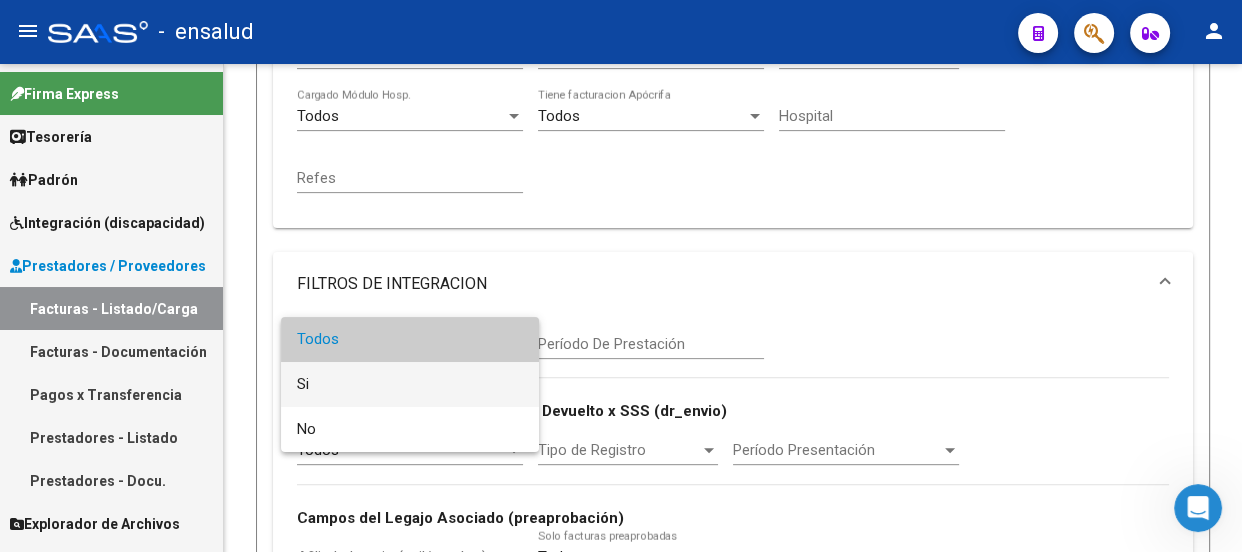 click on "Si" at bounding box center (410, 384) 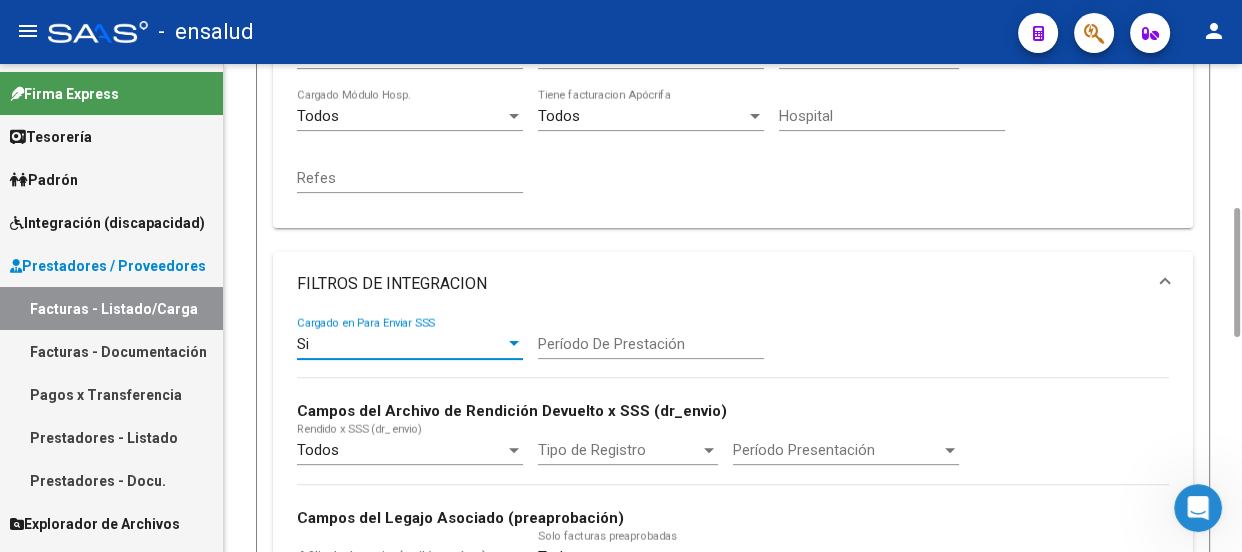 scroll, scrollTop: 727, scrollLeft: 0, axis: vertical 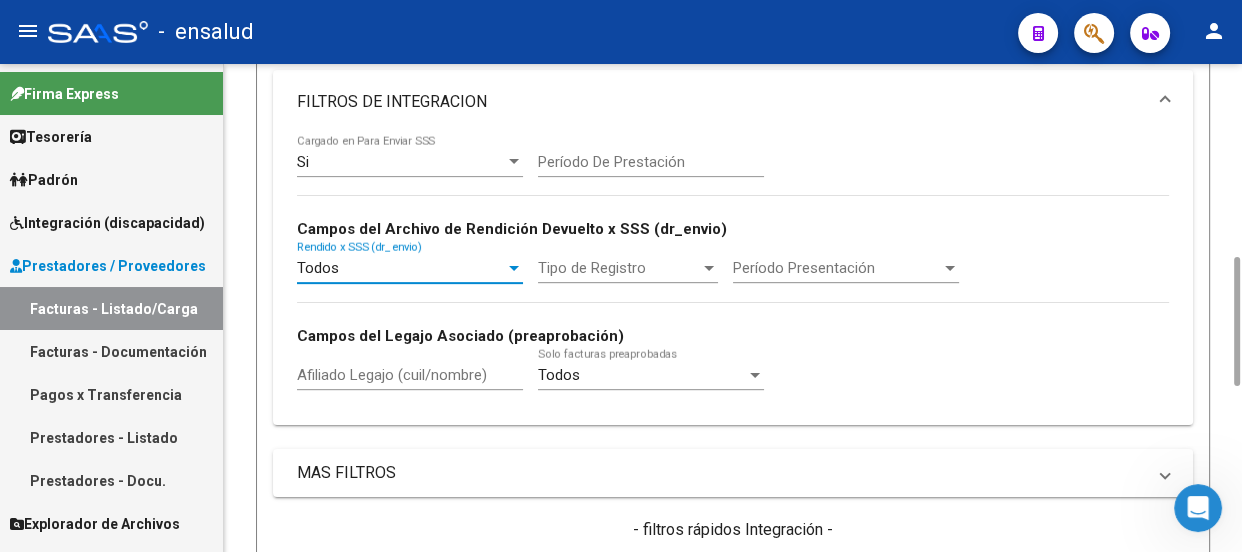 click on "Todos" at bounding box center (401, 268) 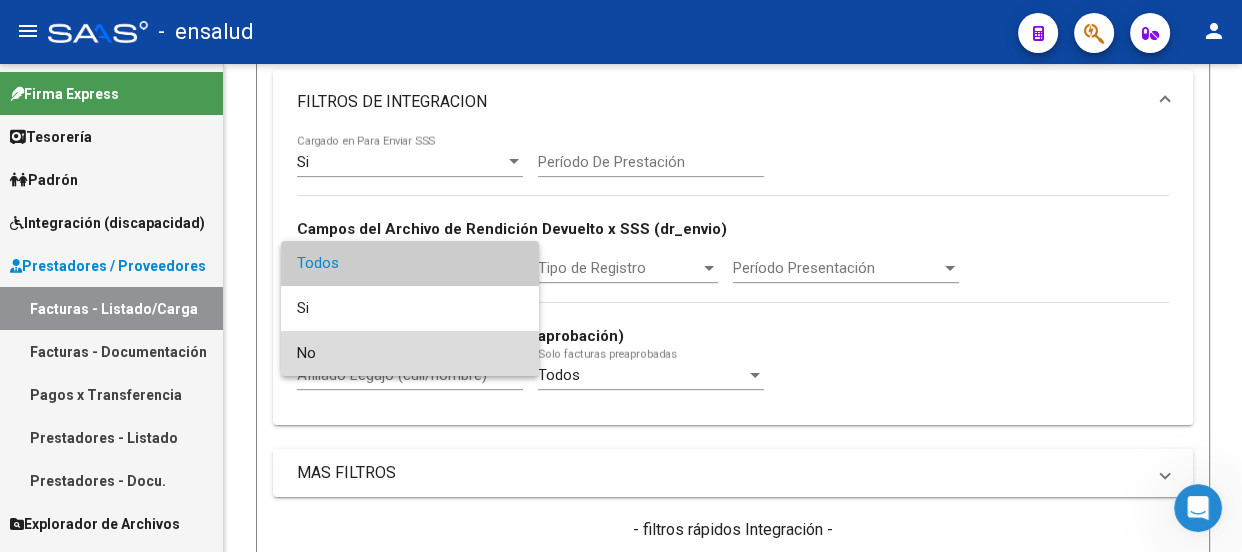 click on "No" at bounding box center [410, 353] 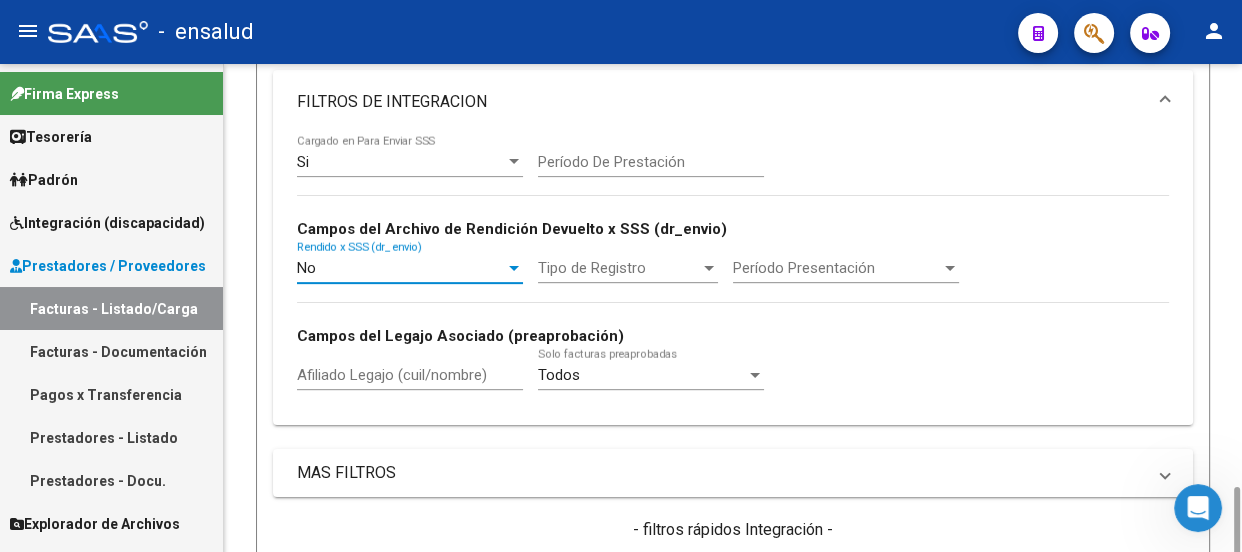 scroll, scrollTop: 1090, scrollLeft: 0, axis: vertical 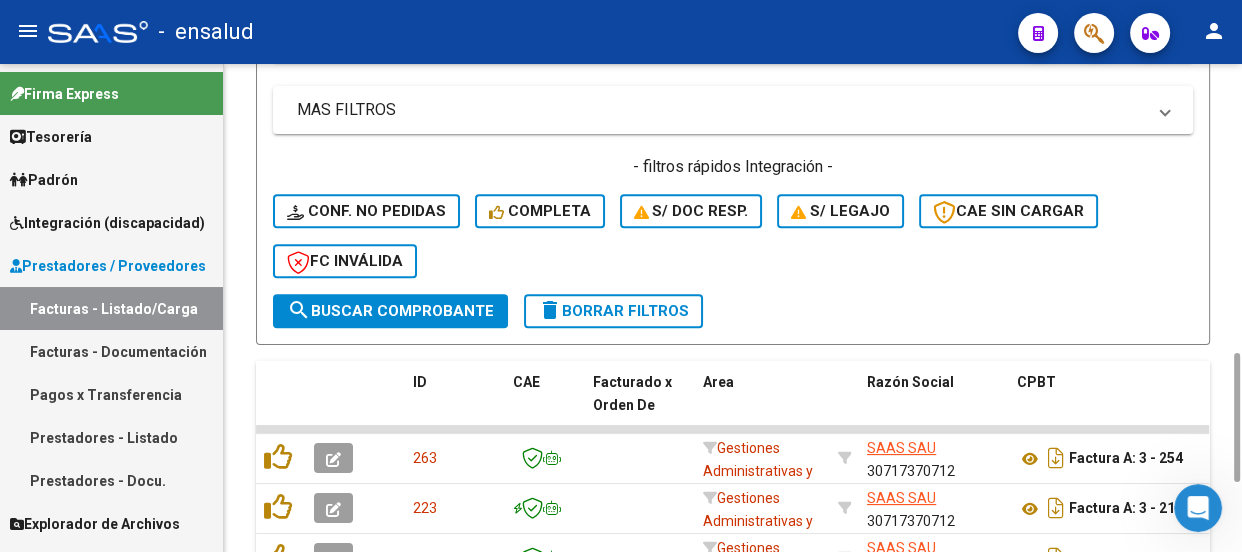 click on "search  Buscar Comprobante" 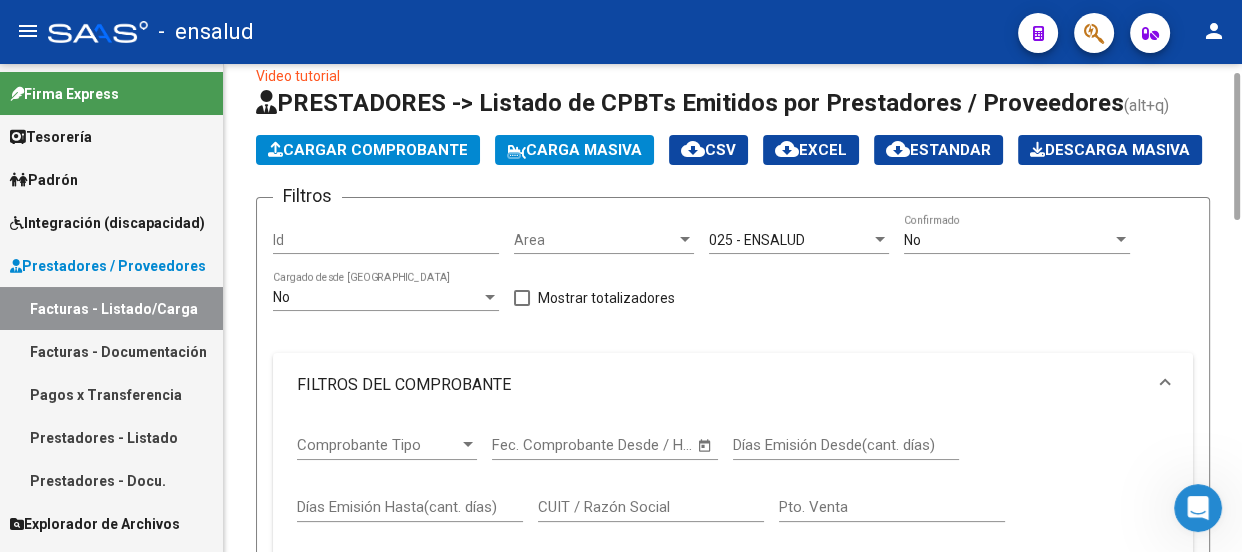 scroll, scrollTop: 0, scrollLeft: 0, axis: both 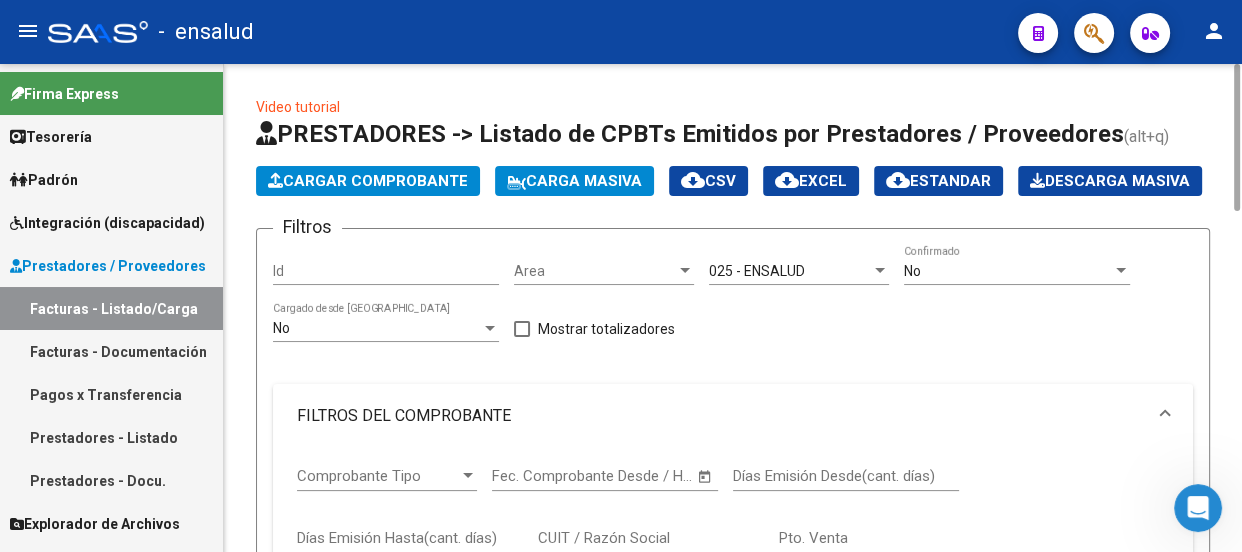 click at bounding box center (490, 328) 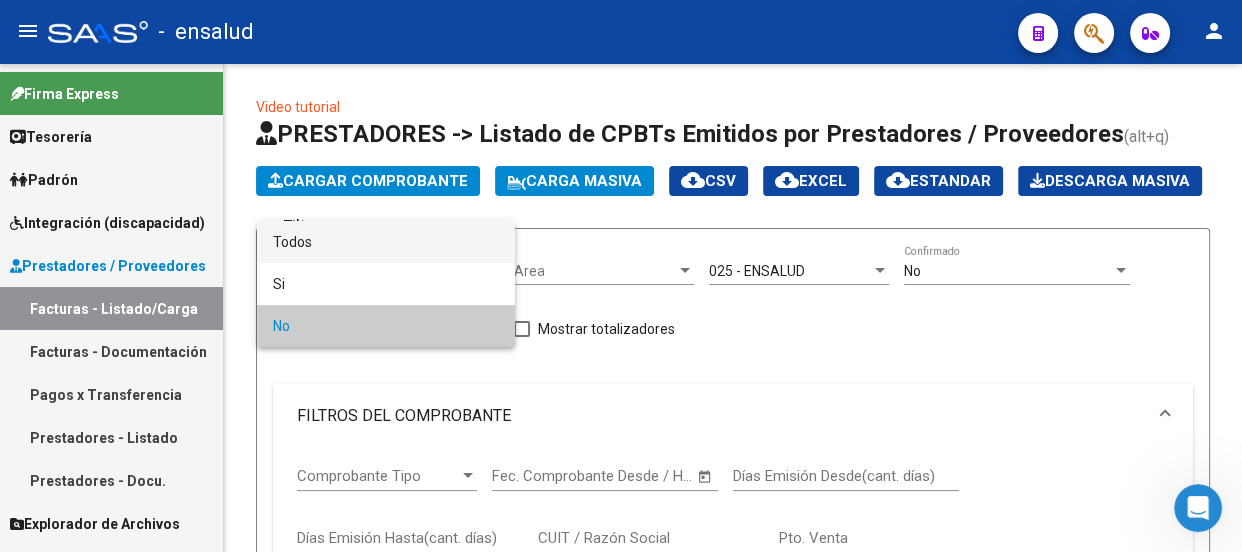 click on "Todos" at bounding box center [386, 242] 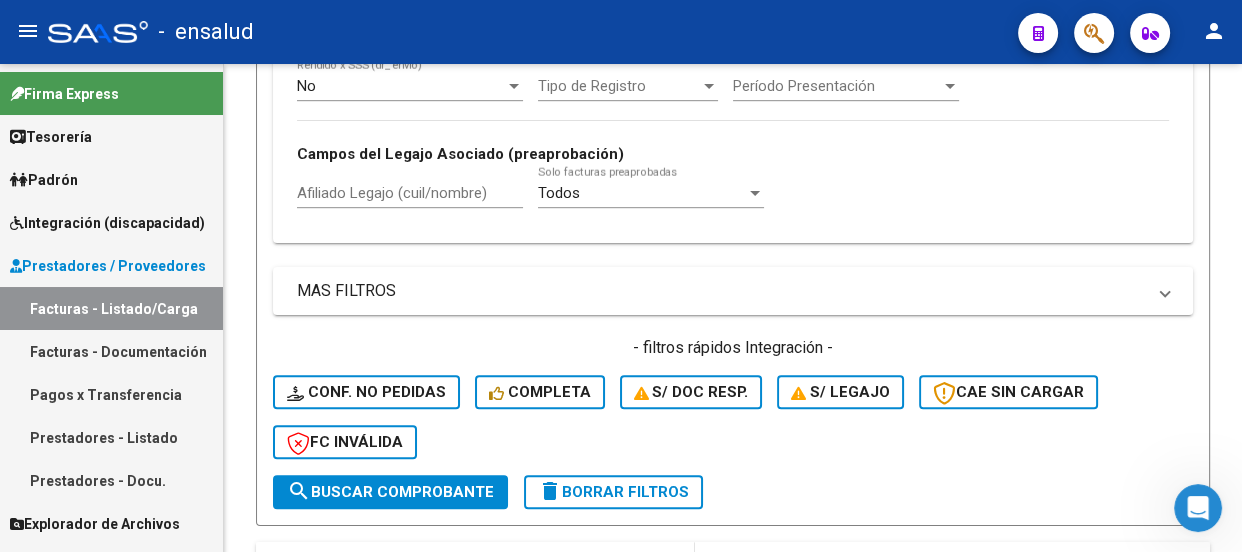 scroll, scrollTop: 1090, scrollLeft: 0, axis: vertical 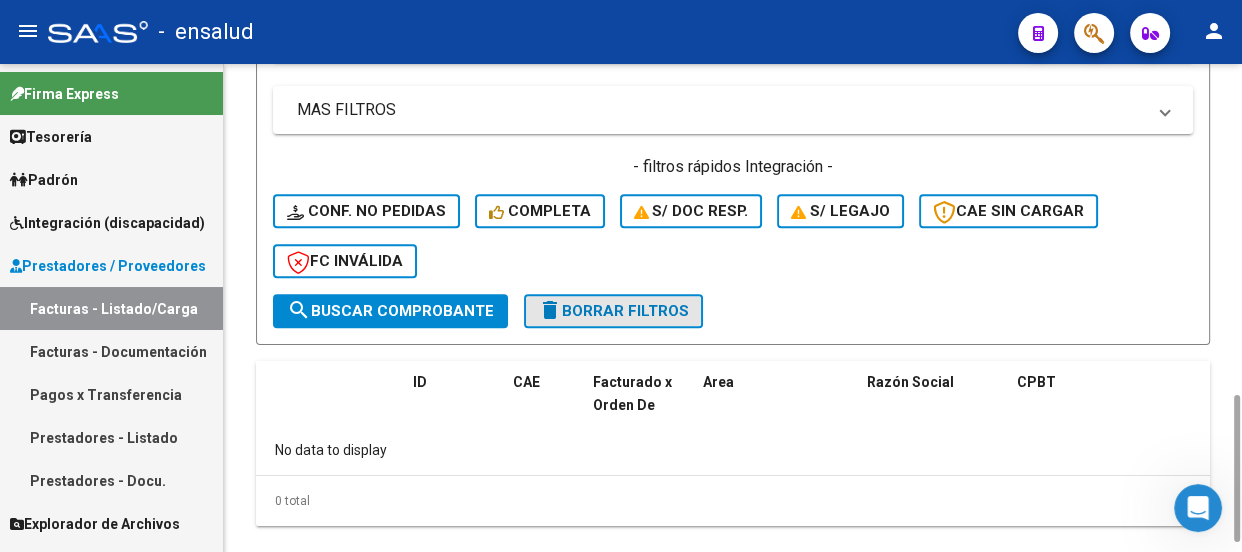 click on "delete  Borrar Filtros" 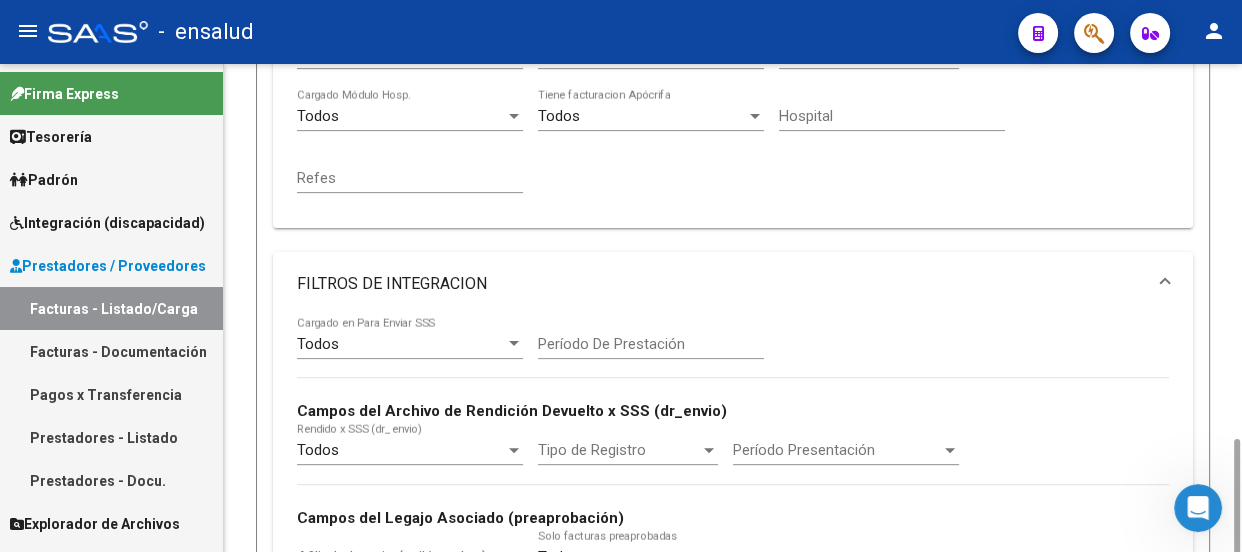 scroll, scrollTop: 727, scrollLeft: 0, axis: vertical 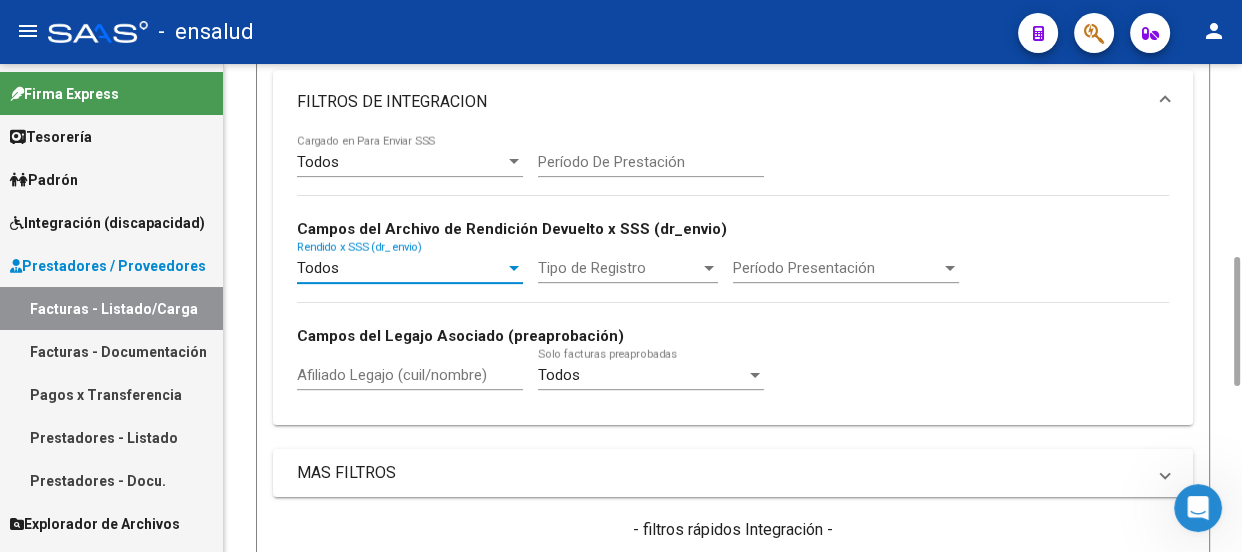 click on "Todos" at bounding box center (401, 268) 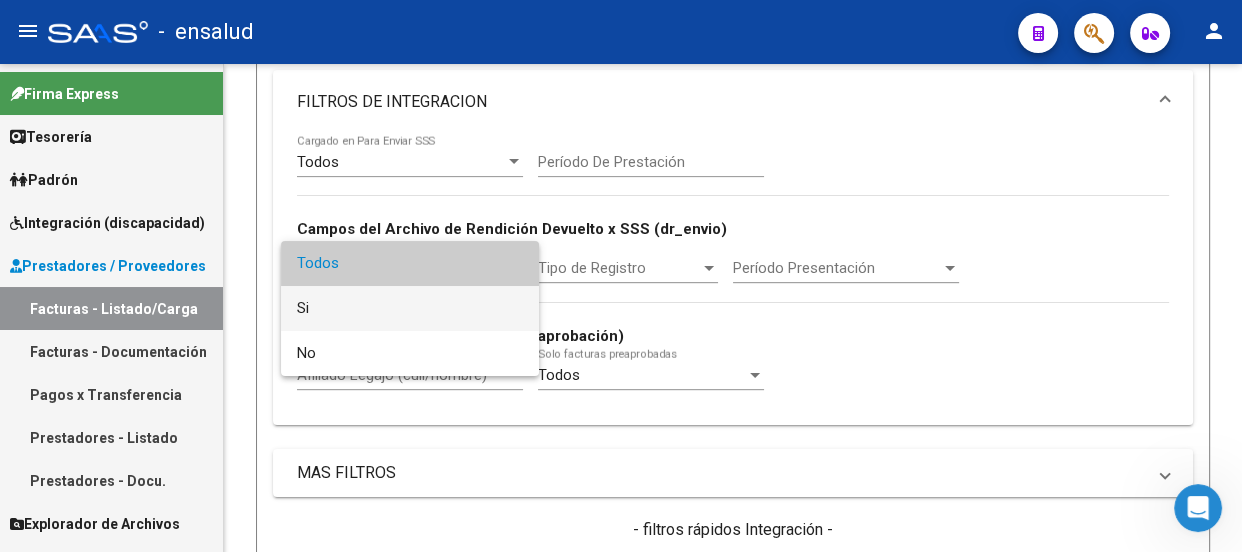 click on "Si" at bounding box center [410, 308] 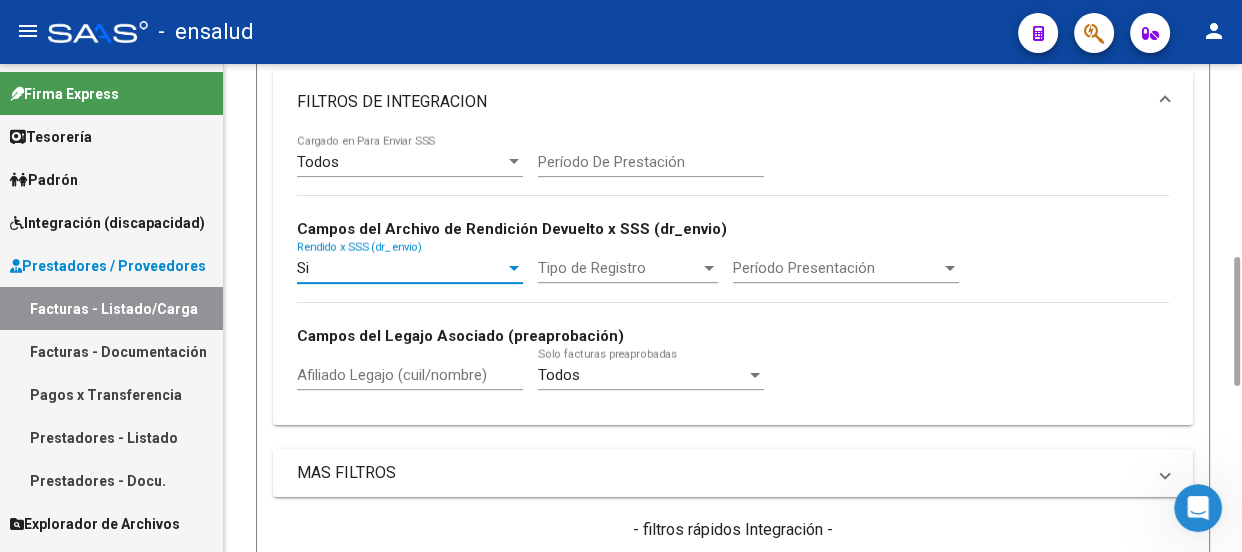 click at bounding box center [514, 161] 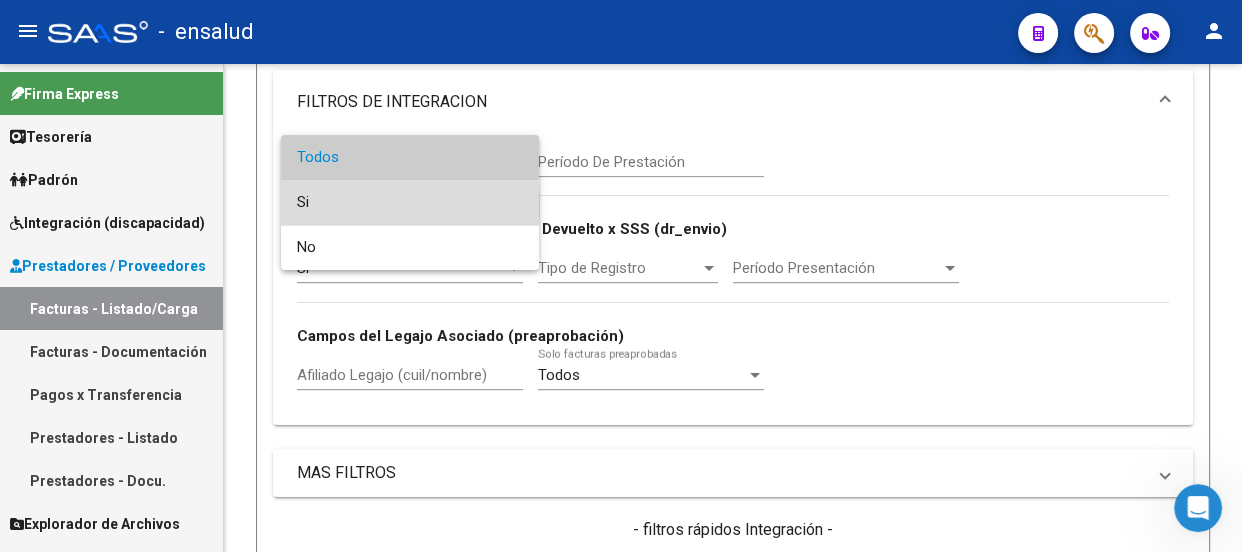click on "Si" at bounding box center (410, 202) 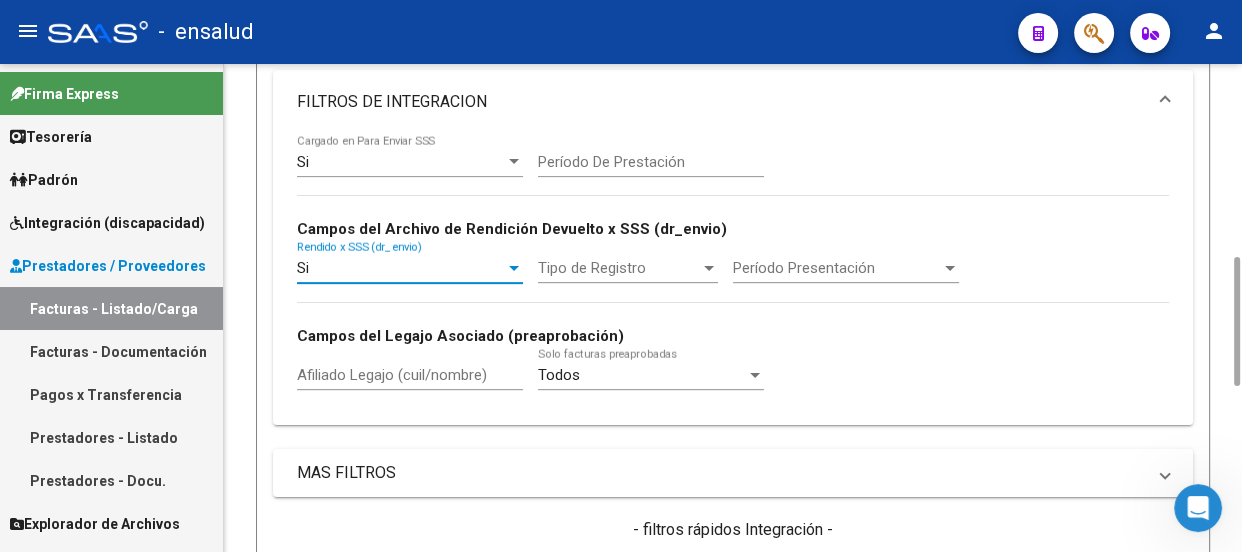click at bounding box center [514, 268] 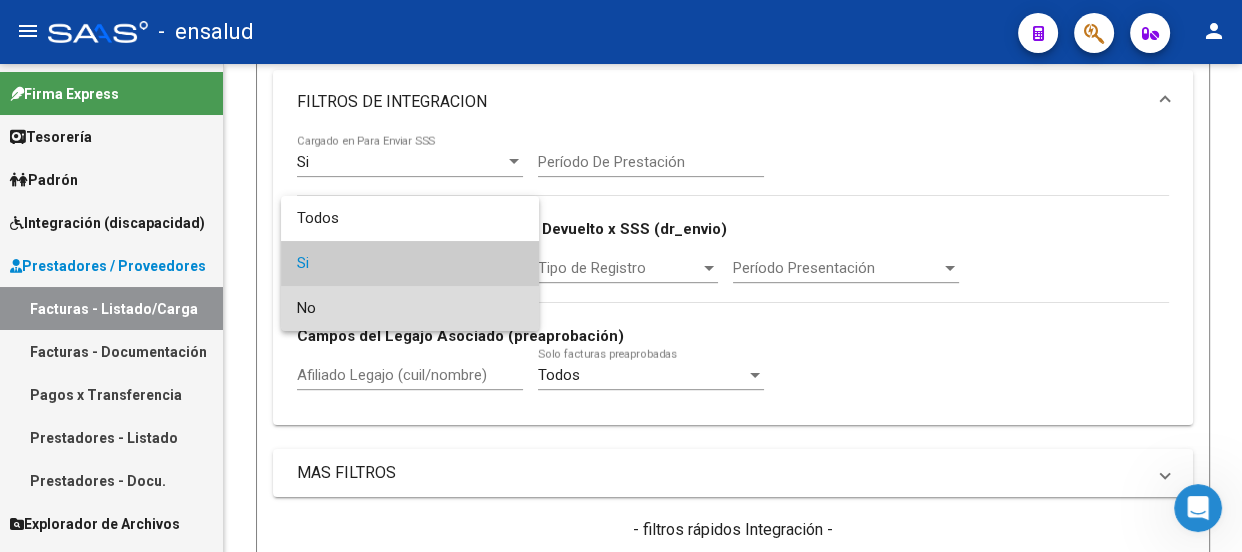 click on "No" at bounding box center [410, 308] 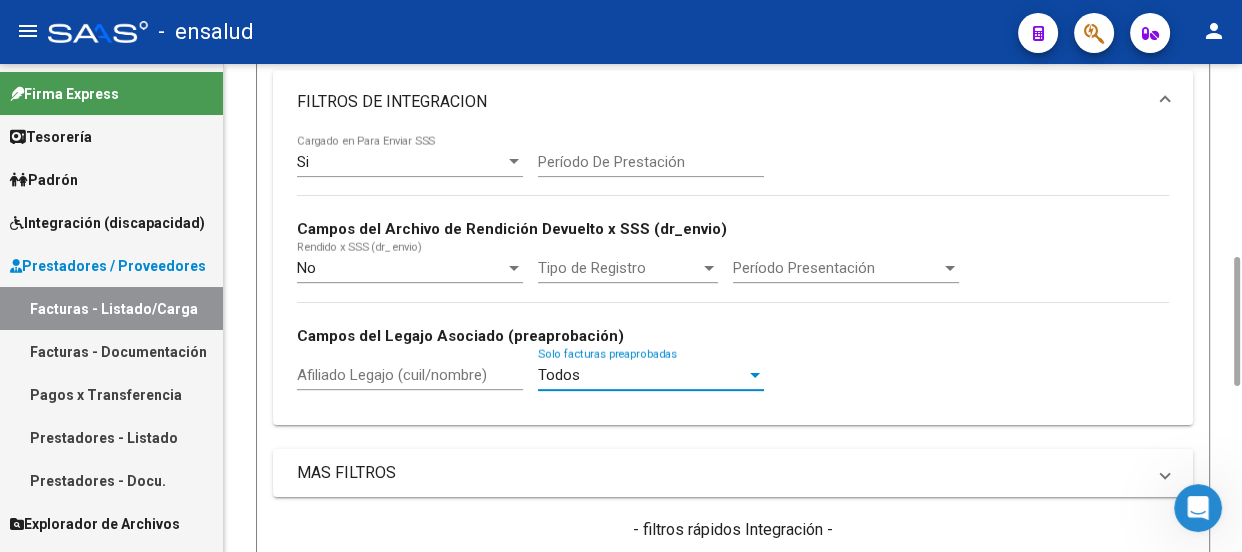 click at bounding box center (755, 375) 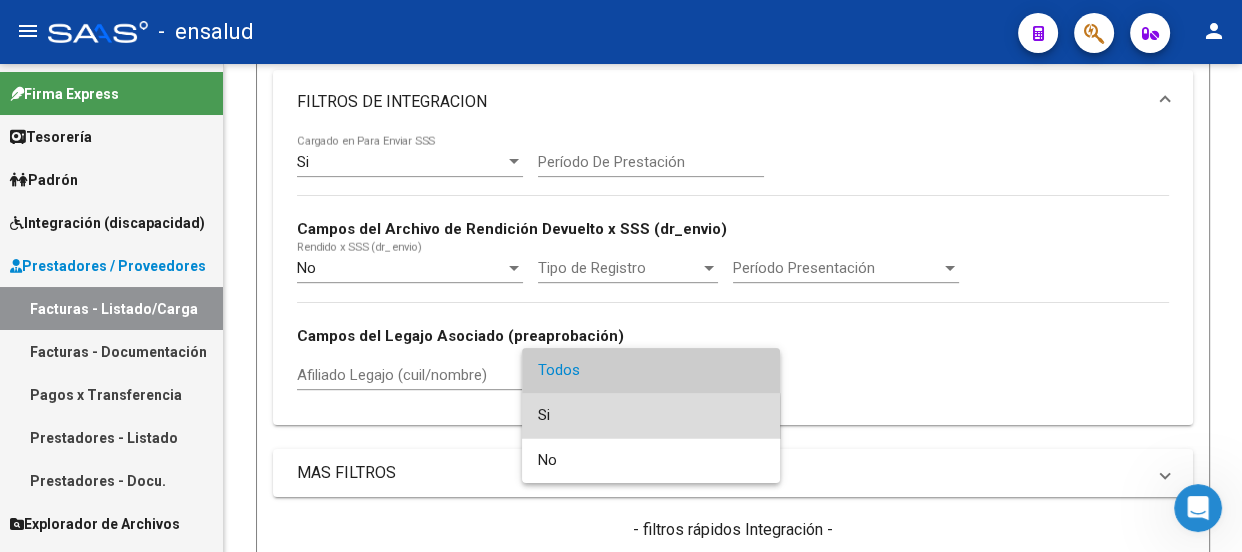 click on "Si" at bounding box center (651, 415) 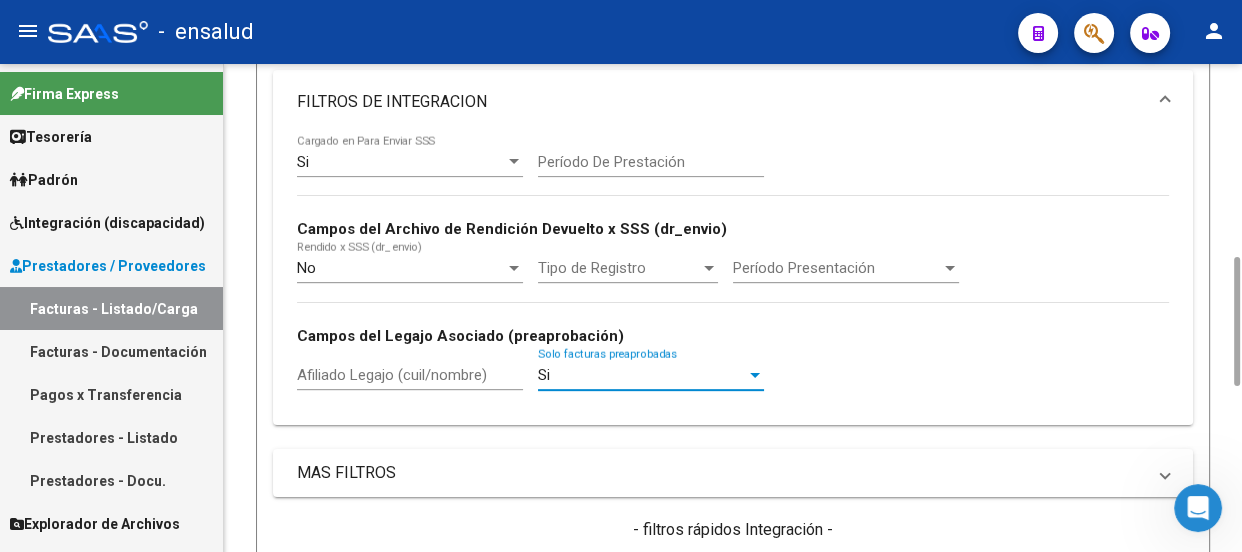 scroll, scrollTop: 1272, scrollLeft: 0, axis: vertical 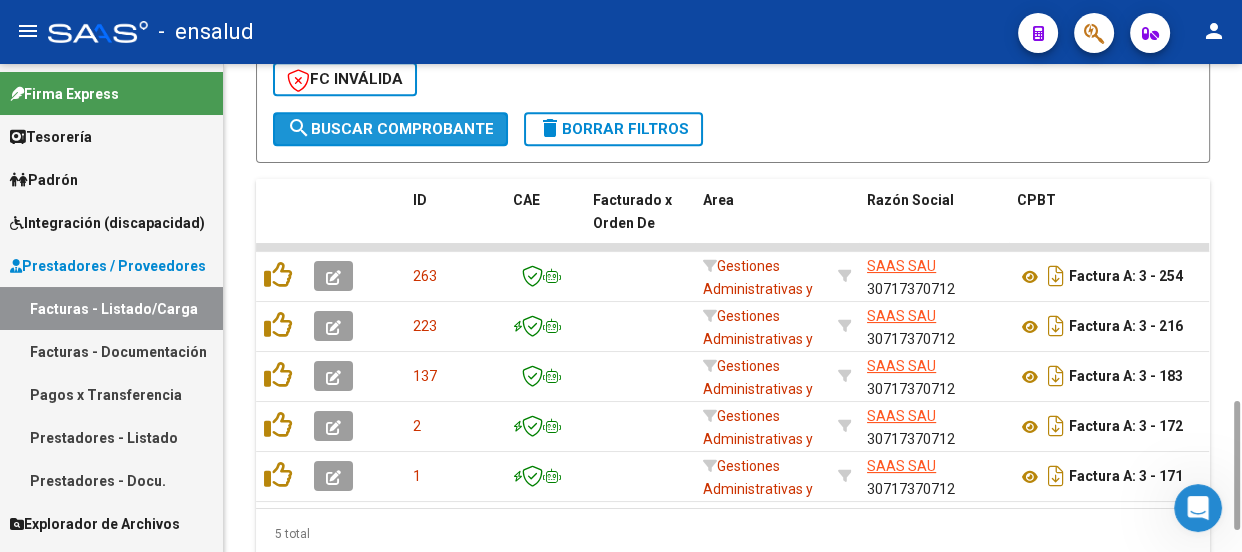 click on "search  Buscar Comprobante" 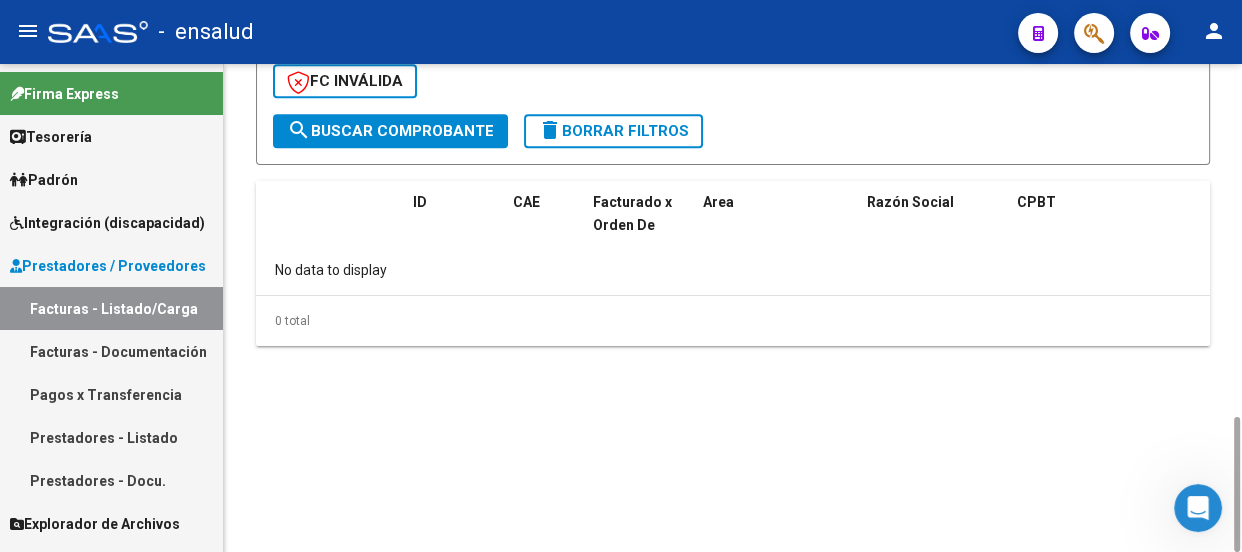 scroll, scrollTop: 1270, scrollLeft: 0, axis: vertical 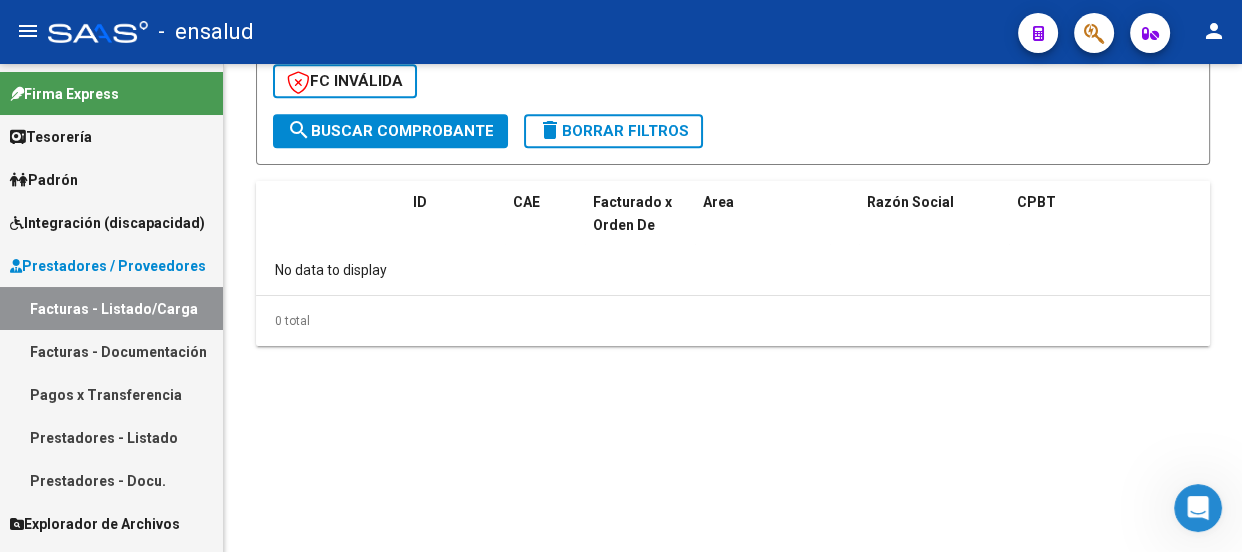 click 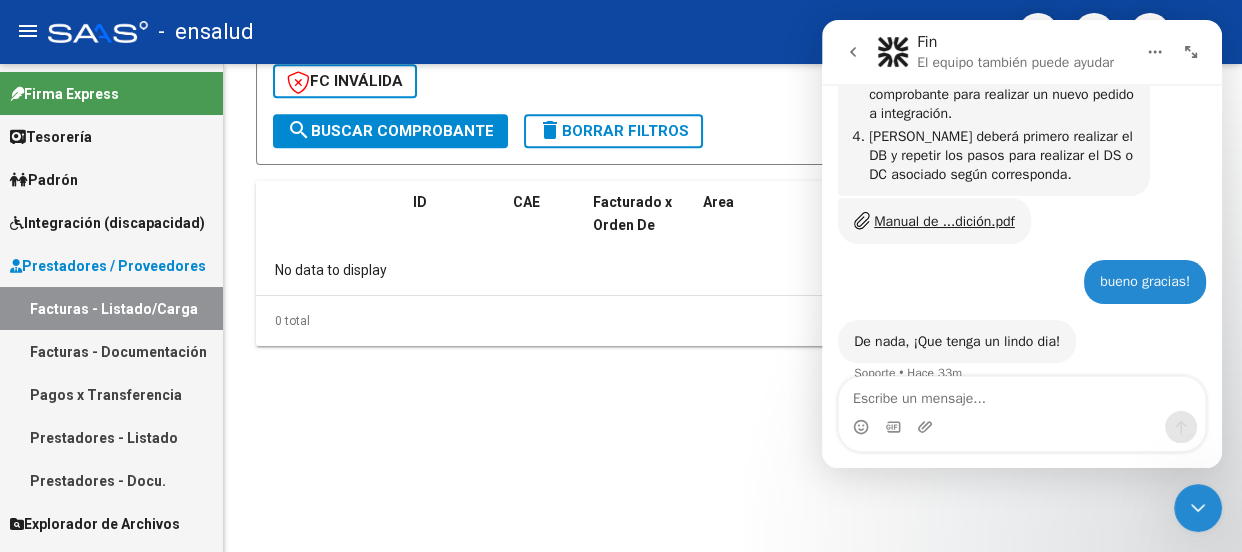 scroll, scrollTop: 4324, scrollLeft: 0, axis: vertical 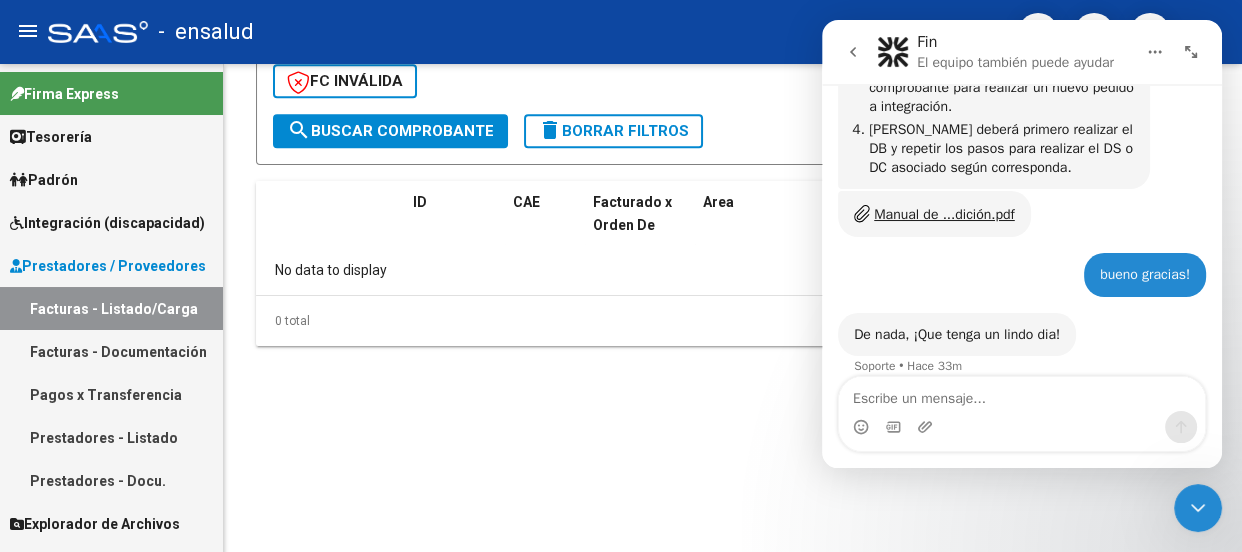 click at bounding box center [1022, 394] 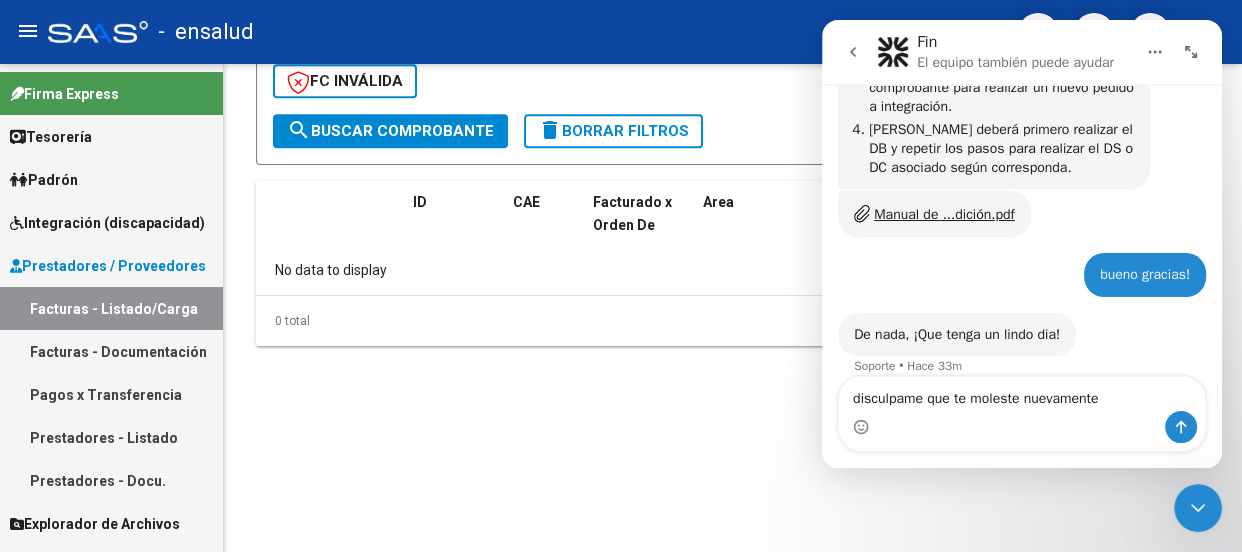type on "disculpame que te moleste nuevamente" 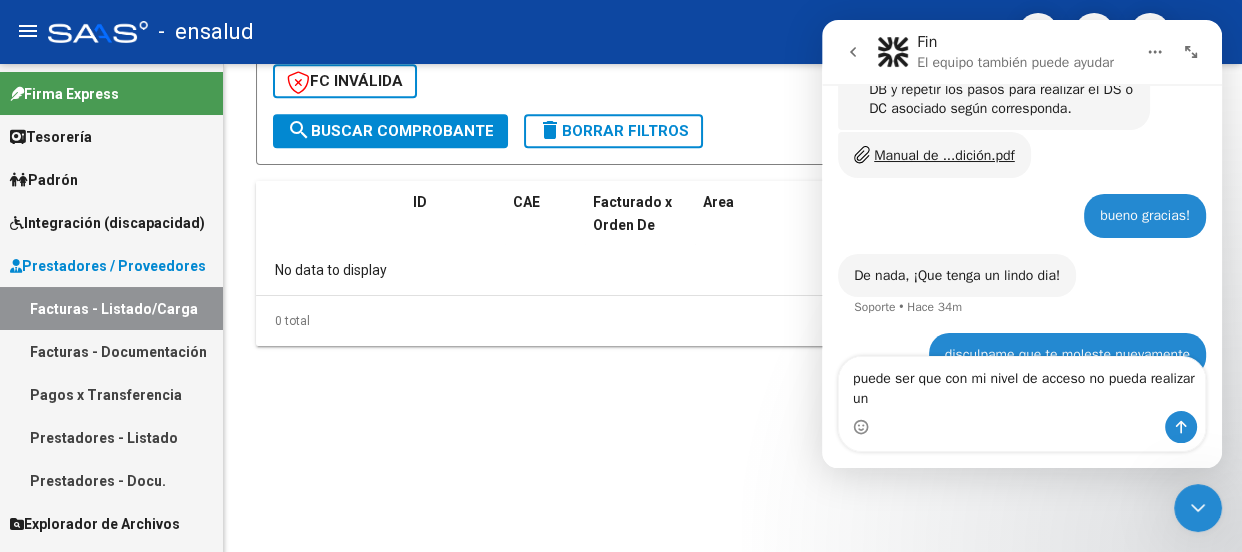 scroll, scrollTop: 4403, scrollLeft: 0, axis: vertical 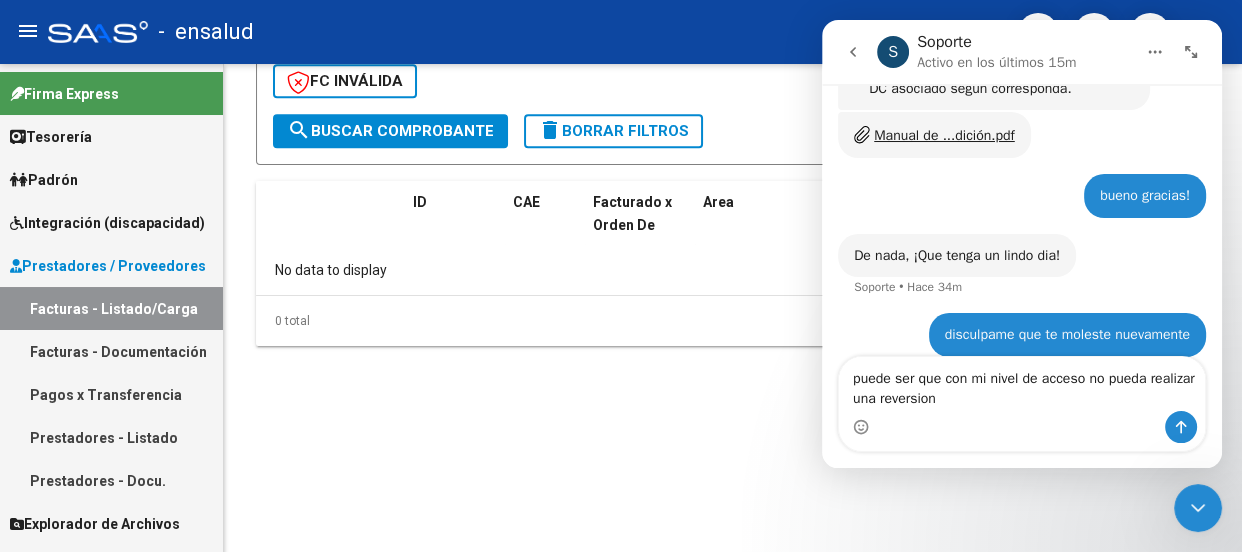 type on "puede ser que con mi nivel de acceso no pueda realizar una reversion?" 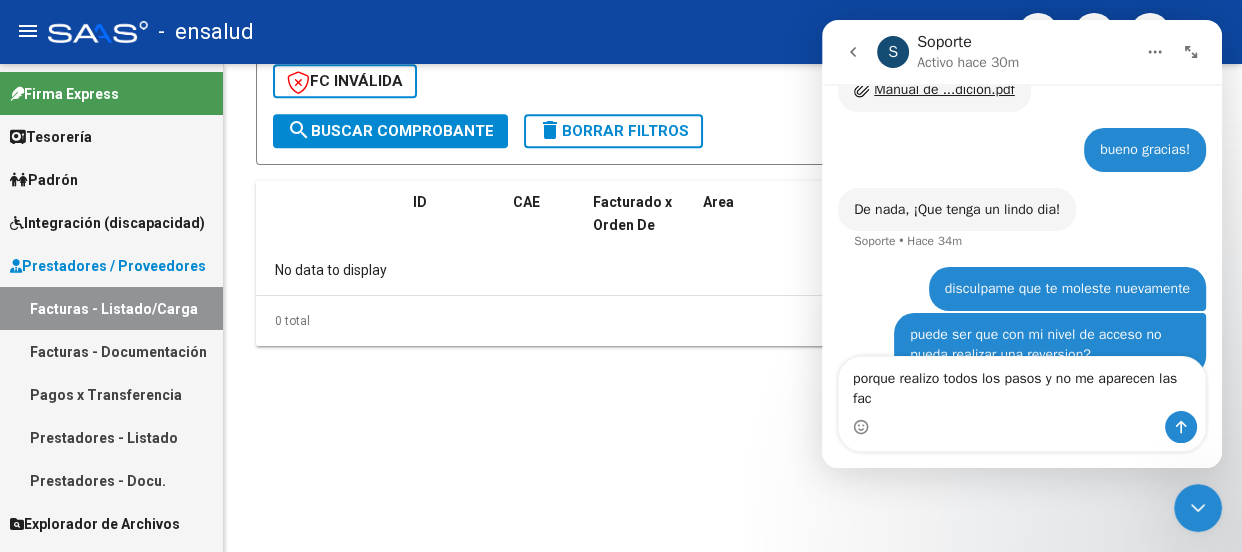 scroll, scrollTop: 4469, scrollLeft: 0, axis: vertical 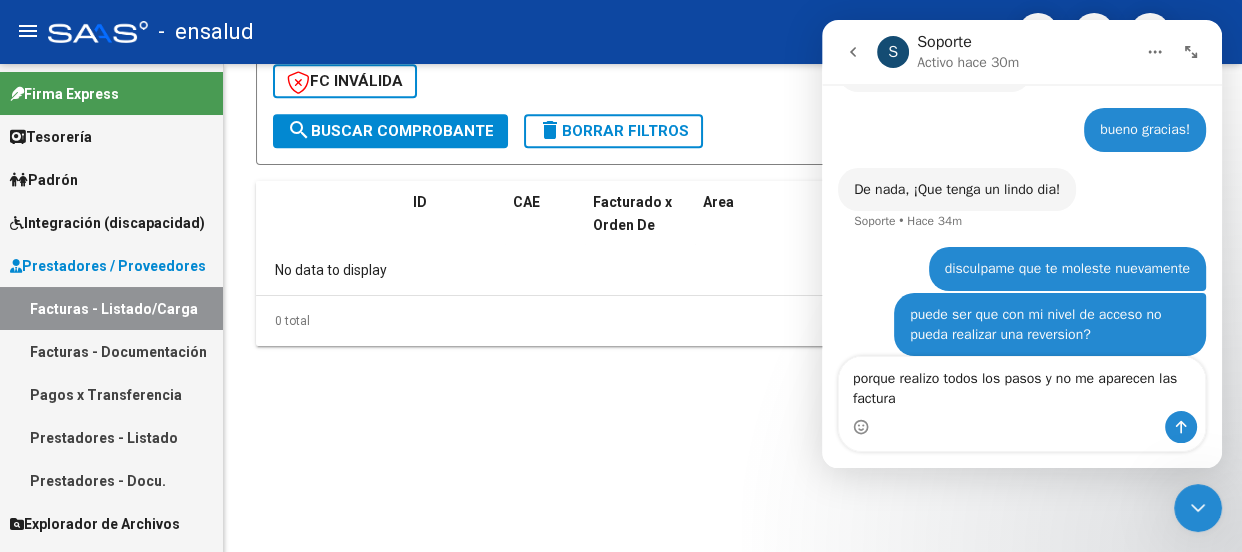 type on "porque realizo todos los pasos y no me aparecen las facturas" 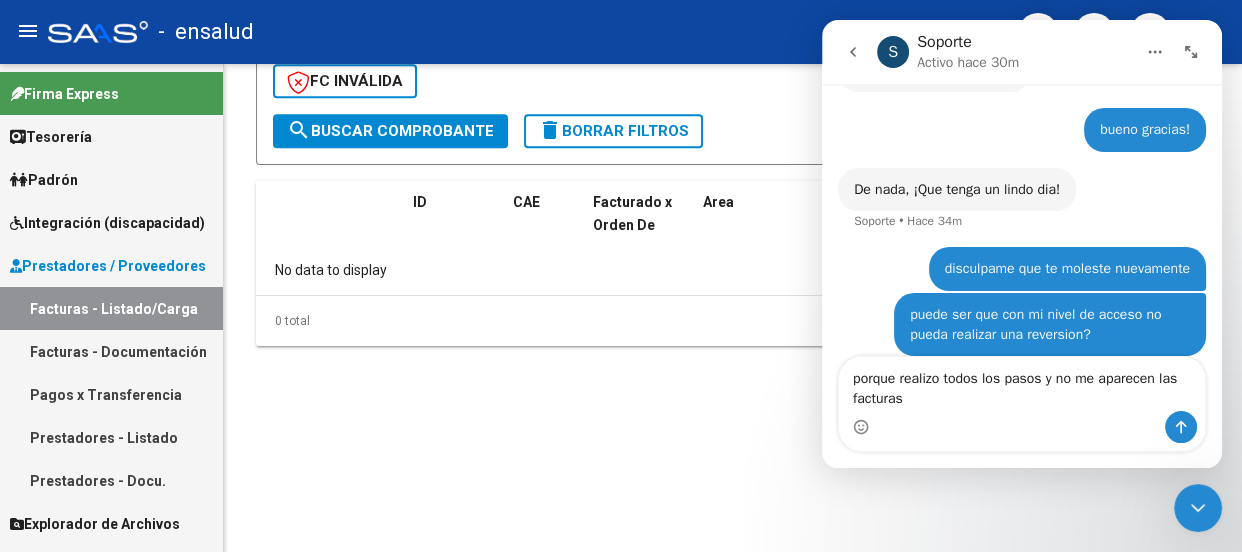type 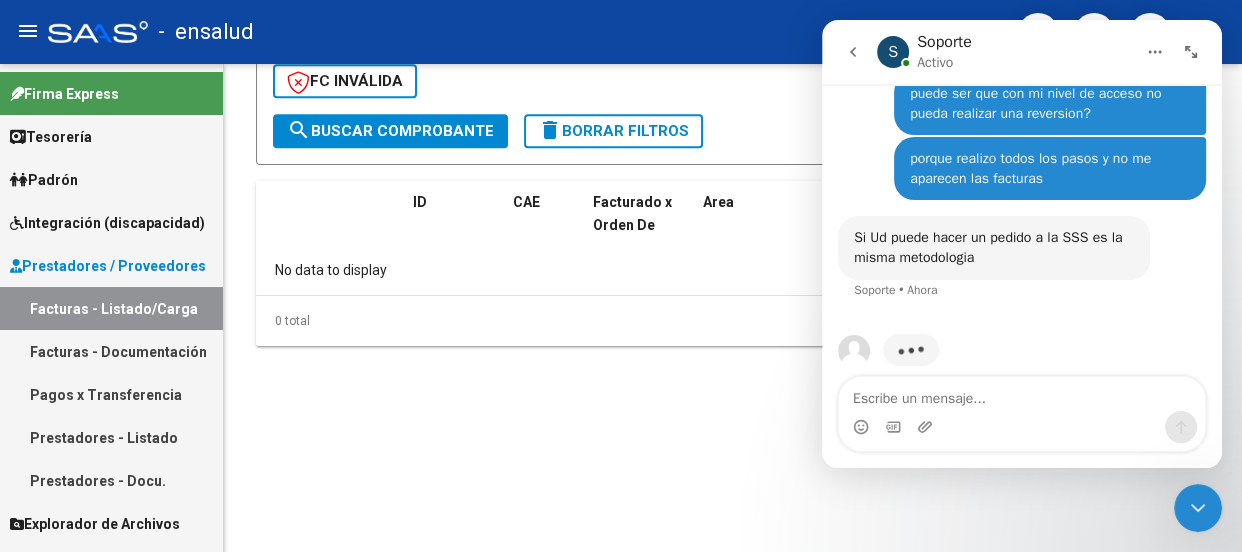 scroll, scrollTop: 4593, scrollLeft: 0, axis: vertical 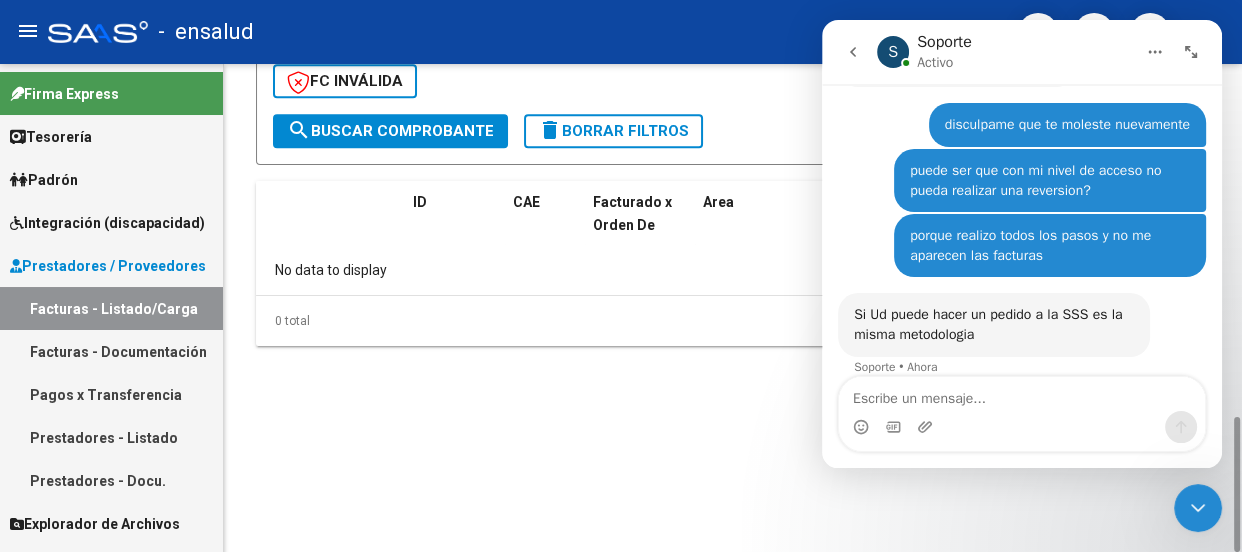 click on "Video tutorial   PRESTADORES -> Listado de CPBTs Emitidos por Prestadores / Proveedores (alt+q)   Cargar Comprobante
Carga Masiva  cloud_download  CSV  cloud_download  EXCEL  cloud_download  Estandar   Descarga Masiva
Filtros Id Area Area Seleccionar Gerenciador Seleccionar Gerenciador No  Confirmado Todos  Cargado desde Masivo   Mostrar totalizadores   FILTROS DEL COMPROBANTE  Comprobante Tipo Comprobante Tipo Start date – Fec. Comprobante Desde / Hasta Días Emisión Desde(cant. días) Días Emisión Hasta(cant. días) CUIT / Razón Social Pto. Venta Nro. Comprobante Código SSS CAE Válido CAE Válido Todos  Cargado Módulo Hosp. Todos  Tiene facturacion Apócrifa Hospital Refes  FILTROS DE INTEGRACION  Si  Cargado en Para Enviar SSS Período De Prestación Campos del Archivo de Rendición Devuelto x SSS (dr_envio) No  Rendido x SSS (dr_envio) Tipo de Registro Tipo de Registro Período Presentación Período [PERSON_NAME] del Legajo Asociado (preaprobación) Afiliado Legajo (cuil/nombre)" 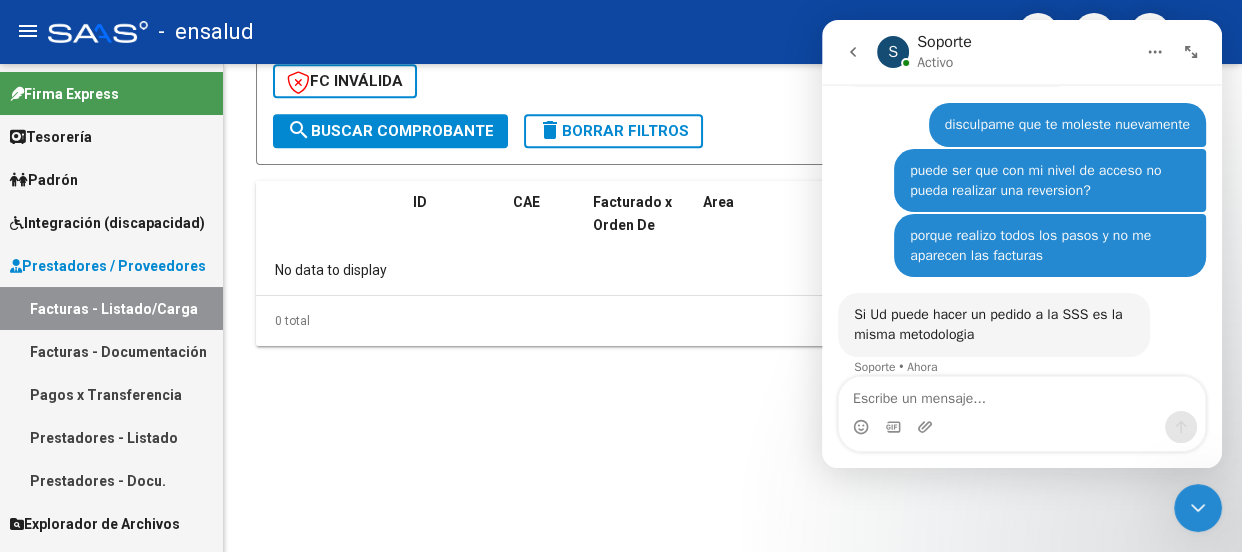 drag, startPoint x: 1199, startPoint y: 501, endPoint x: 1973, endPoint y: 930, distance: 884.93896 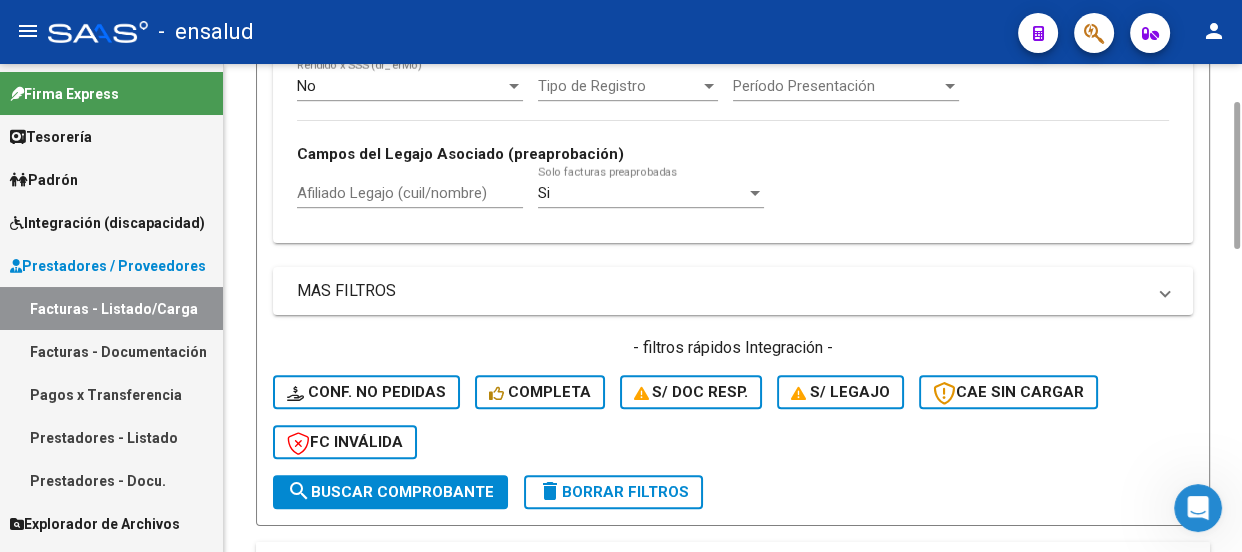 scroll, scrollTop: 727, scrollLeft: 0, axis: vertical 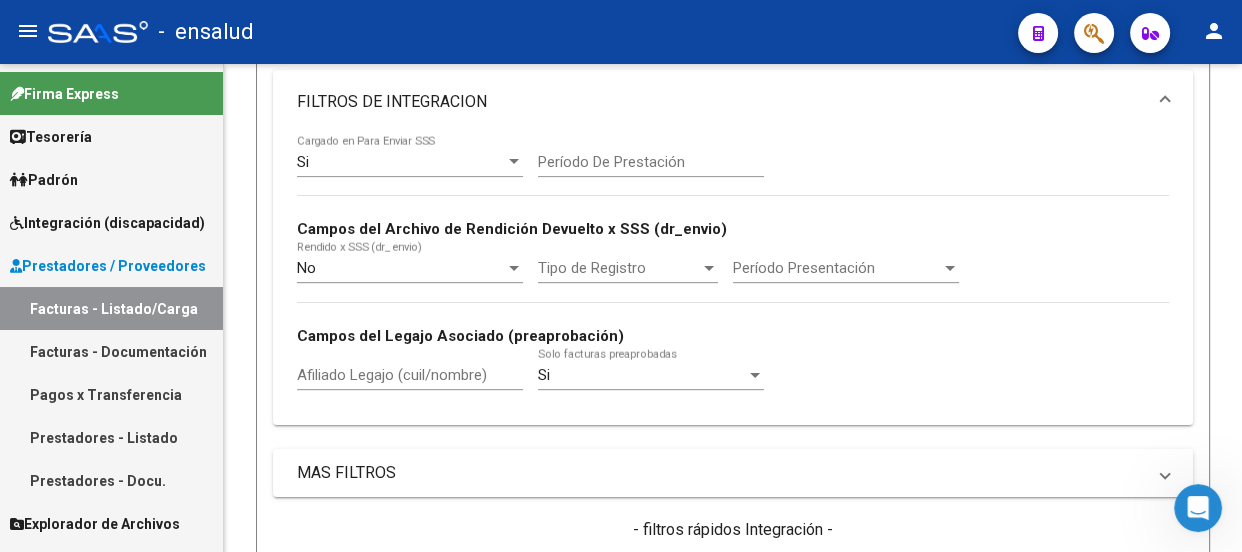 click 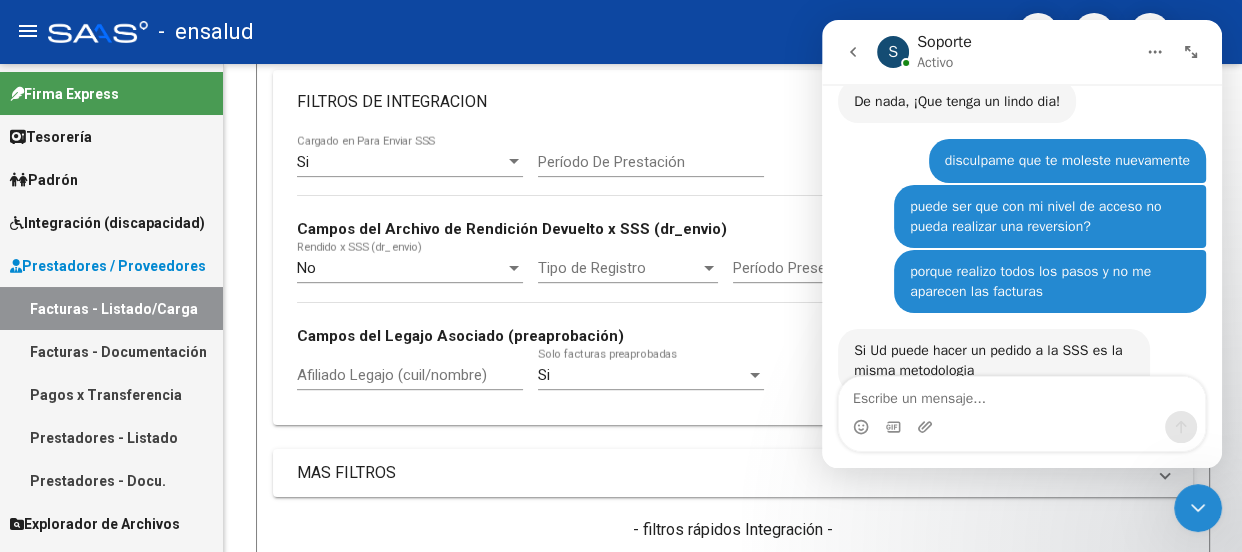 scroll, scrollTop: 4593, scrollLeft: 0, axis: vertical 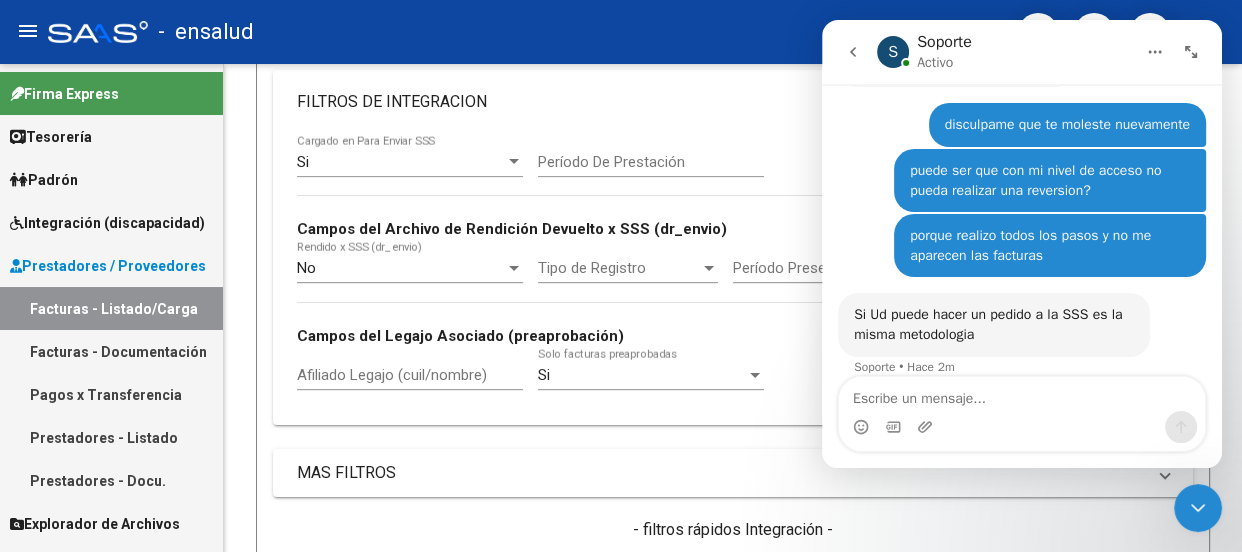 click on "-   ensalud" 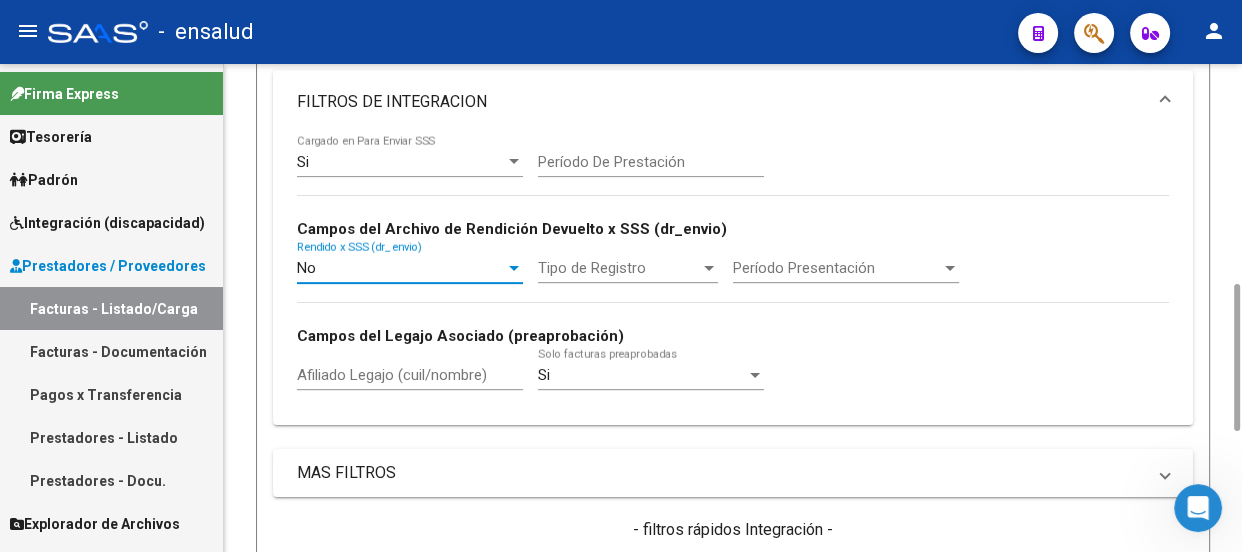 click at bounding box center (514, 268) 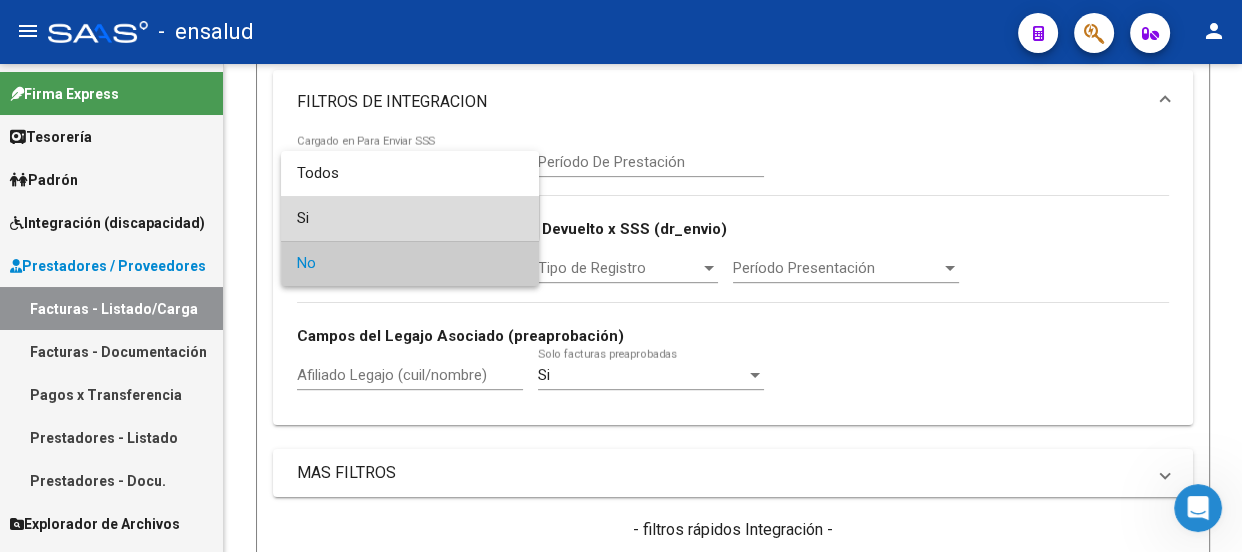 click on "Si" at bounding box center [410, 218] 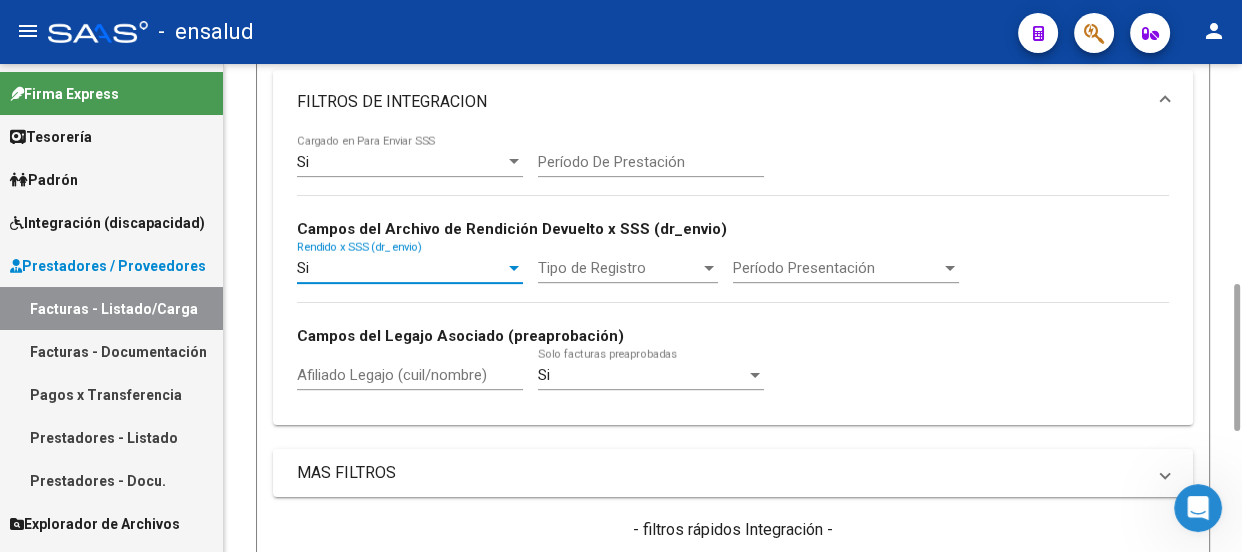 click on "Si" at bounding box center (401, 268) 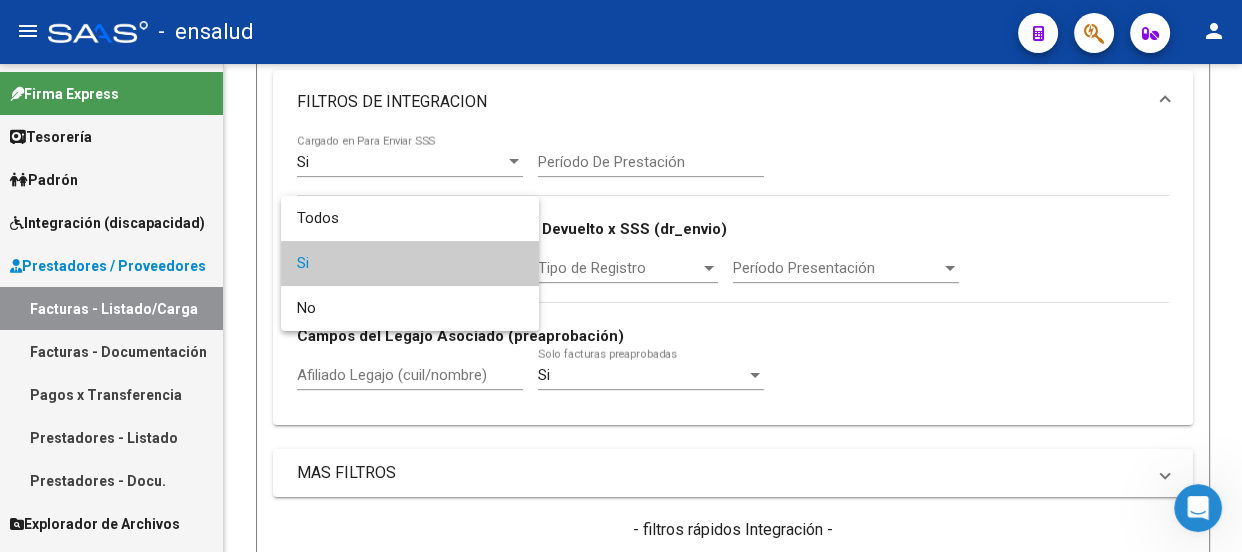 click at bounding box center (621, 276) 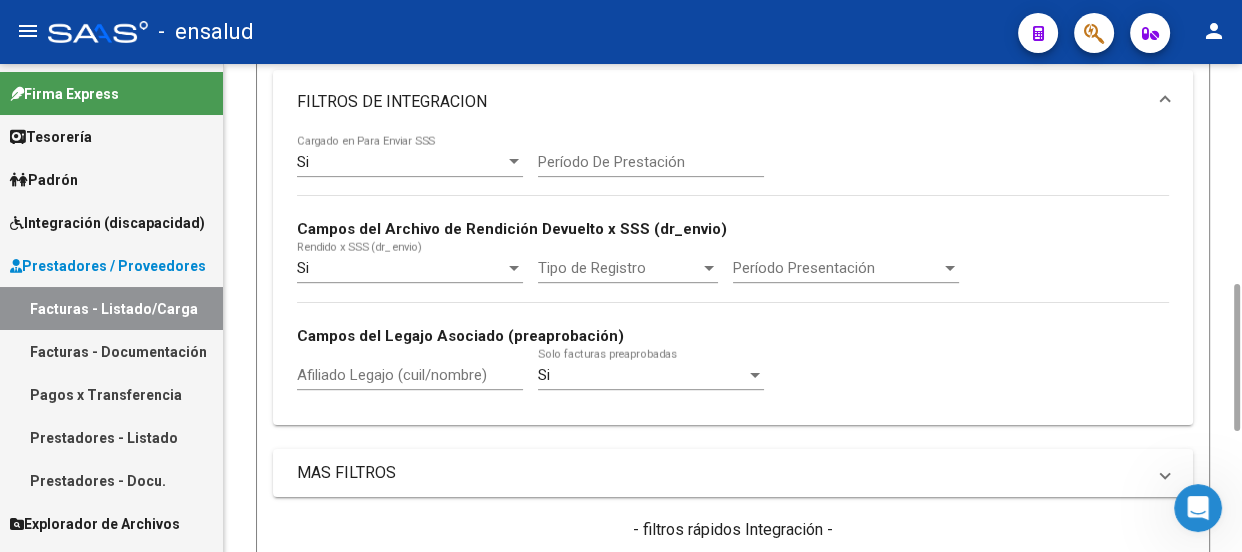 scroll, scrollTop: 1122, scrollLeft: 0, axis: vertical 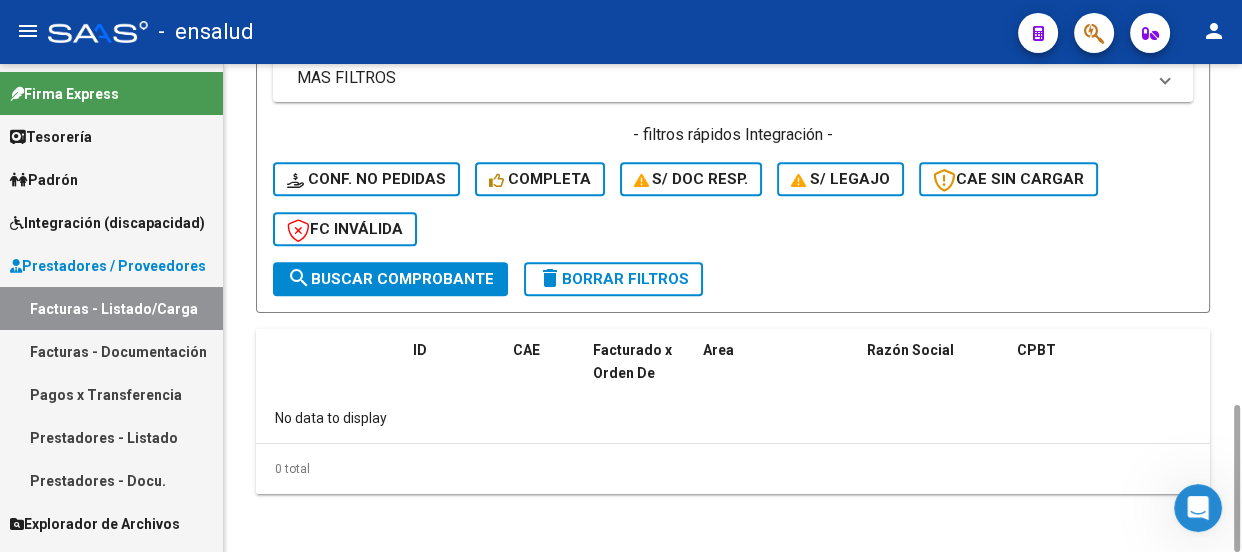 click on "search  Buscar Comprobante" 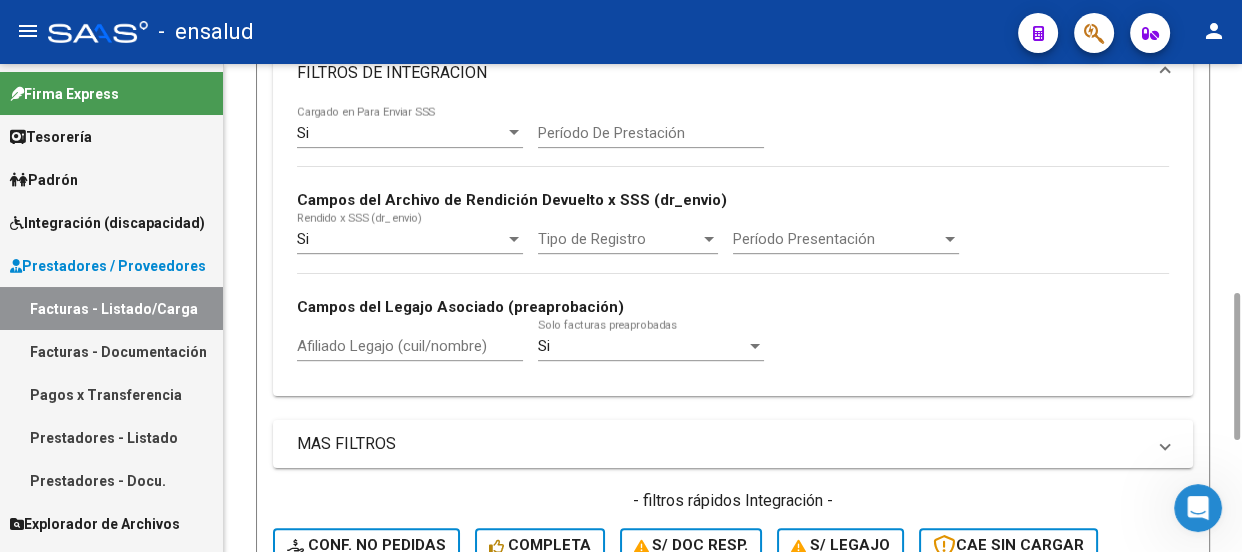 scroll, scrollTop: 1120, scrollLeft: 0, axis: vertical 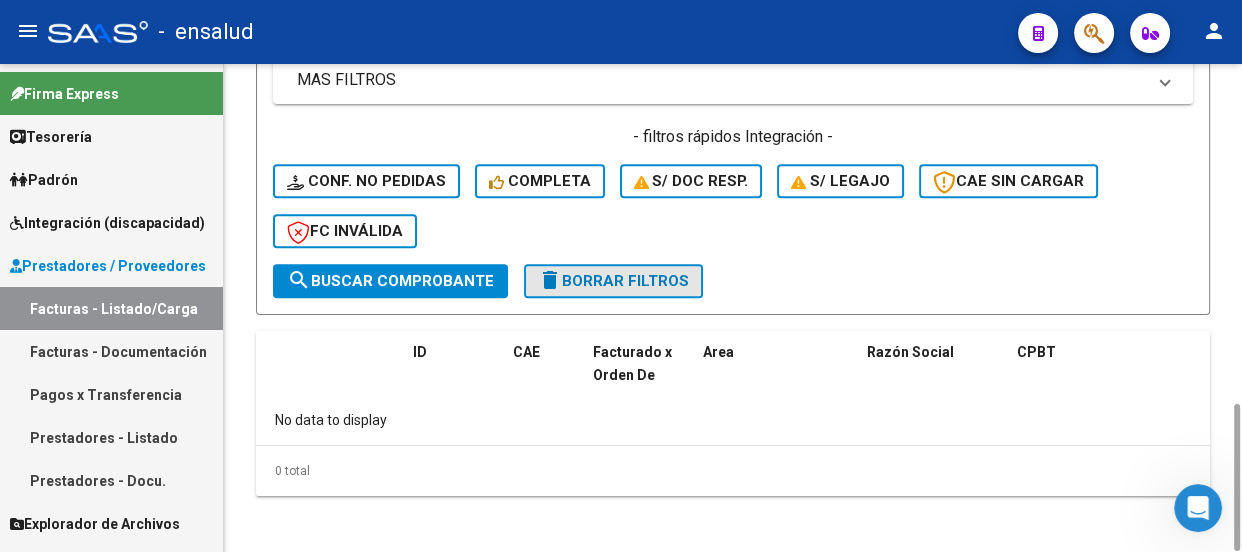 click on "delete  Borrar Filtros" 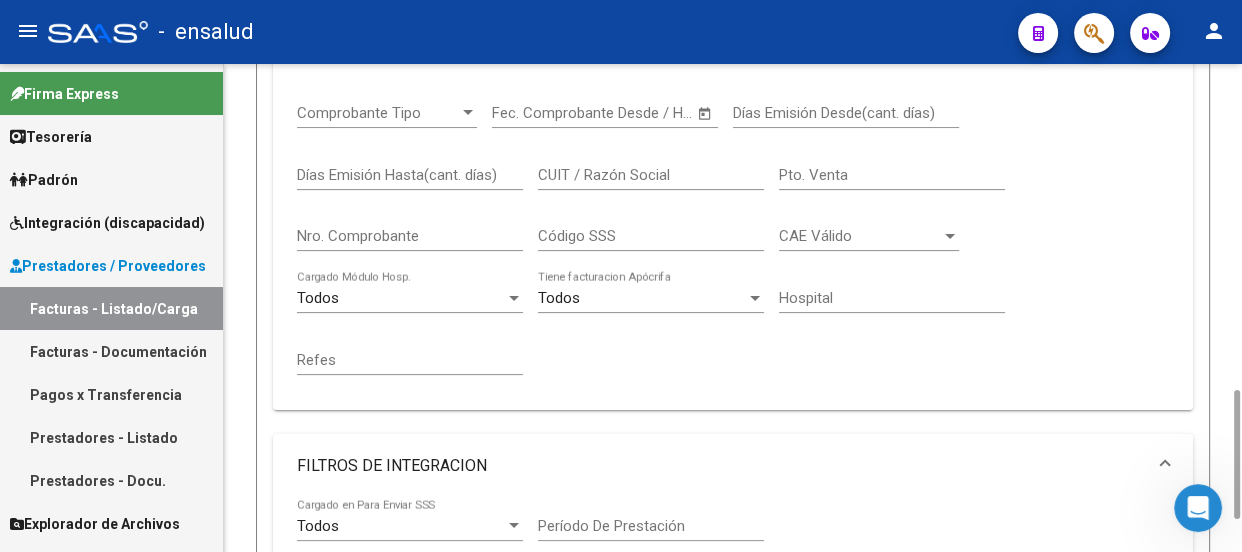 scroll, scrollTop: 545, scrollLeft: 0, axis: vertical 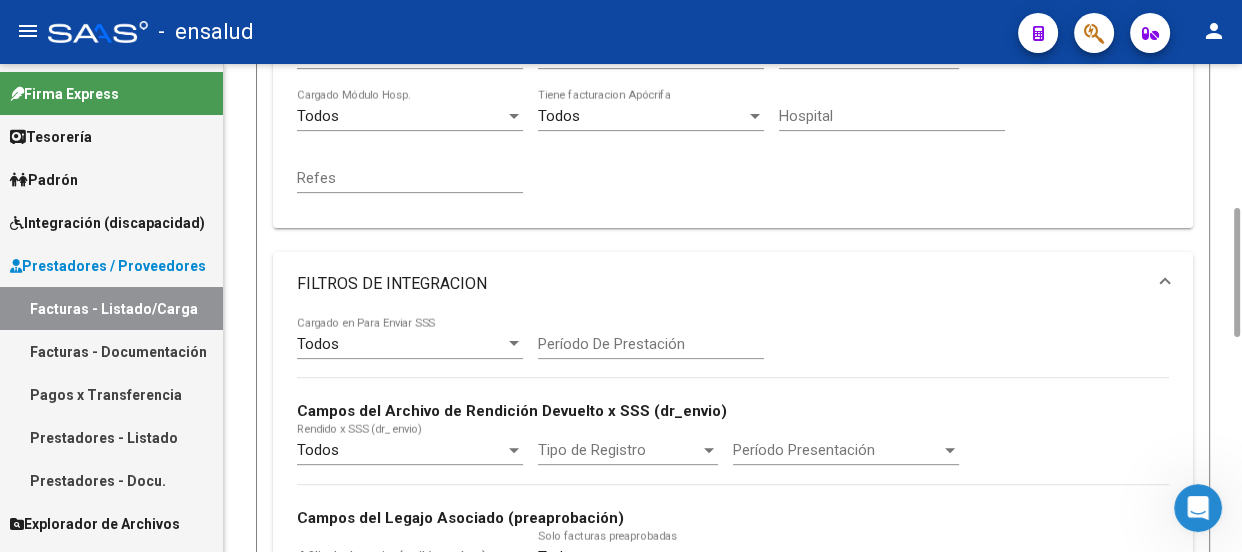 click at bounding box center (514, 344) 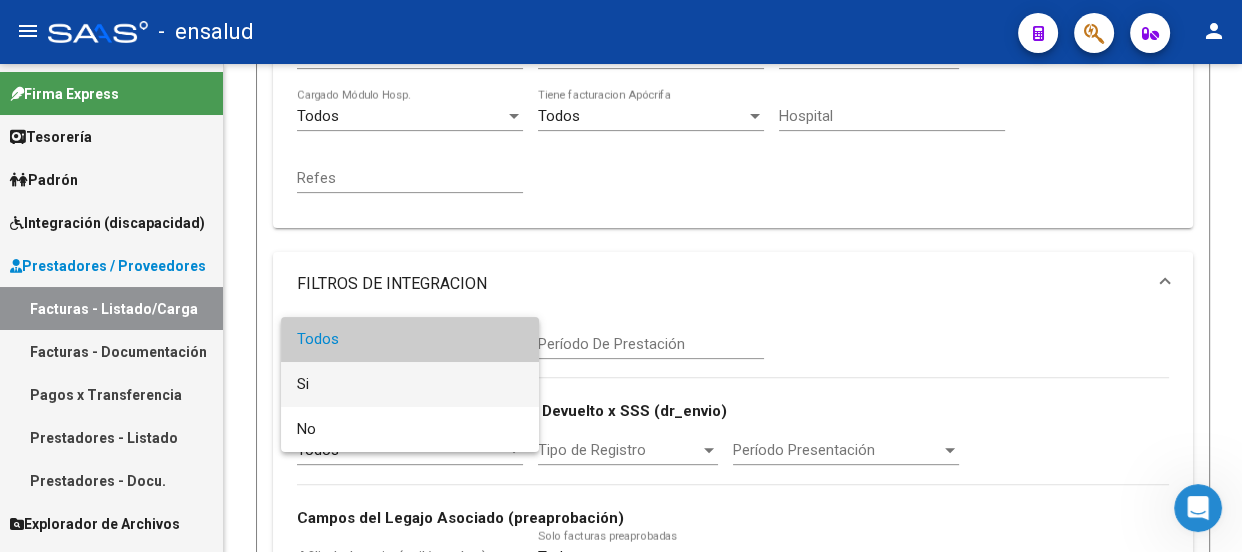 click on "Si" at bounding box center (410, 384) 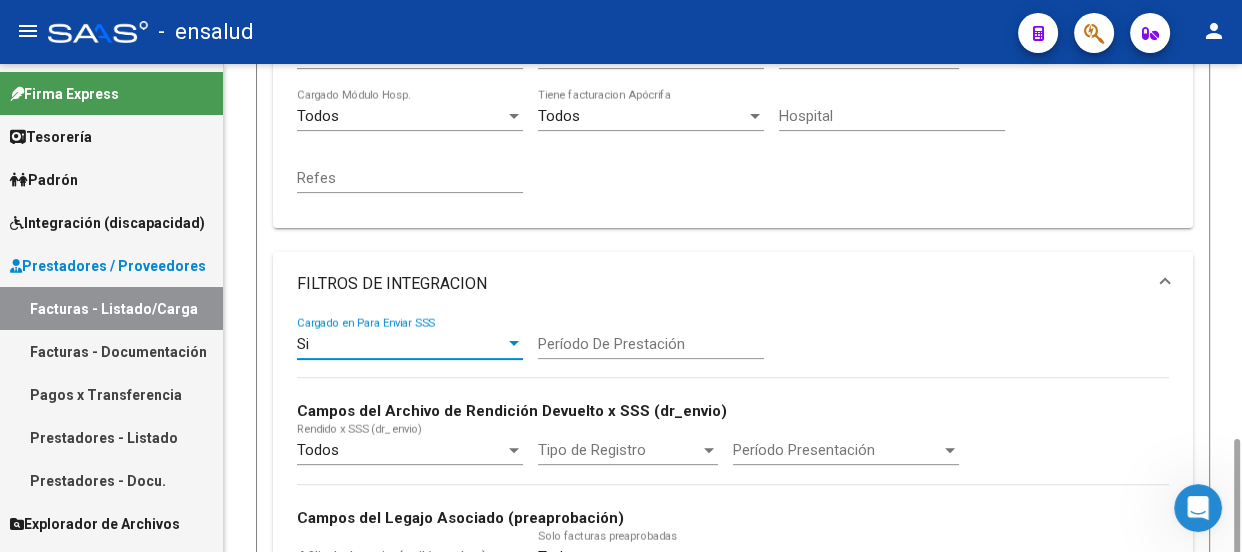scroll, scrollTop: 727, scrollLeft: 0, axis: vertical 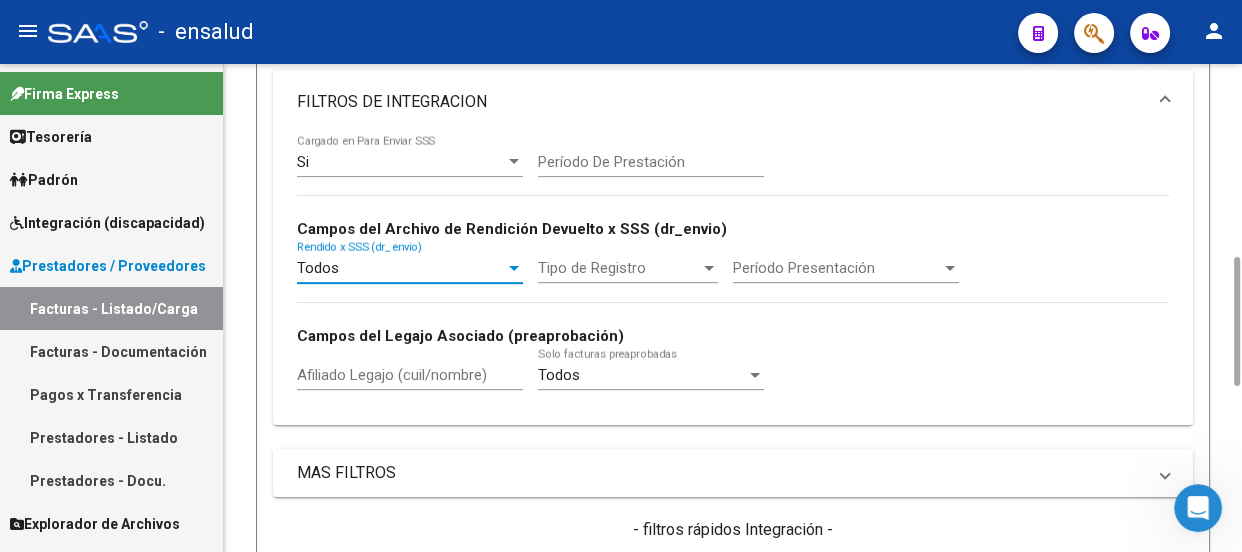 click at bounding box center [514, 268] 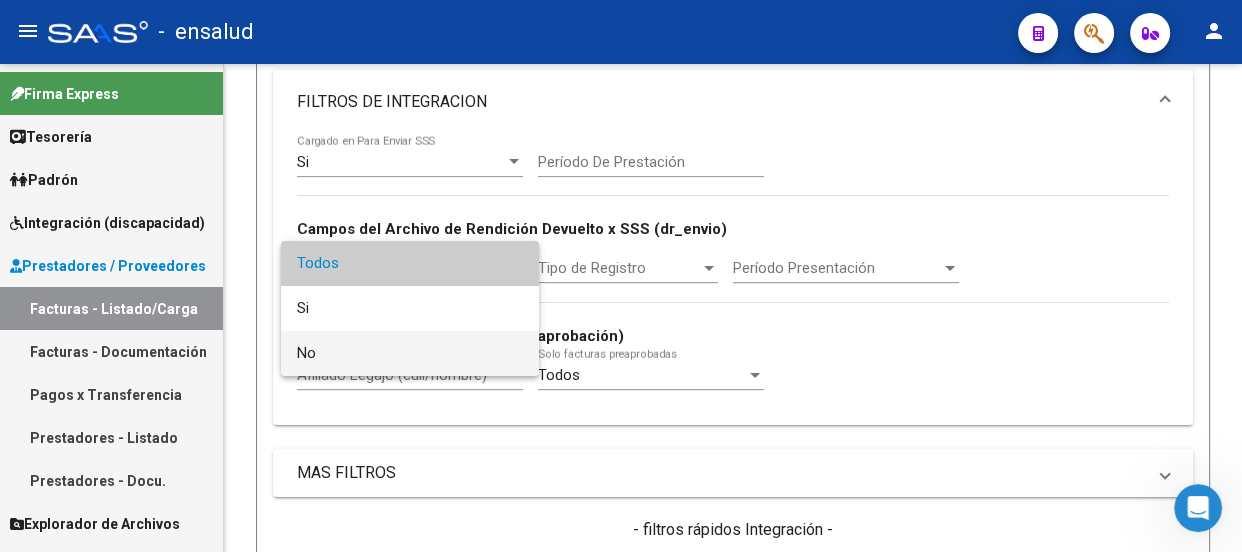 click on "No" at bounding box center (410, 353) 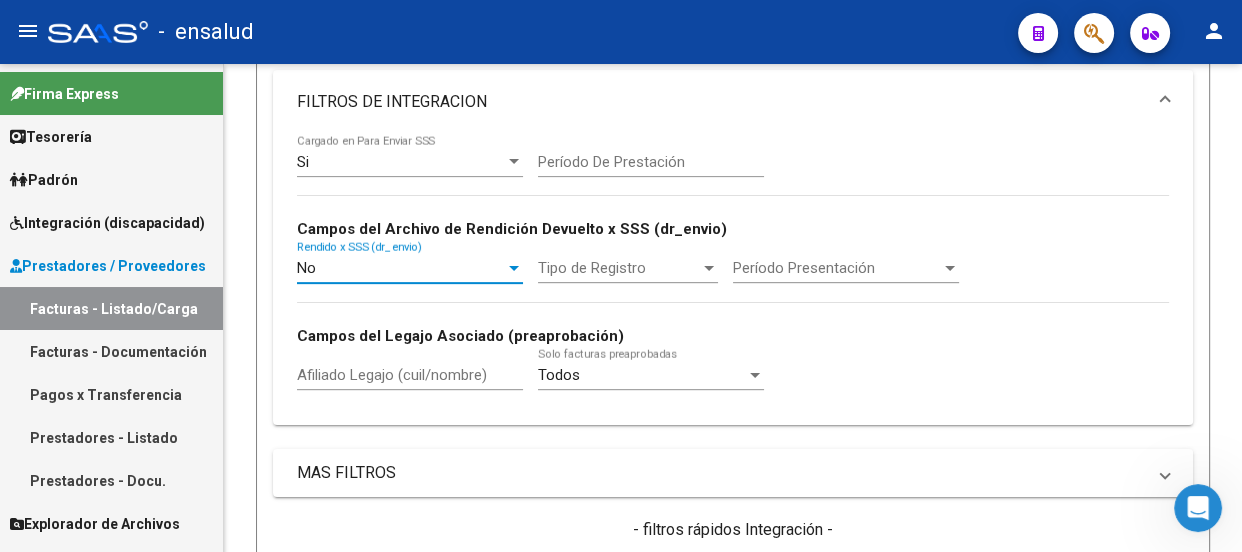 scroll, scrollTop: 1090, scrollLeft: 0, axis: vertical 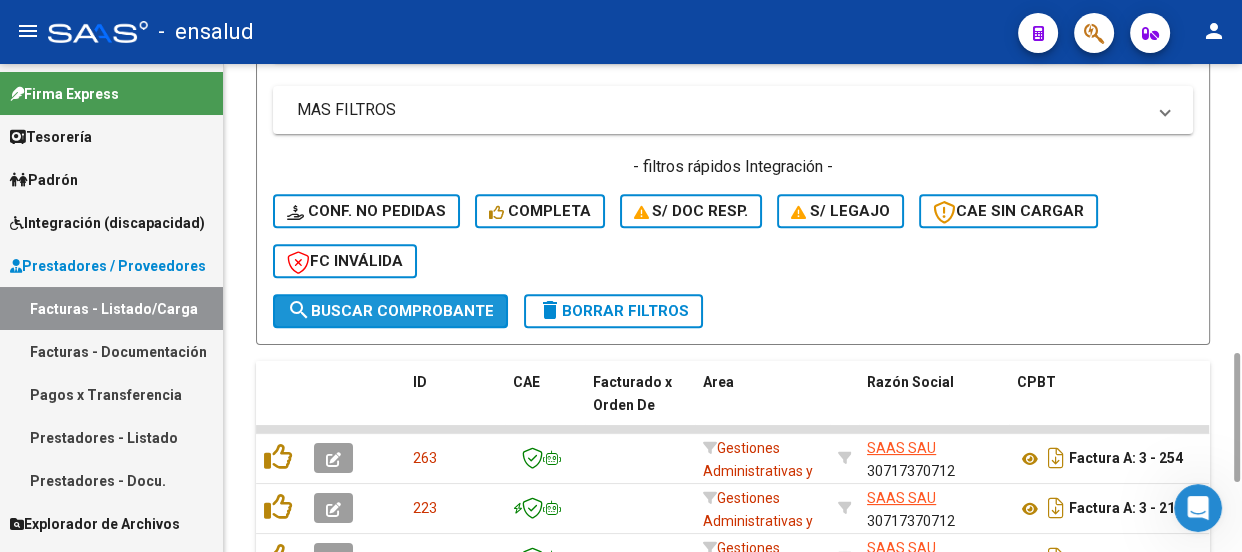 click on "search  Buscar Comprobante" 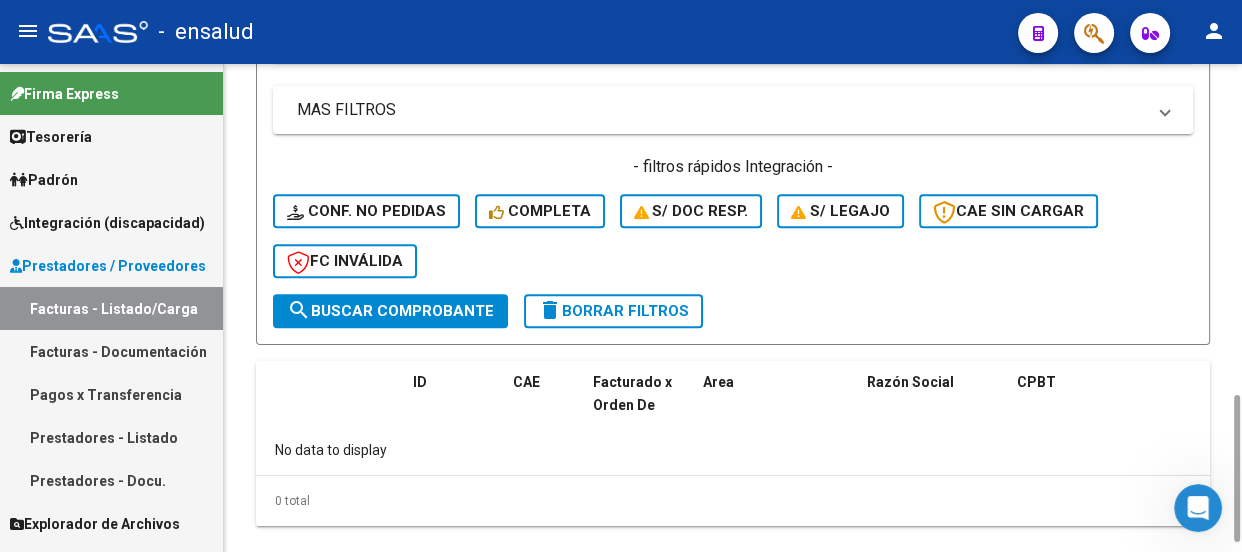 scroll, scrollTop: 1122, scrollLeft: 0, axis: vertical 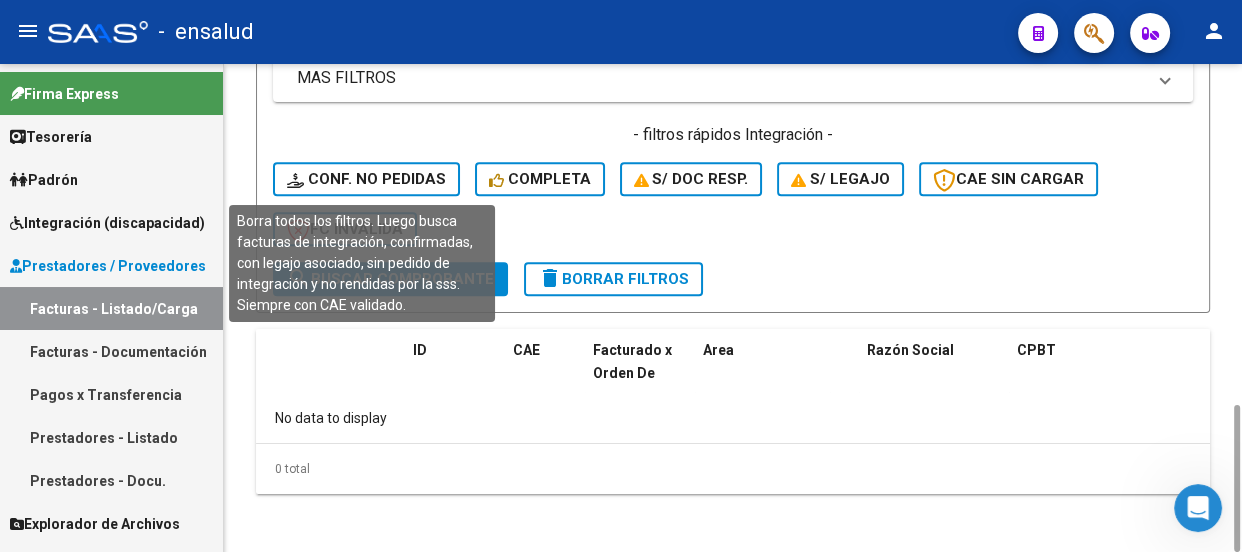 click on "Conf. no pedidas" 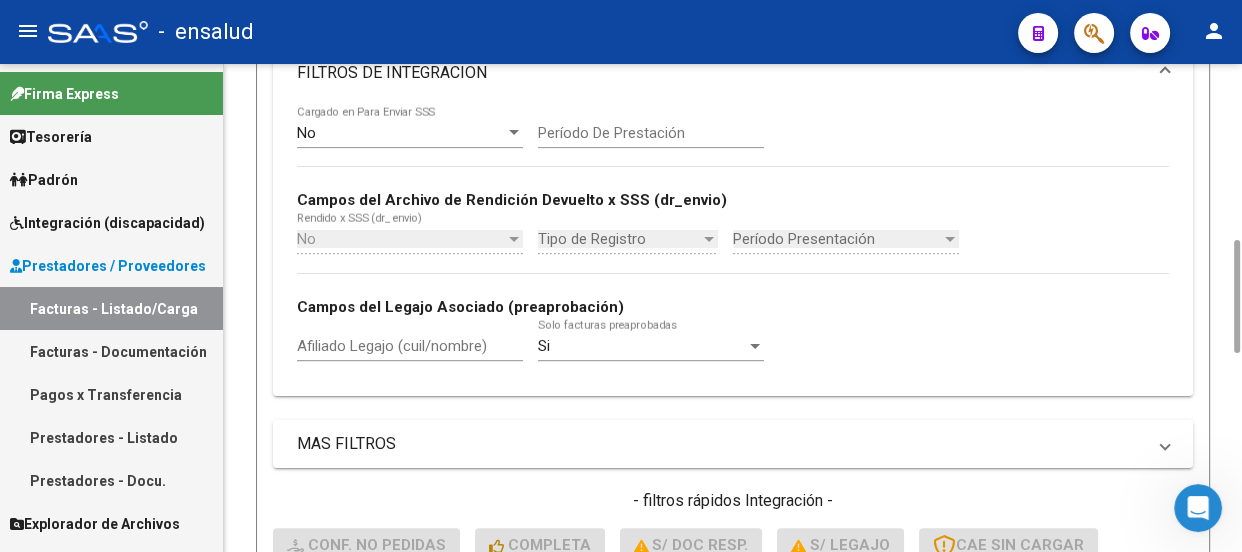 scroll, scrollTop: 574, scrollLeft: 0, axis: vertical 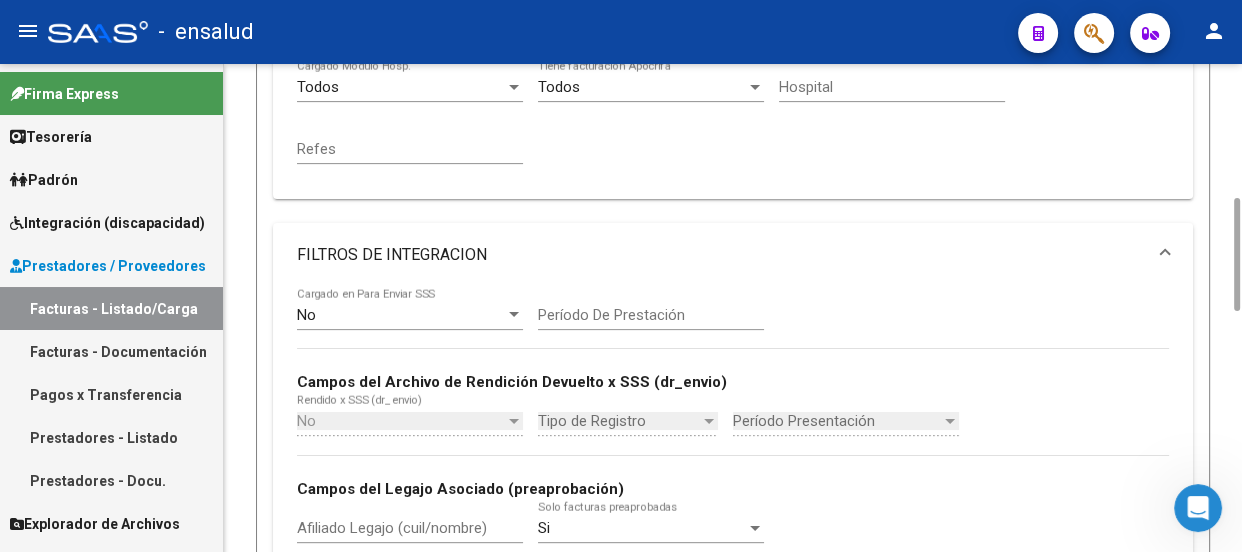 click on "No" at bounding box center [401, 315] 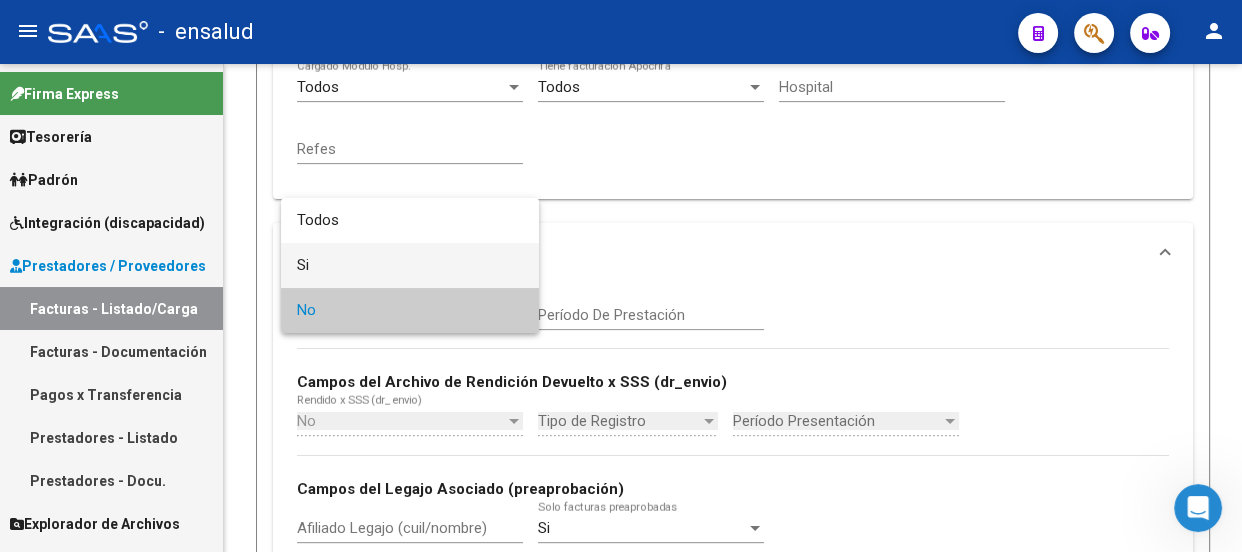 click on "Si" at bounding box center (410, 265) 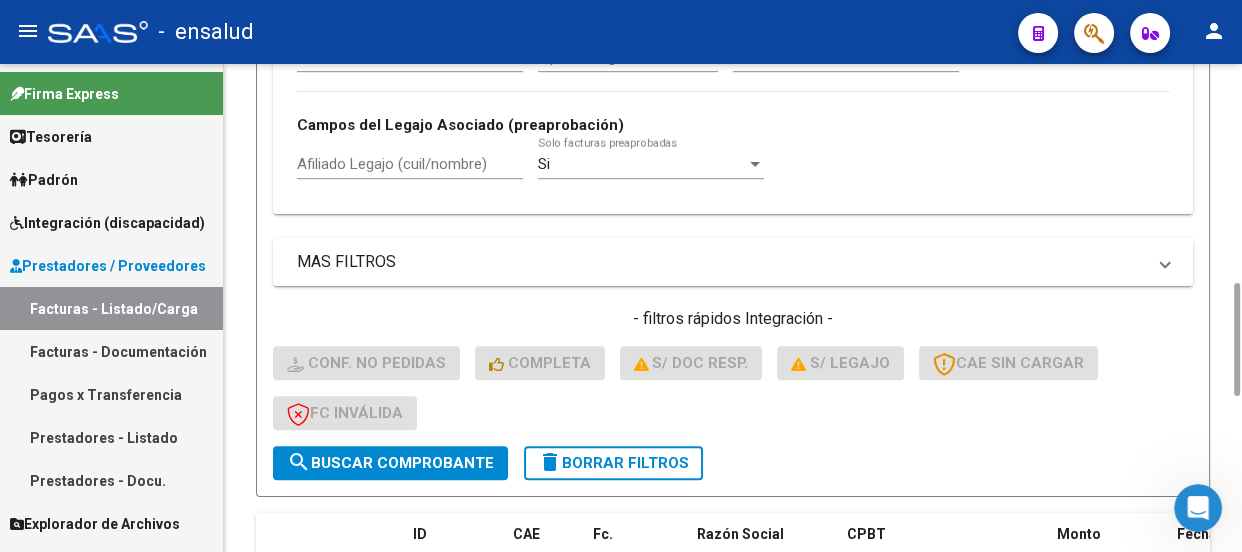 scroll, scrollTop: 1120, scrollLeft: 0, axis: vertical 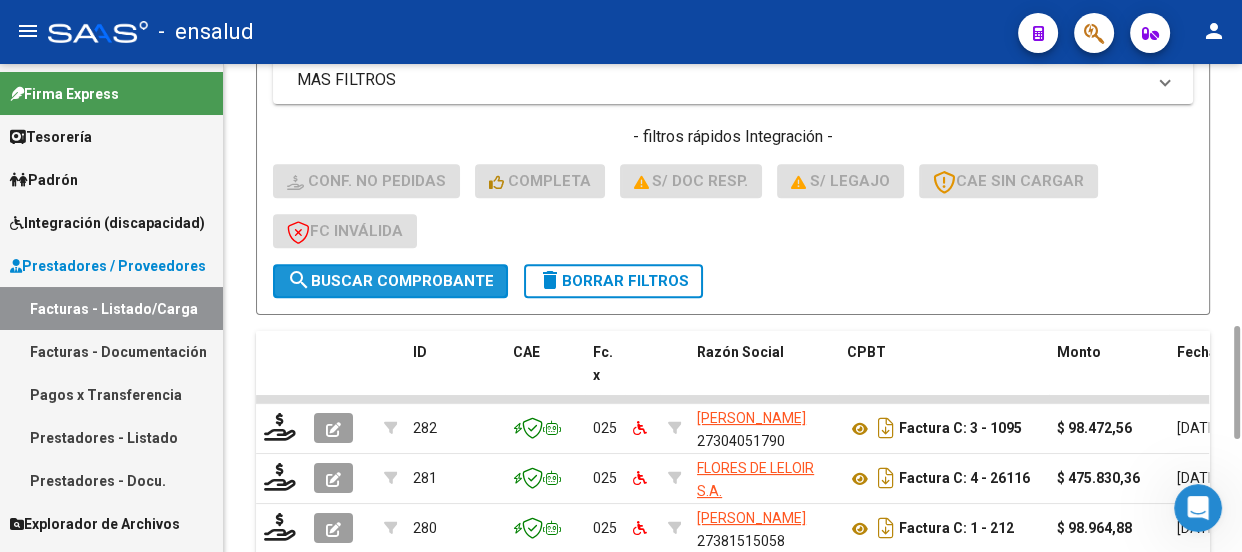 click on "search  Buscar Comprobante" 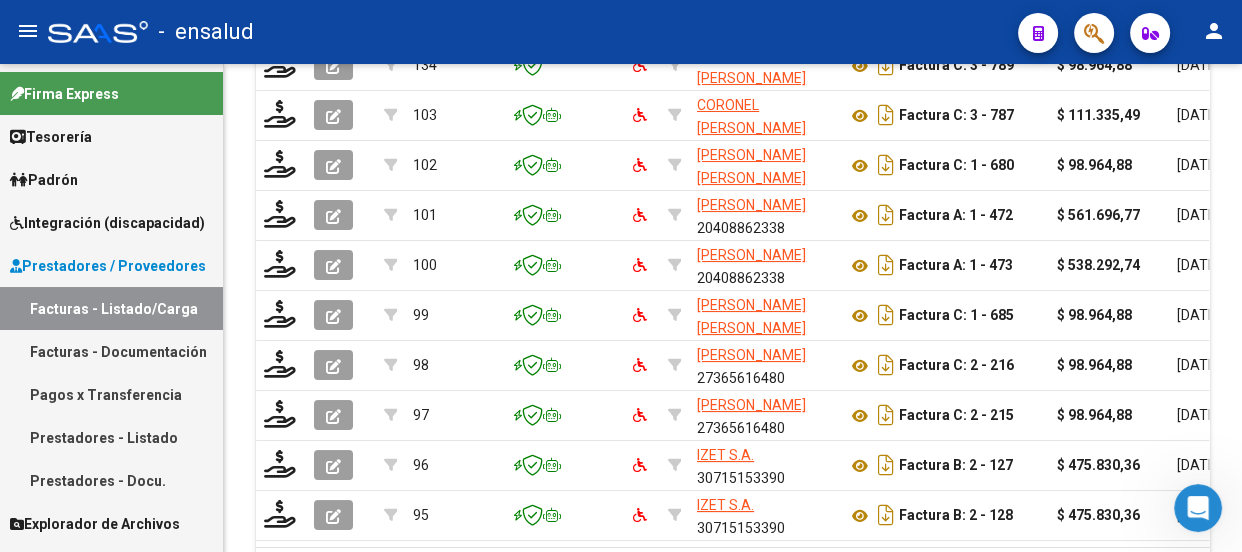 scroll, scrollTop: 1601, scrollLeft: 0, axis: vertical 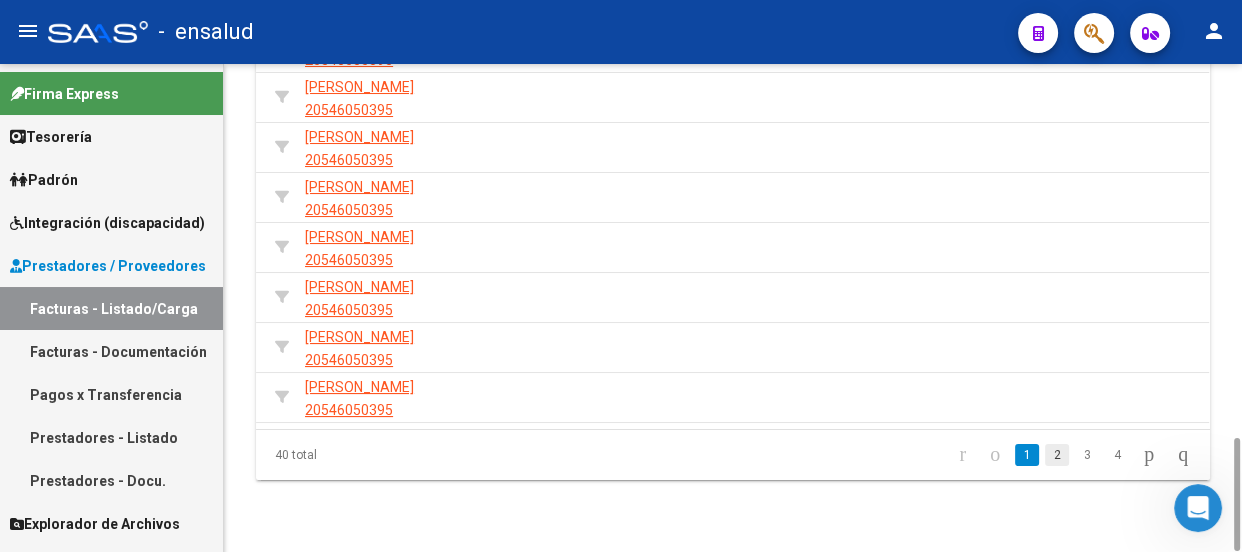 click on "2" 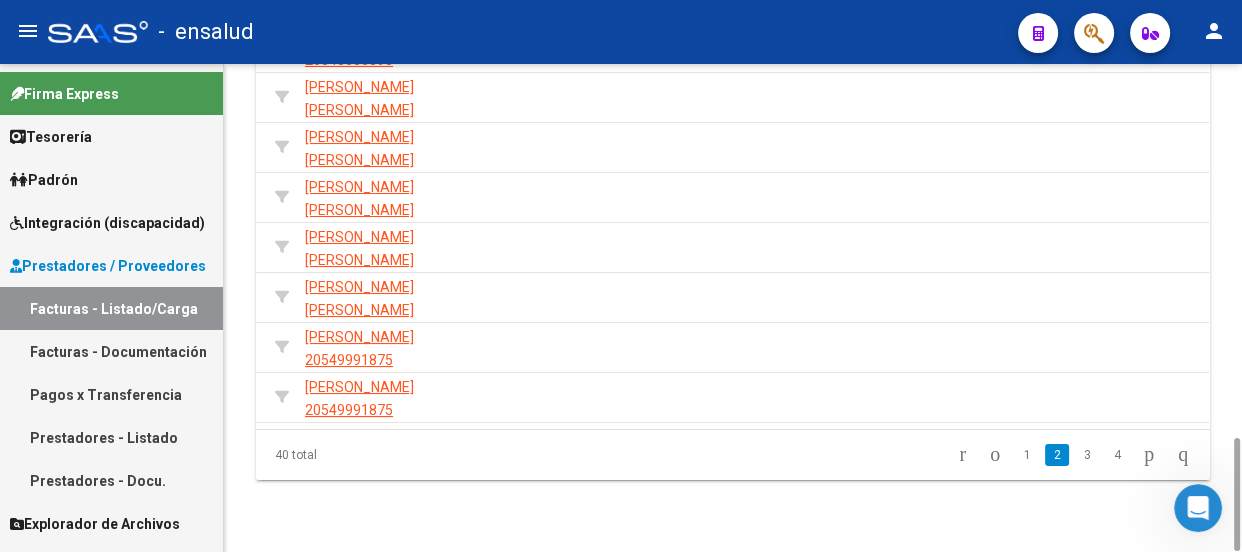 scroll, scrollTop: 4670, scrollLeft: 0, axis: vertical 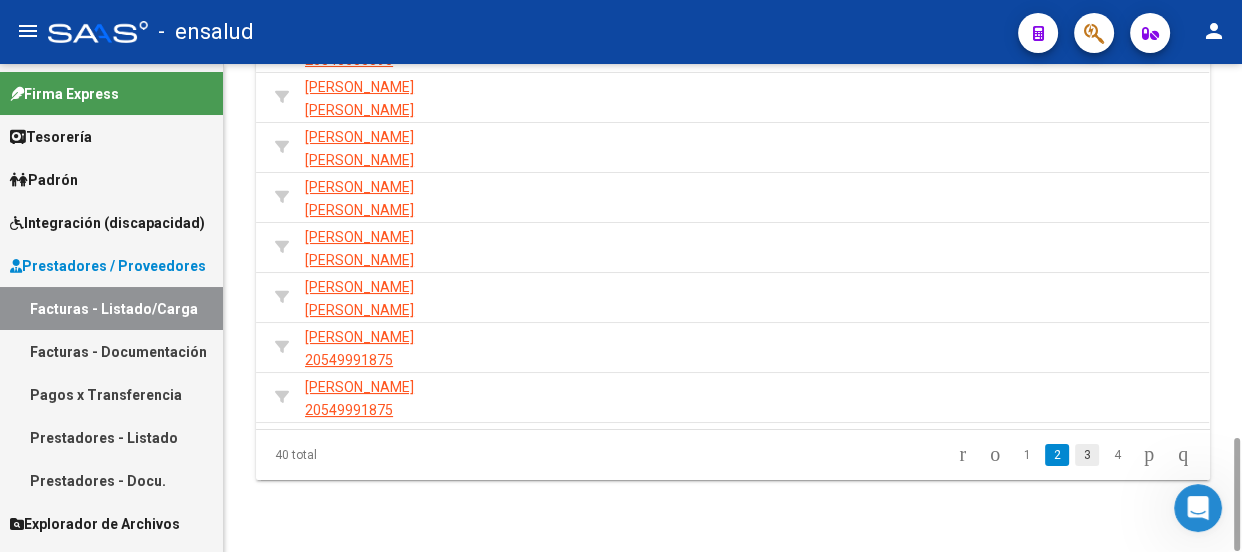 click on "3" 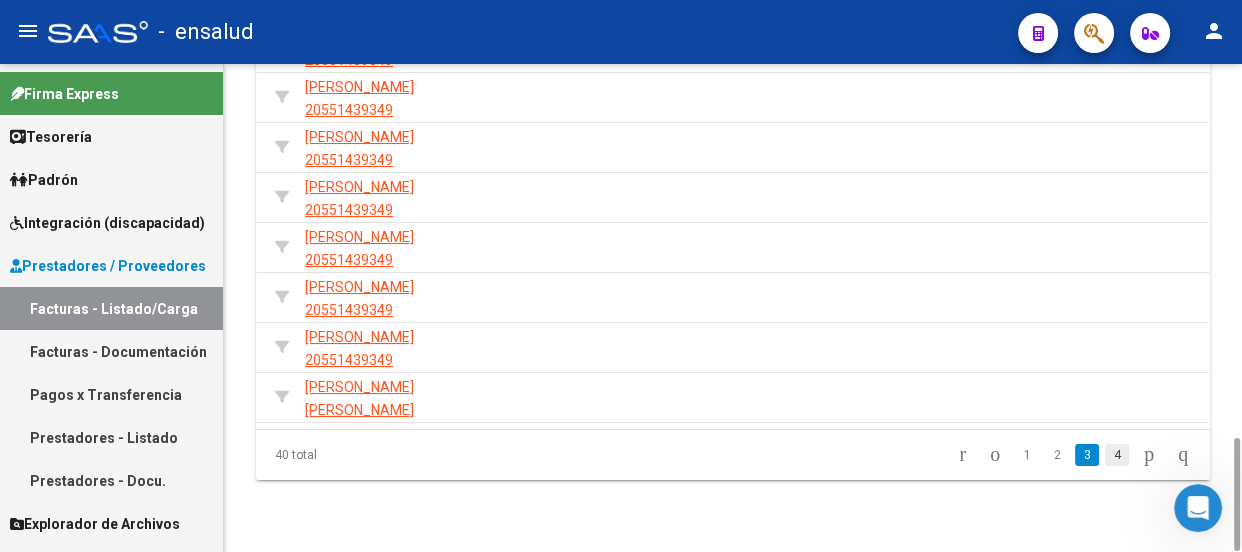 click on "4" 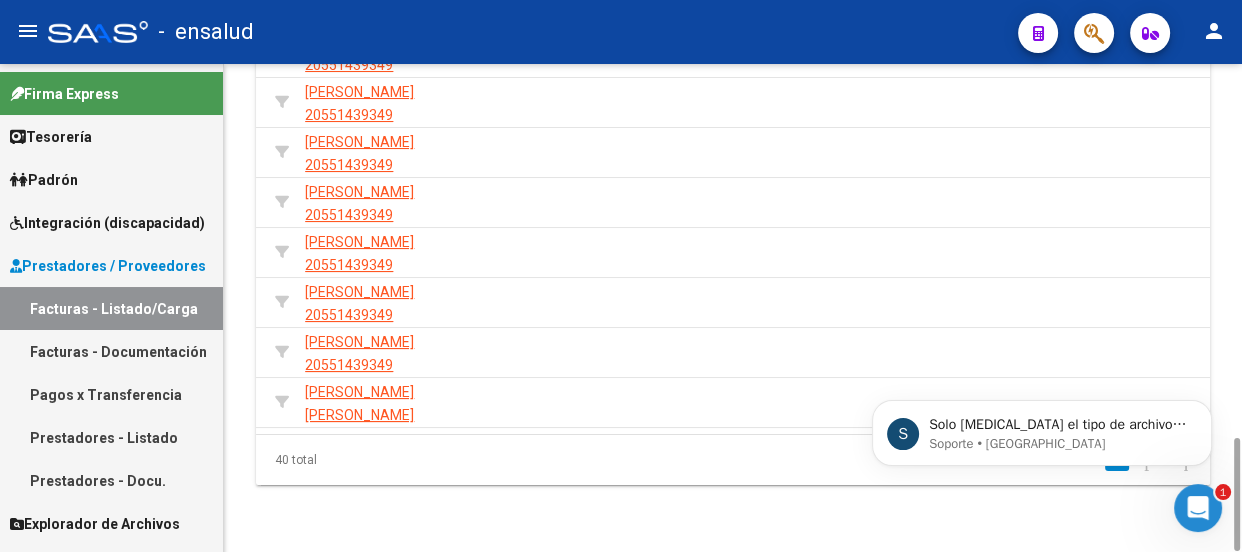 scroll, scrollTop: 0, scrollLeft: 0, axis: both 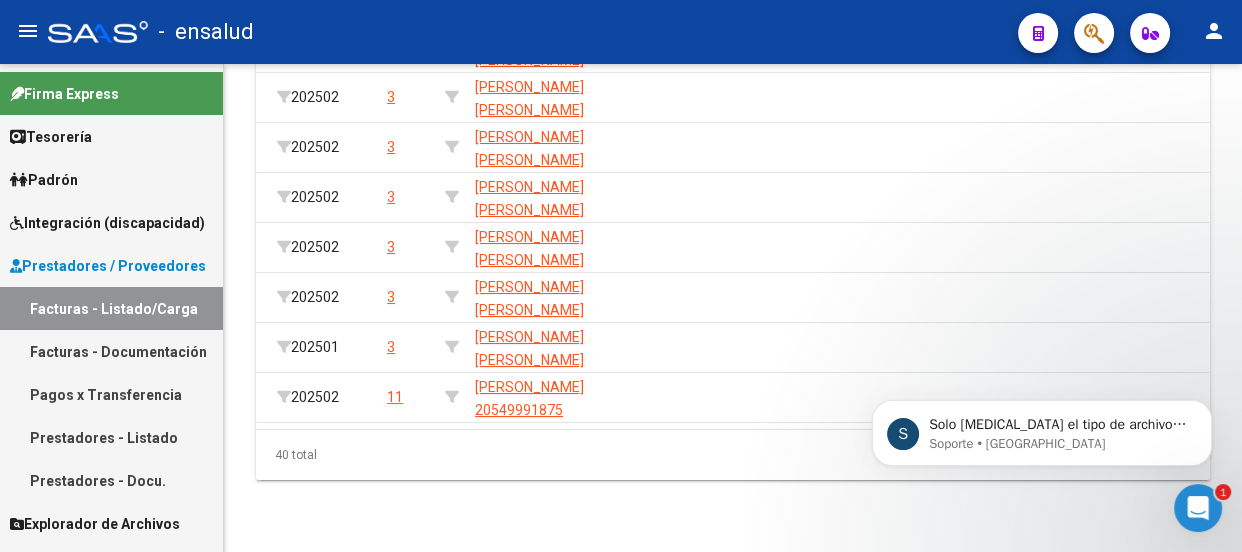 click 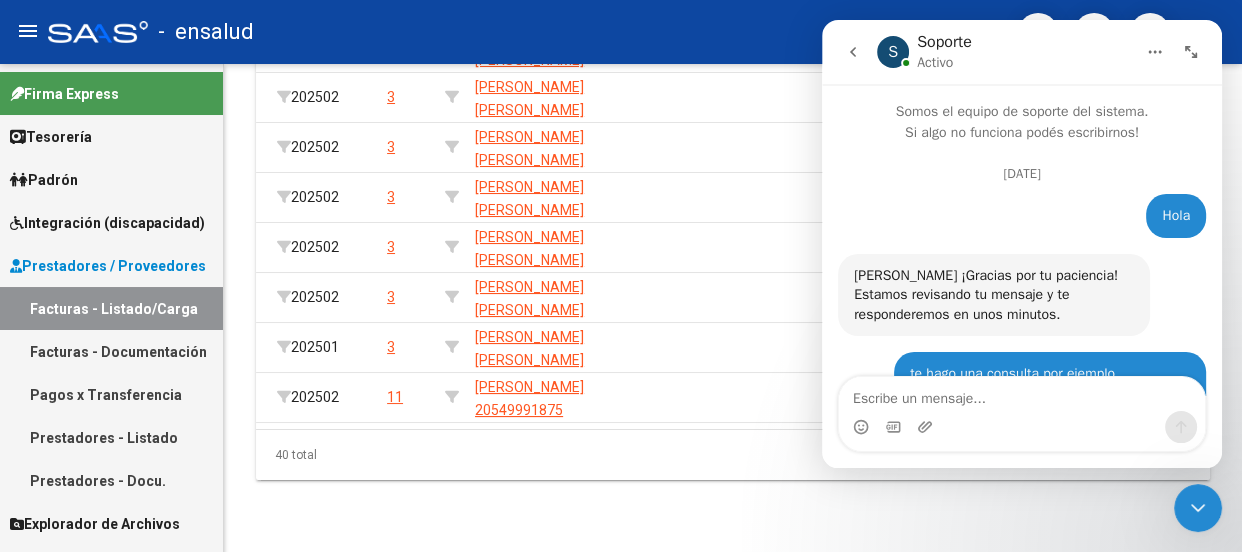 scroll, scrollTop: 152, scrollLeft: 0, axis: vertical 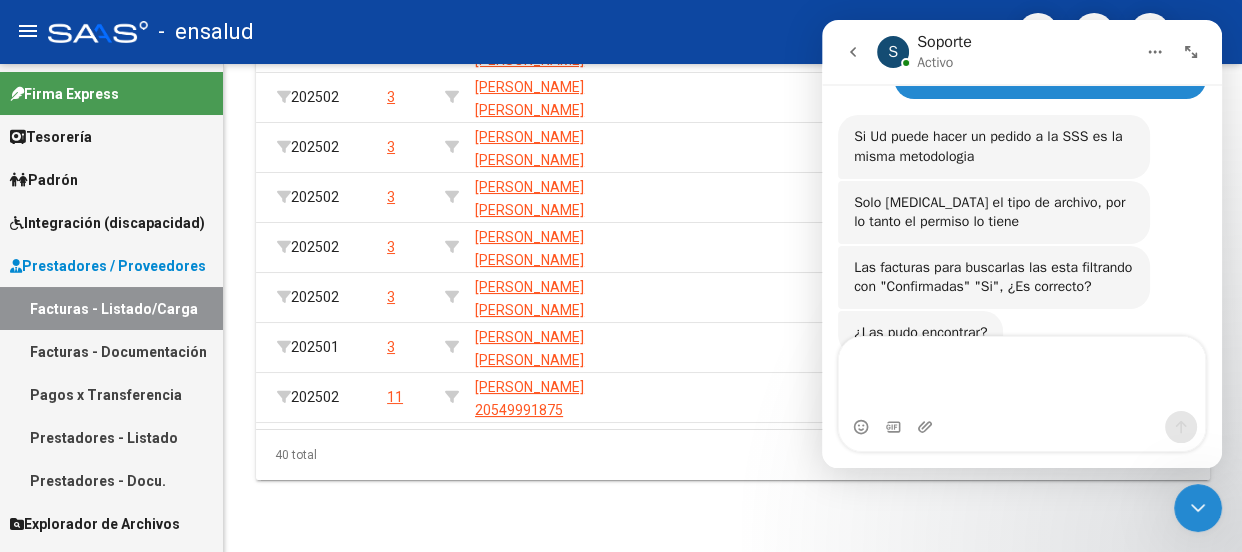 click at bounding box center [1022, 374] 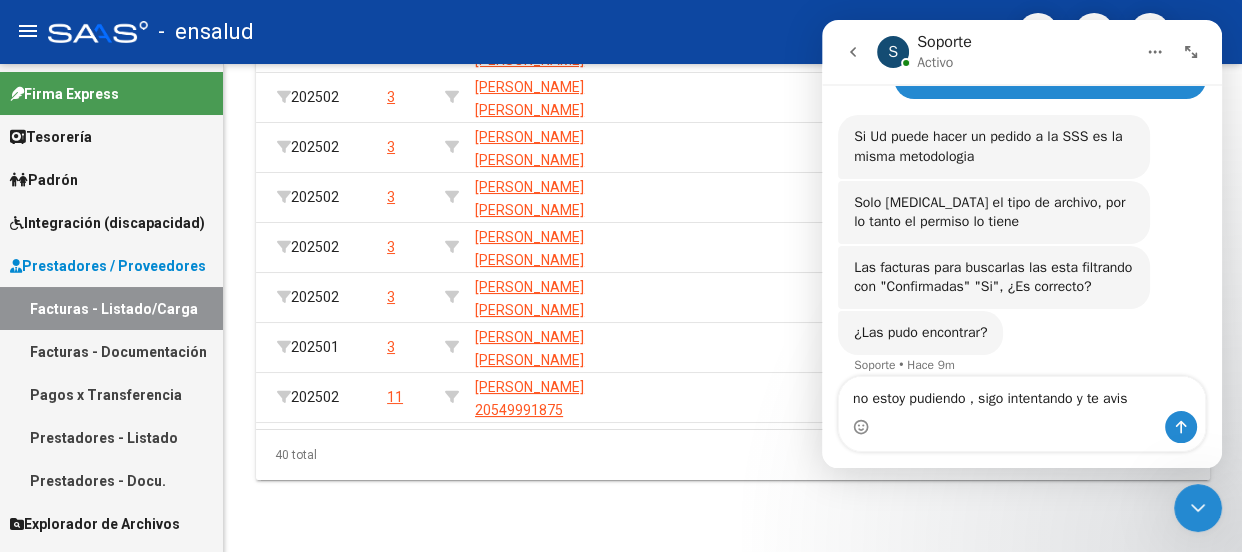type on "no estoy pudiendo , sigo intentando y te aviso" 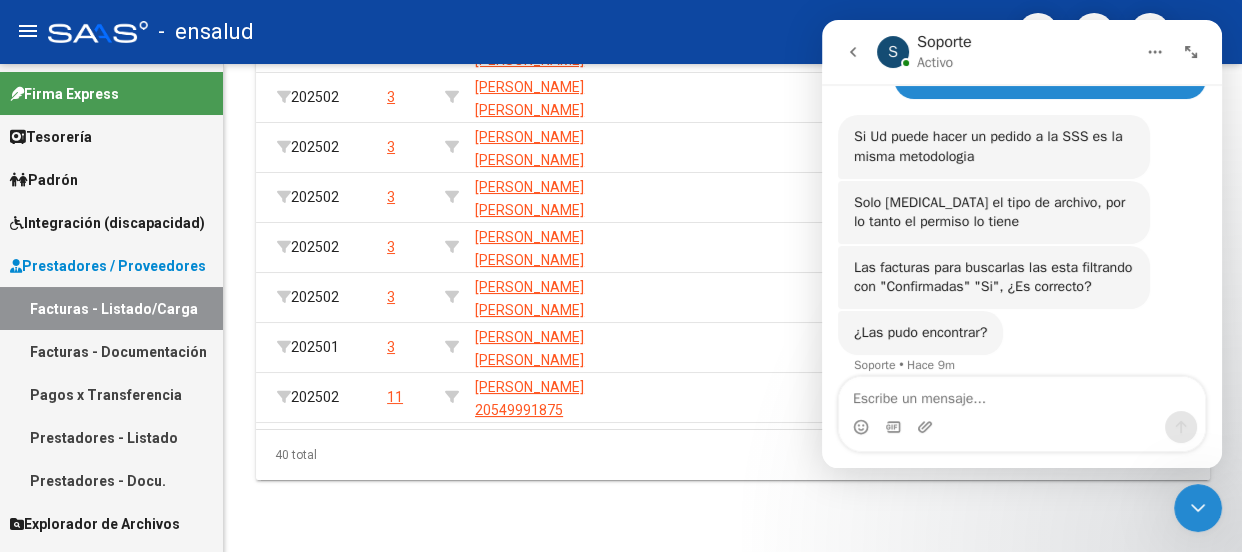 scroll, scrollTop: 4848, scrollLeft: 0, axis: vertical 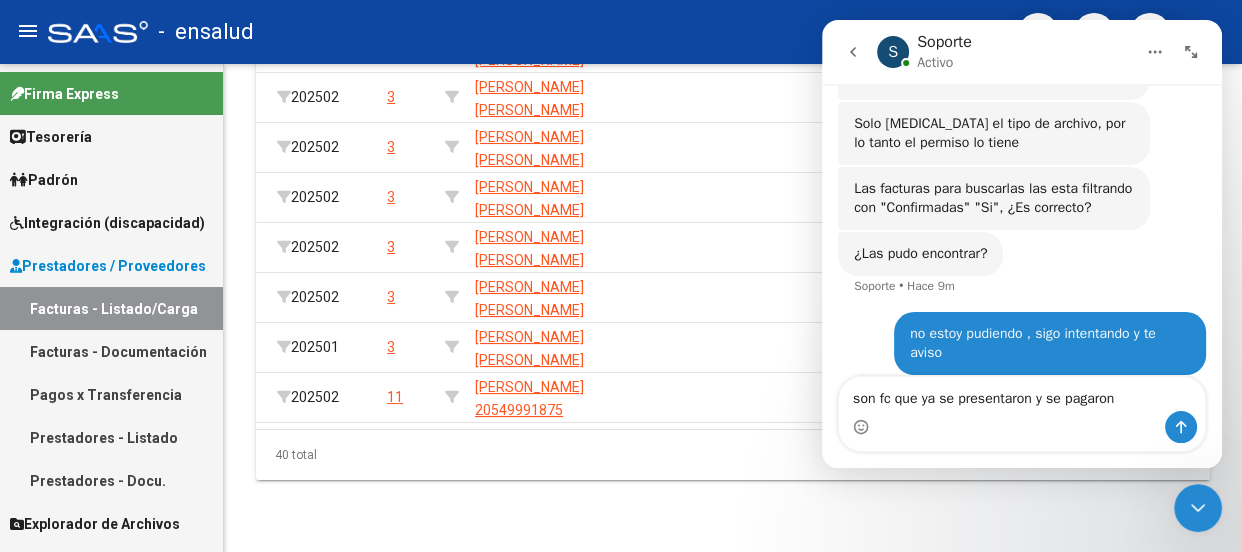 type on "son fc que ya se presentaron y se pagaron" 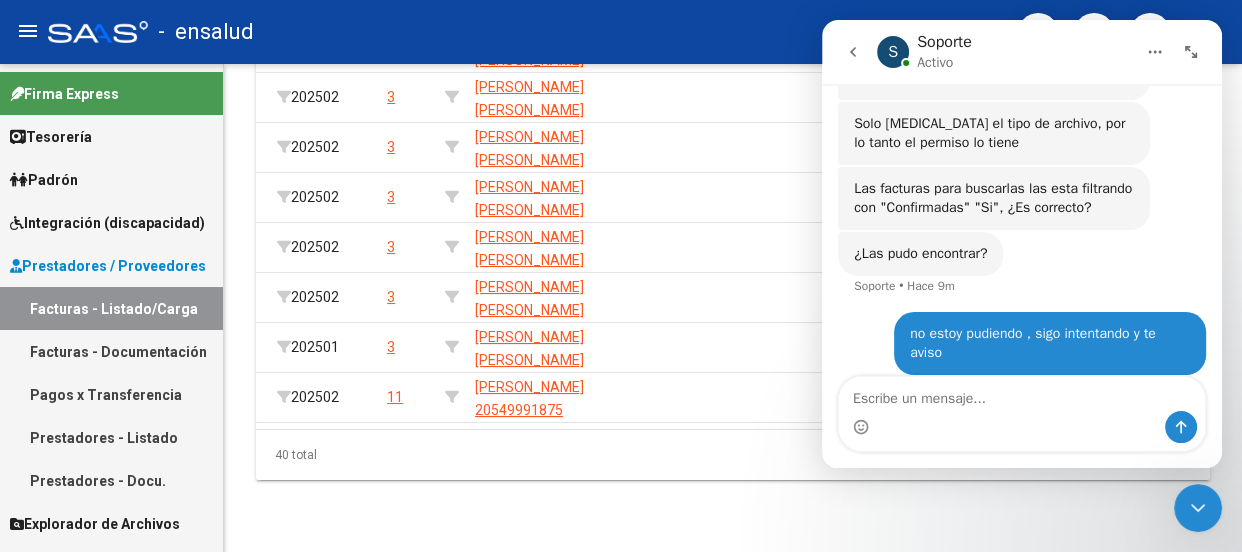 scroll, scrollTop: 4894, scrollLeft: 0, axis: vertical 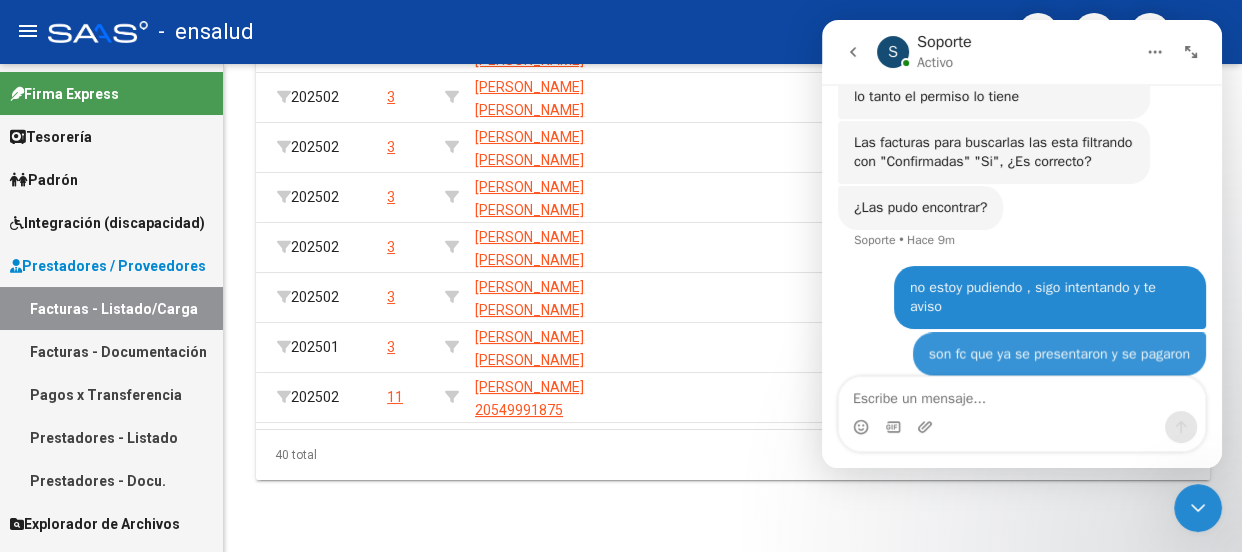 type on "r" 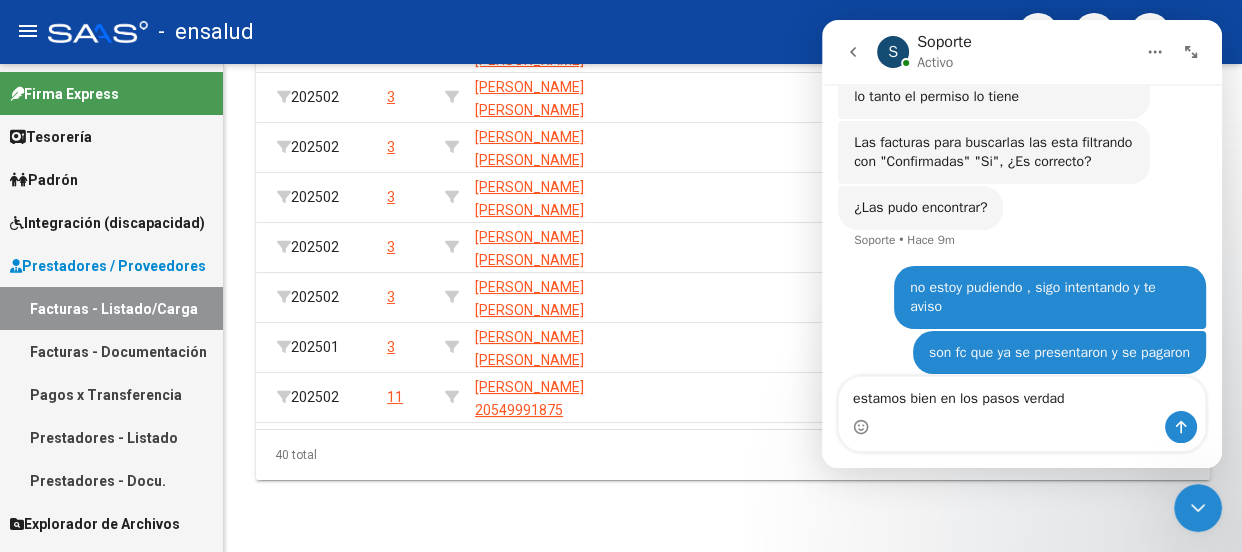 type on "estamos bien en los pasos verdad?" 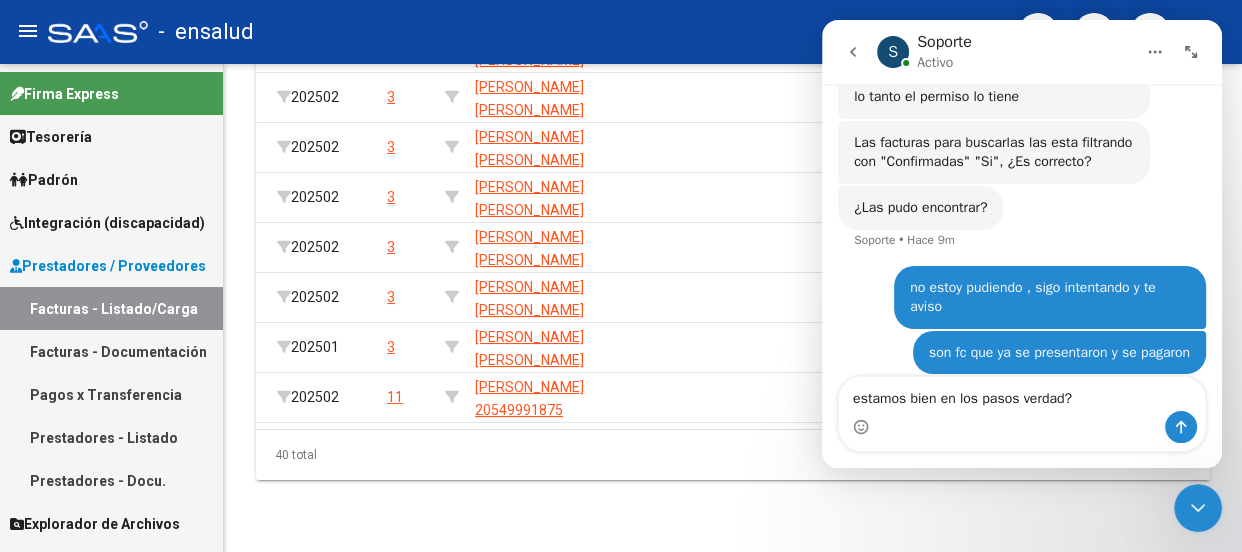 type 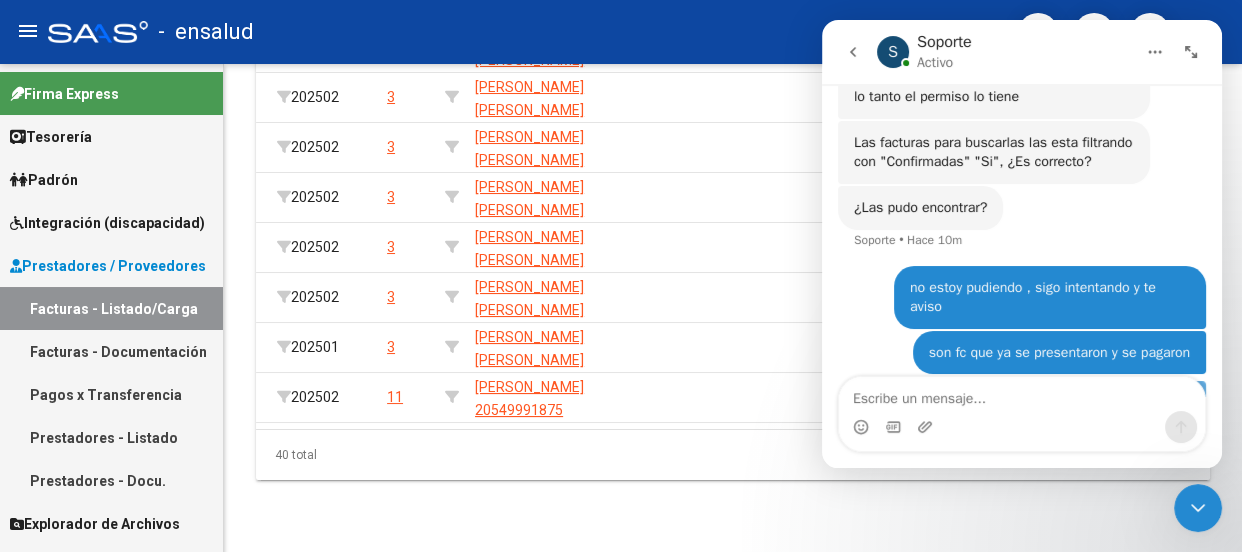 scroll, scrollTop: 4940, scrollLeft: 0, axis: vertical 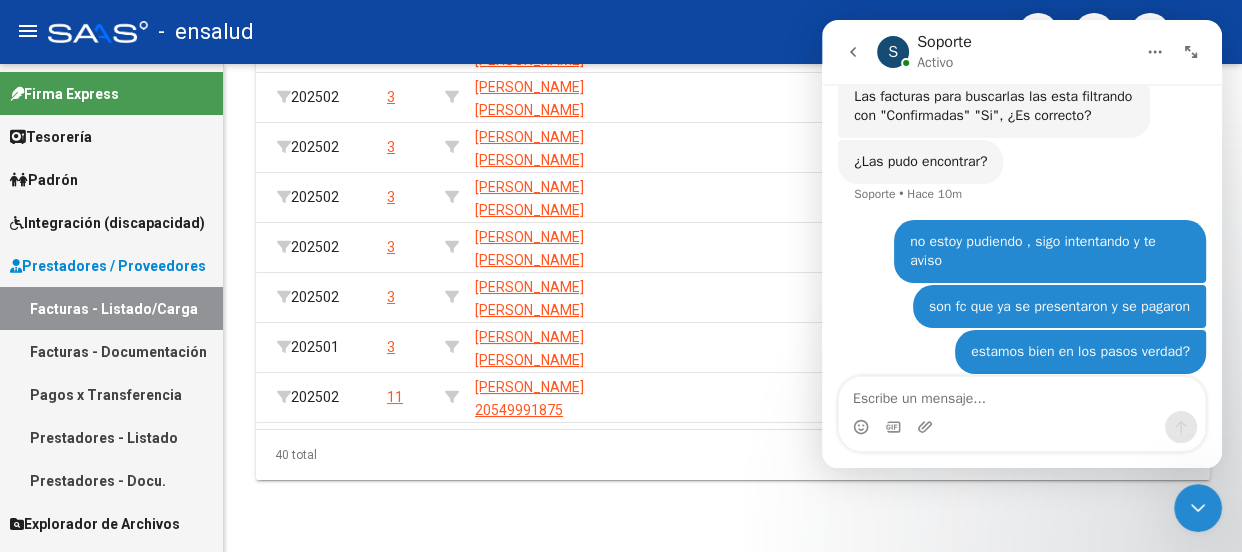 click 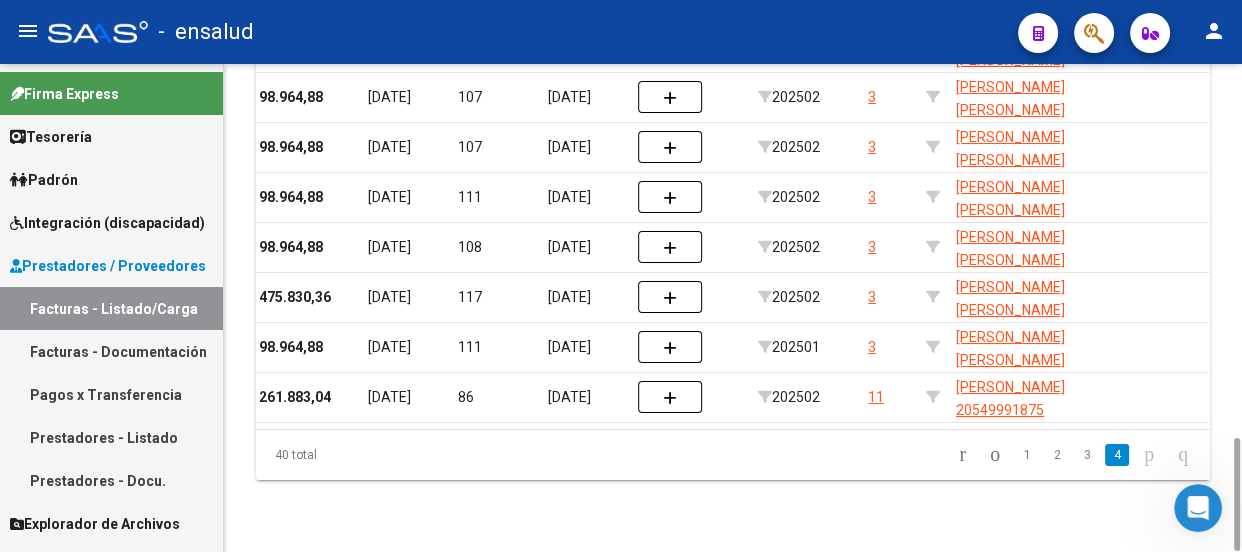 scroll, scrollTop: 0, scrollLeft: 0, axis: both 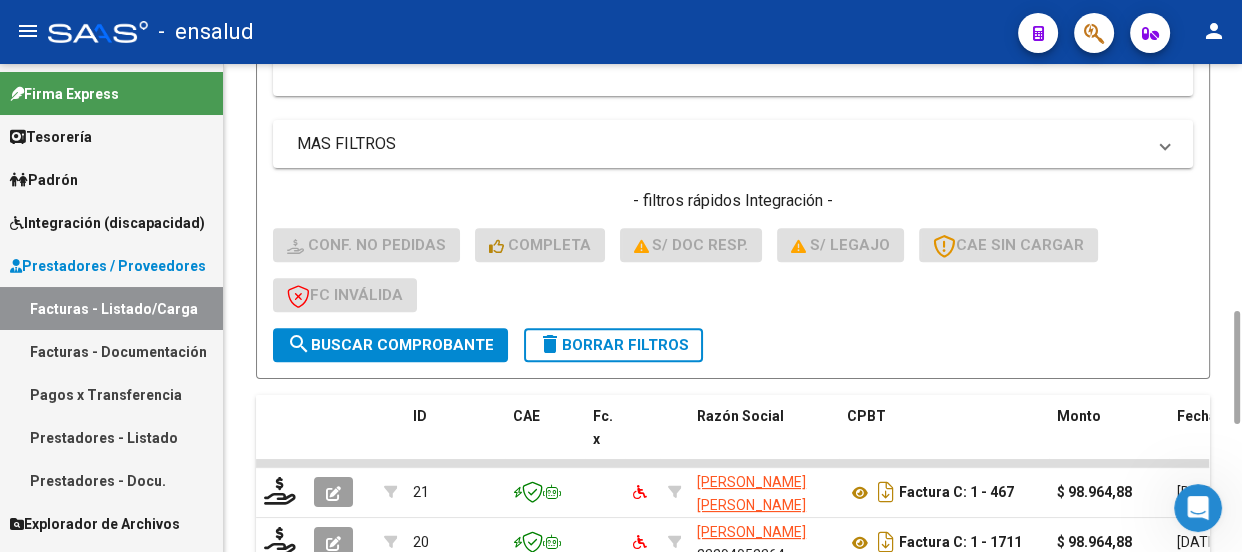 click on "delete  Borrar Filtros" 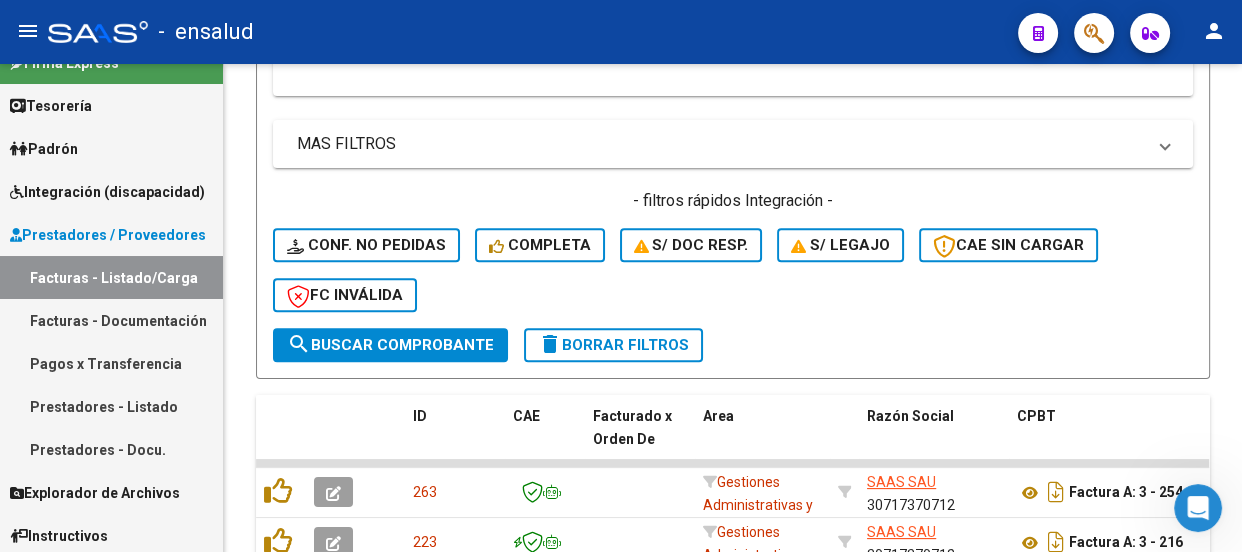 scroll, scrollTop: 35, scrollLeft: 0, axis: vertical 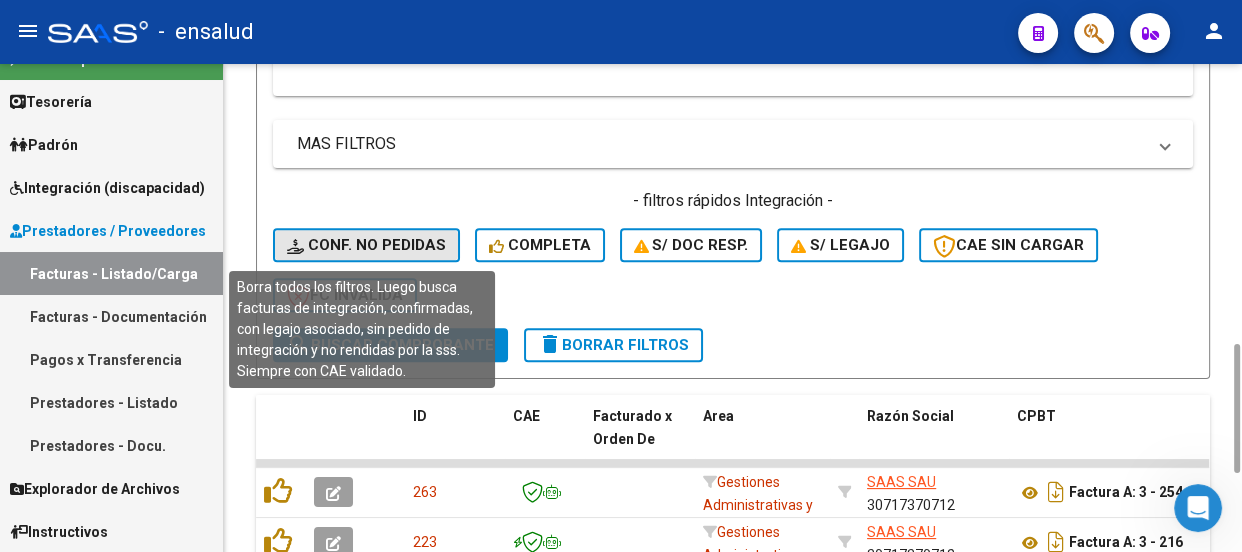 click on "Conf. no pedidas" 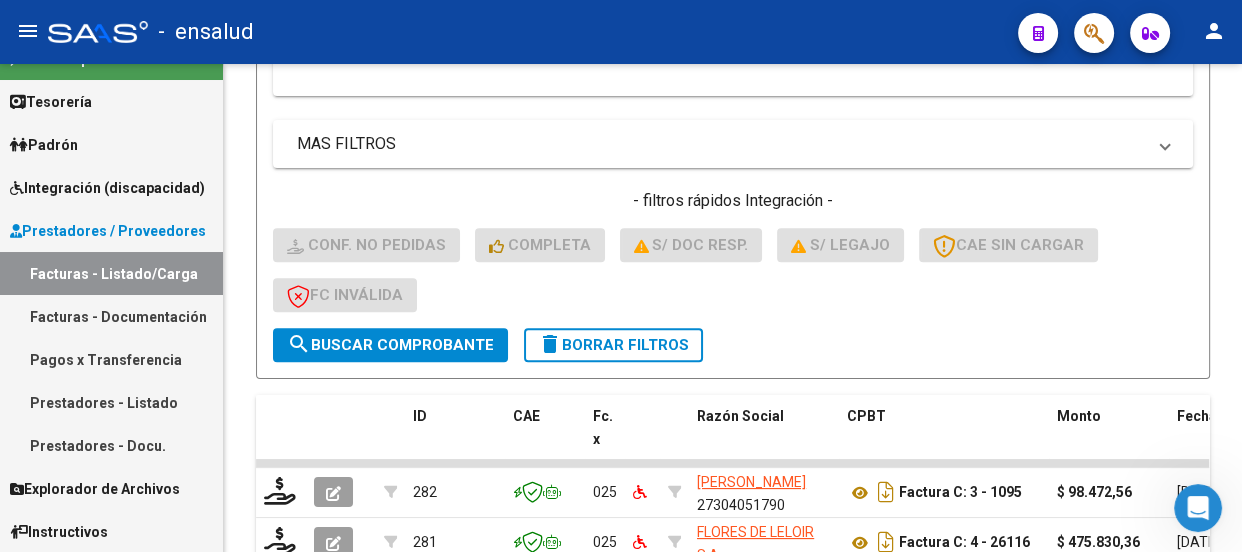 click 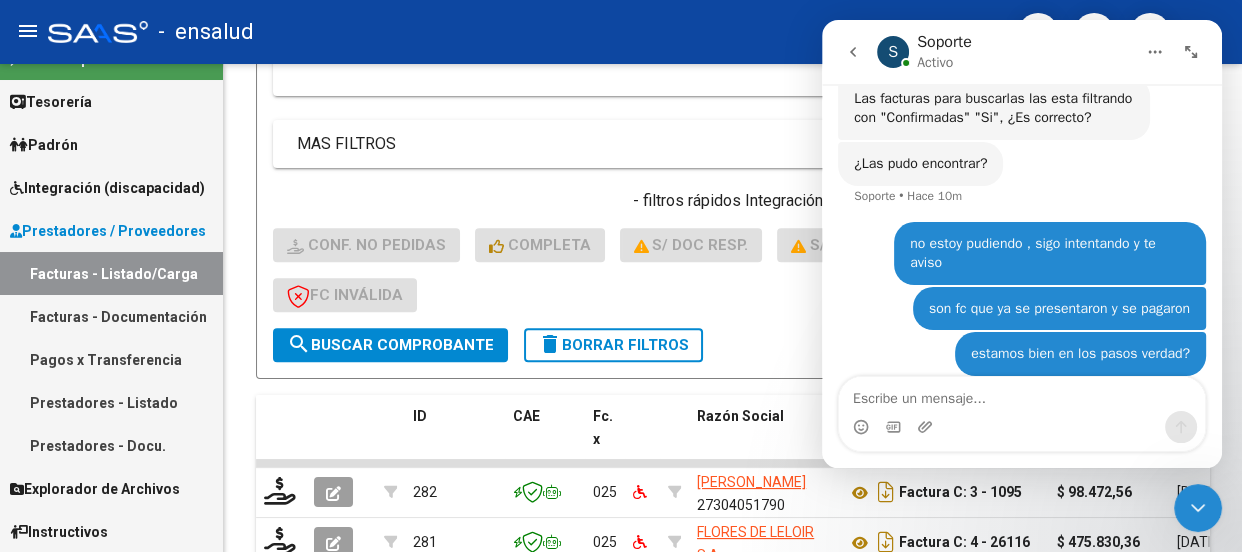 scroll, scrollTop: 4849, scrollLeft: 0, axis: vertical 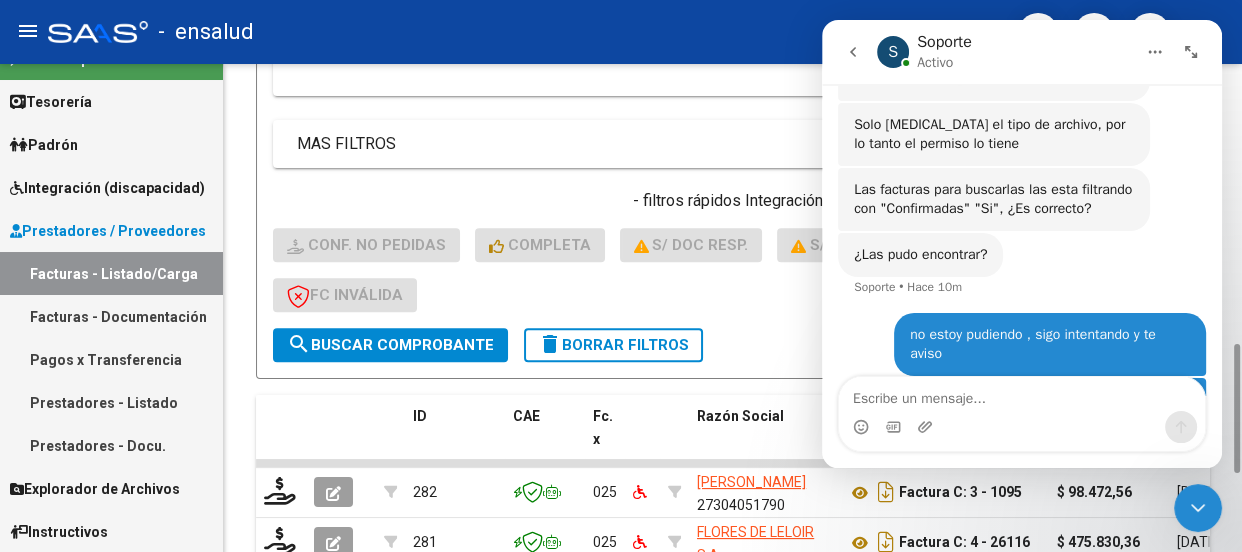 click on "No  Cargado en Para Enviar SSS Período De Prestación Campos del Archivo de Rendición Devuelto x SSS (dr_envio) No  Rendido x SSS (dr_envio) Tipo de Registro Tipo de Registro Período Presentación Período [PERSON_NAME] del Legajo Asociado (preaprobación) Afiliado Legajo (cuil/nombre) Si  Solo facturas preaprobadas" at bounding box center (733, -50) 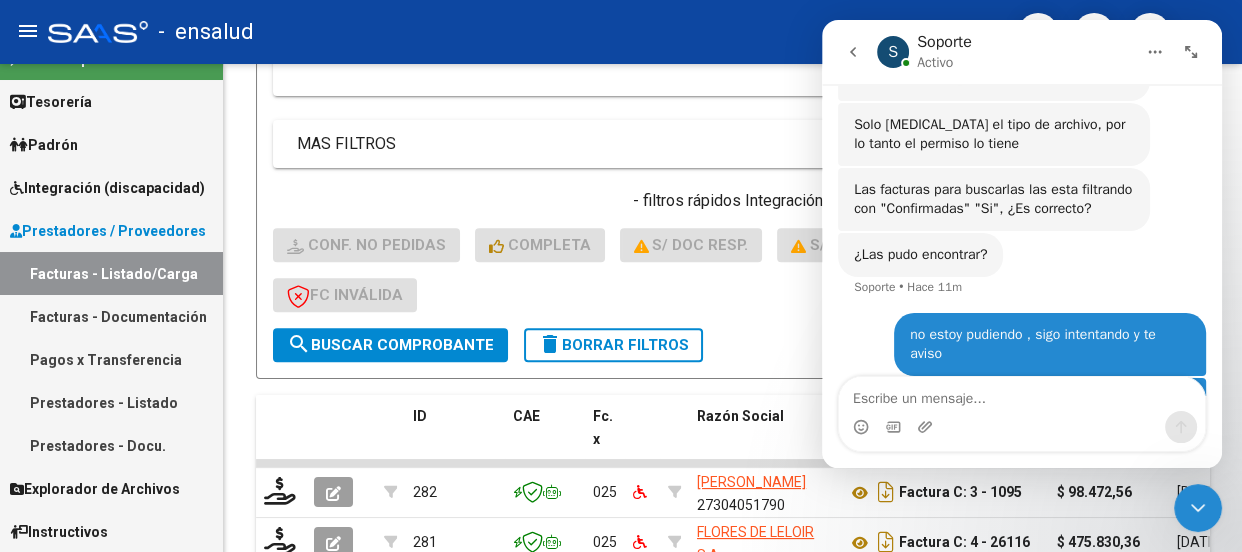 click 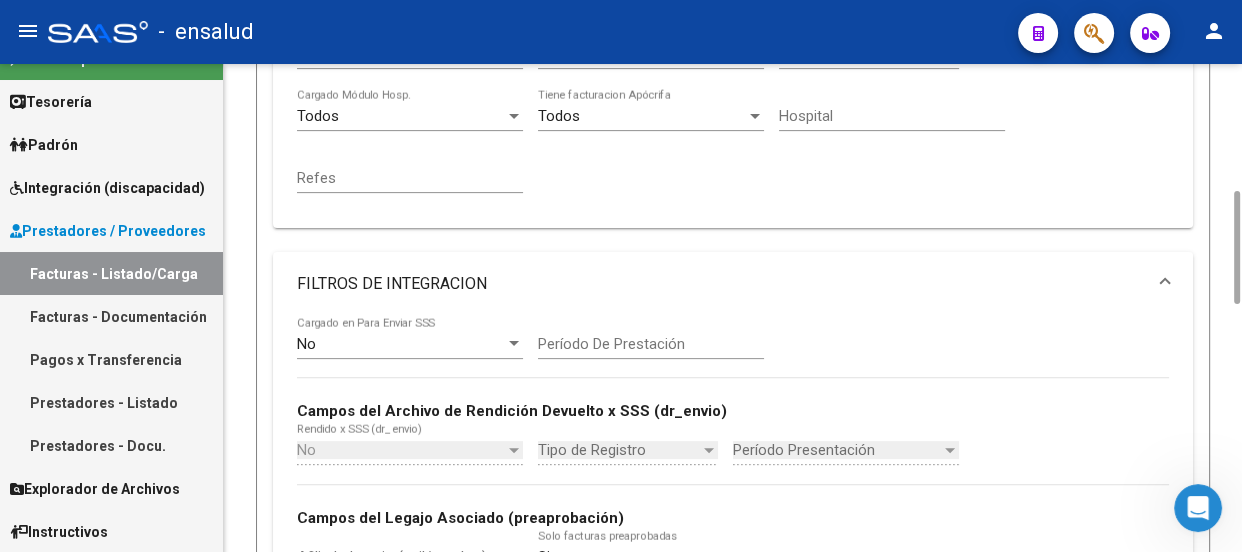 scroll, scrollTop: 727, scrollLeft: 0, axis: vertical 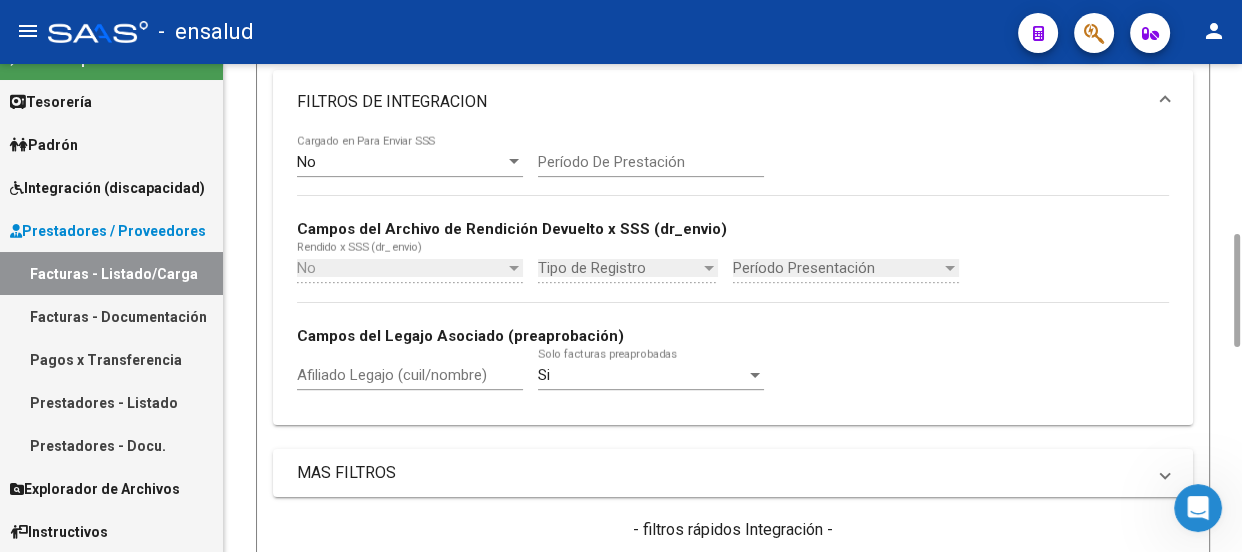 click on "No" at bounding box center [401, 268] 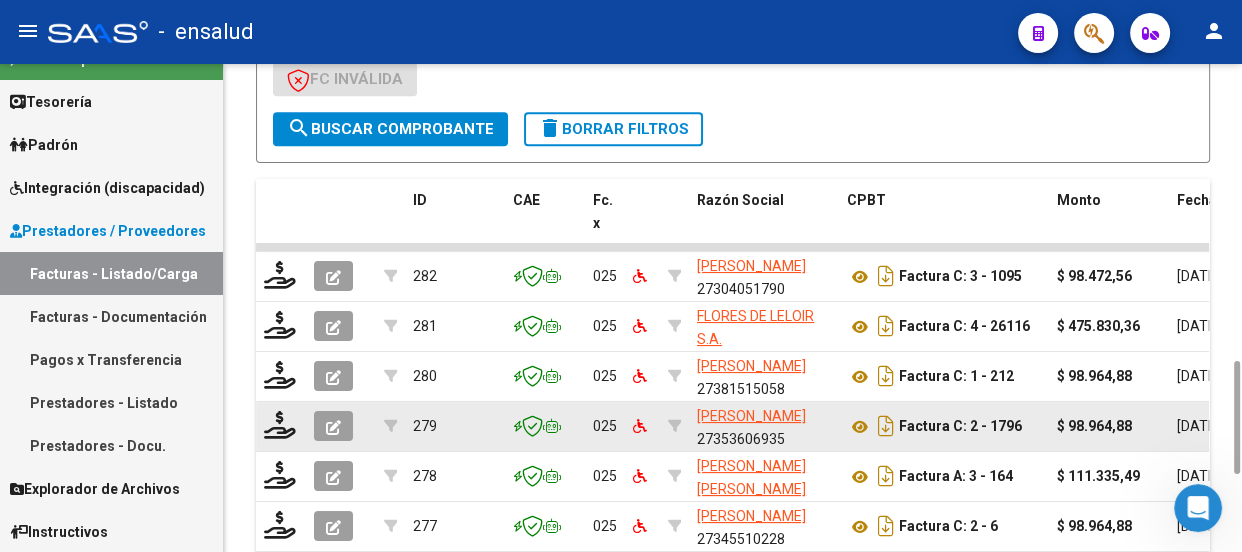 scroll, scrollTop: 909, scrollLeft: 0, axis: vertical 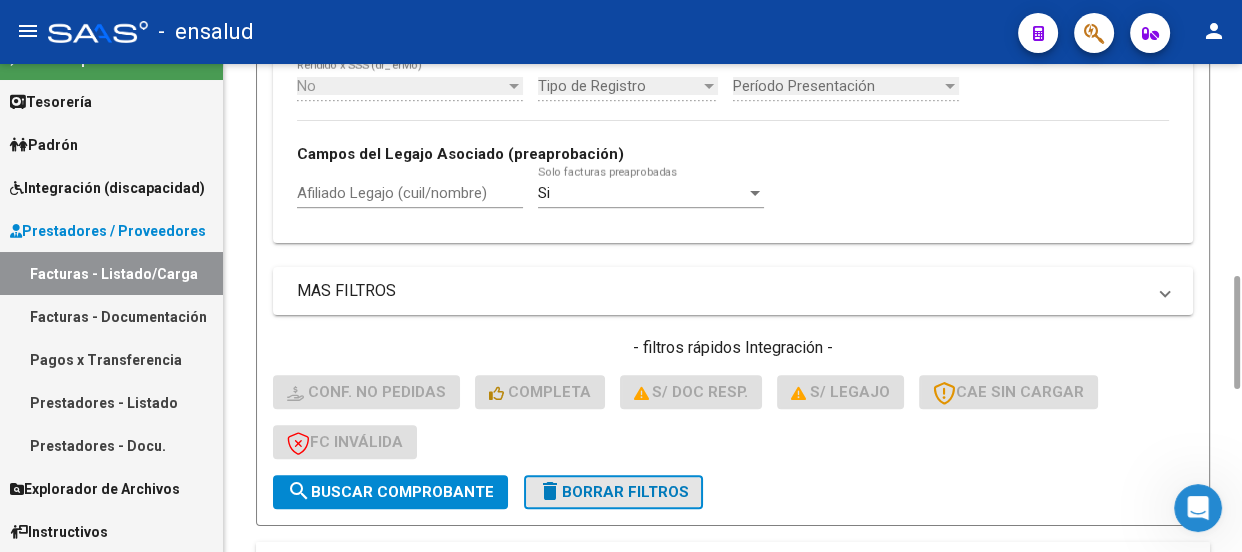 click on "delete  Borrar Filtros" 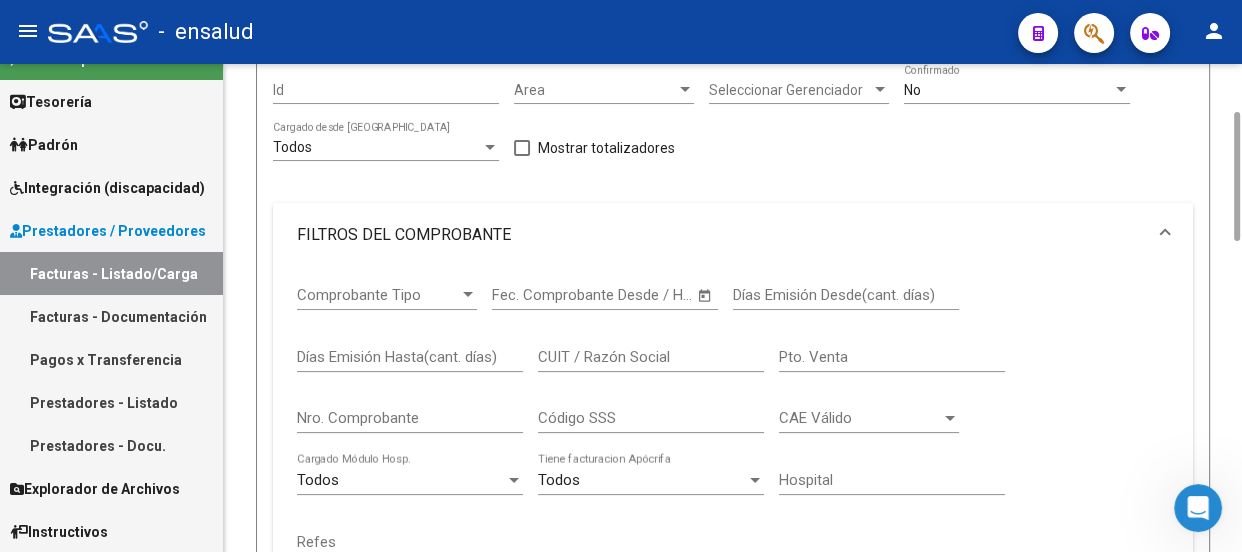scroll, scrollTop: 0, scrollLeft: 0, axis: both 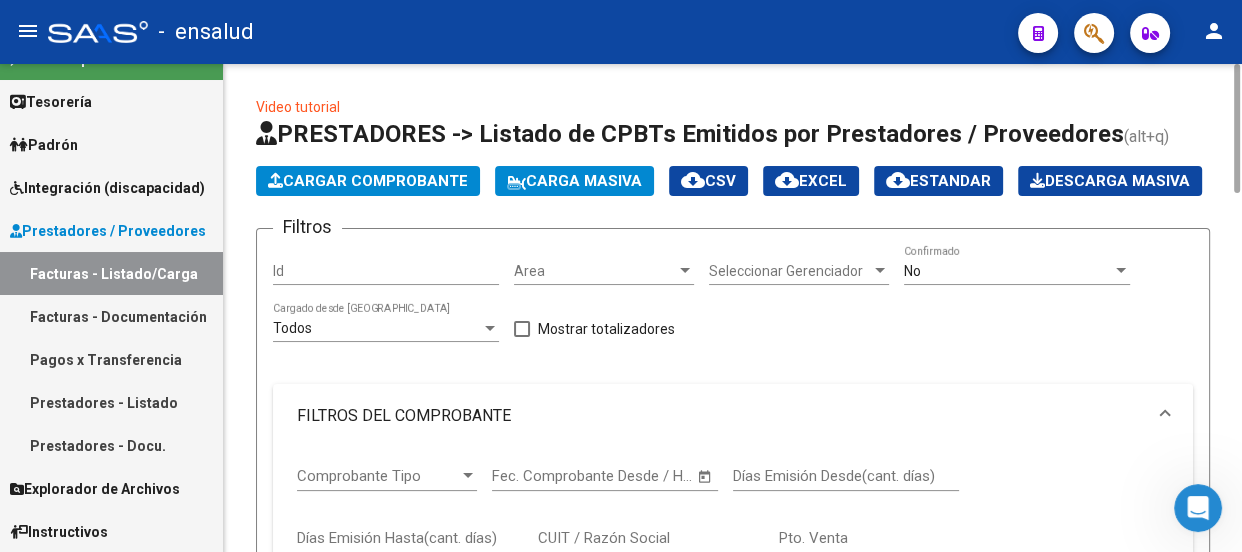 click at bounding box center (1121, 271) 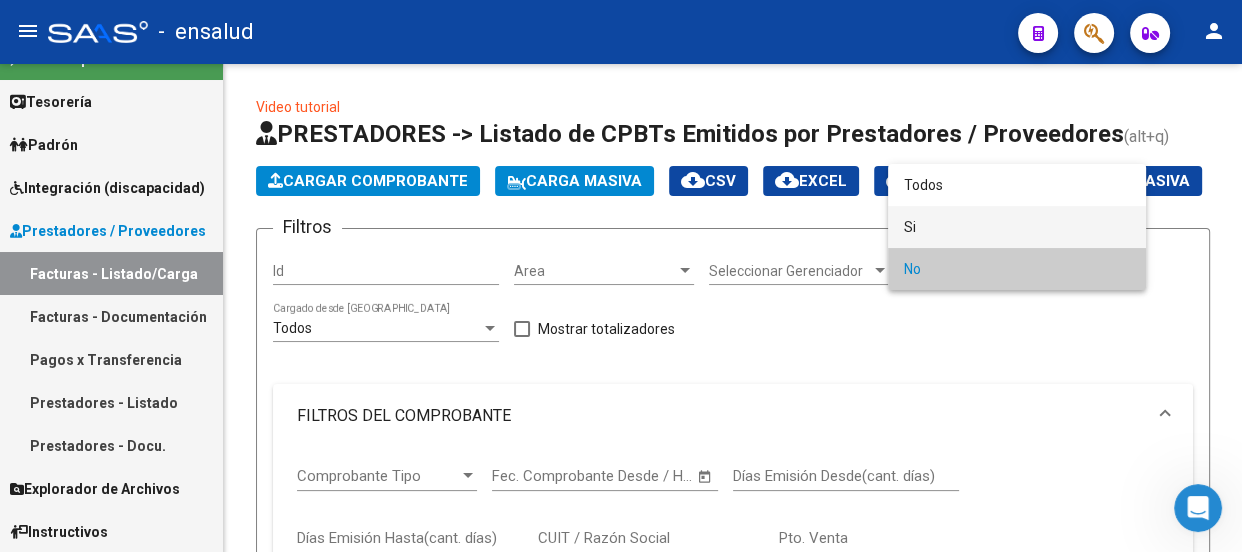 click on "Si" at bounding box center [1017, 227] 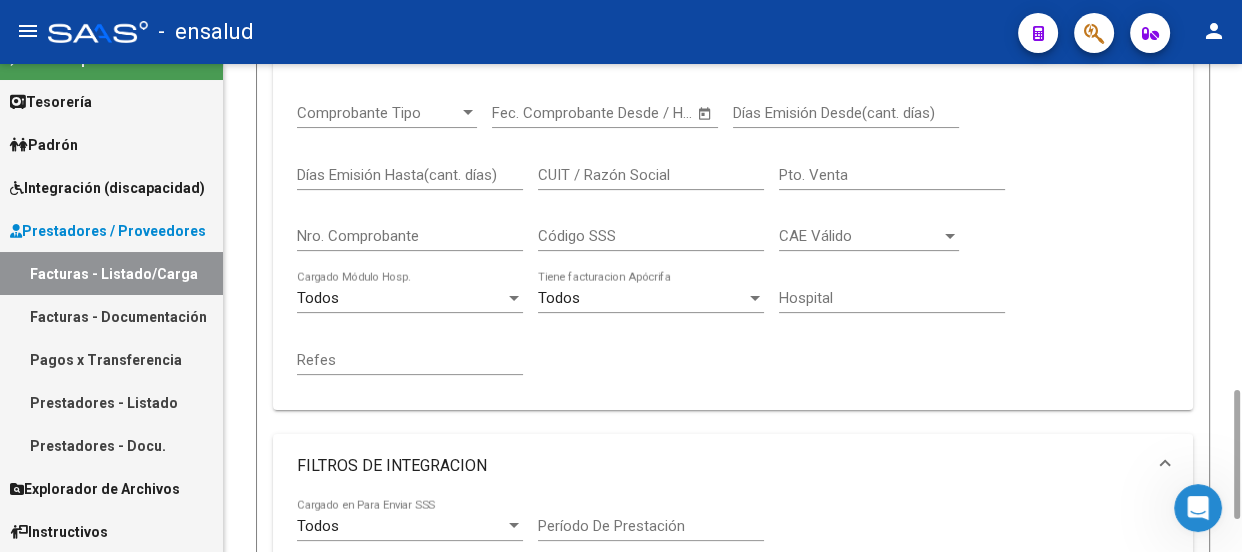 scroll, scrollTop: 727, scrollLeft: 0, axis: vertical 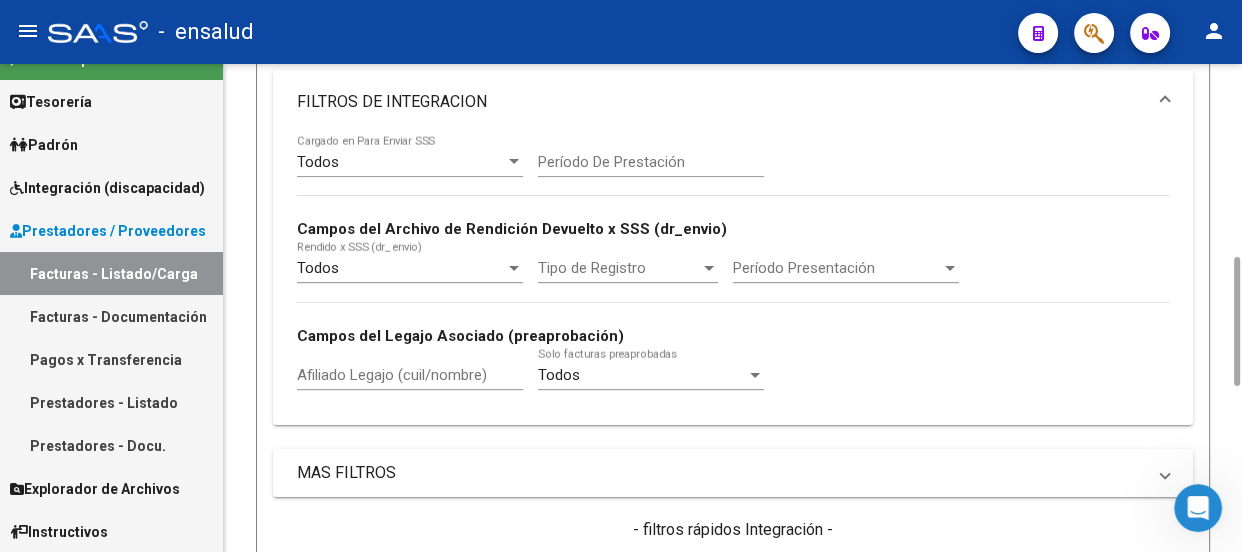 click on "Todos" at bounding box center (401, 268) 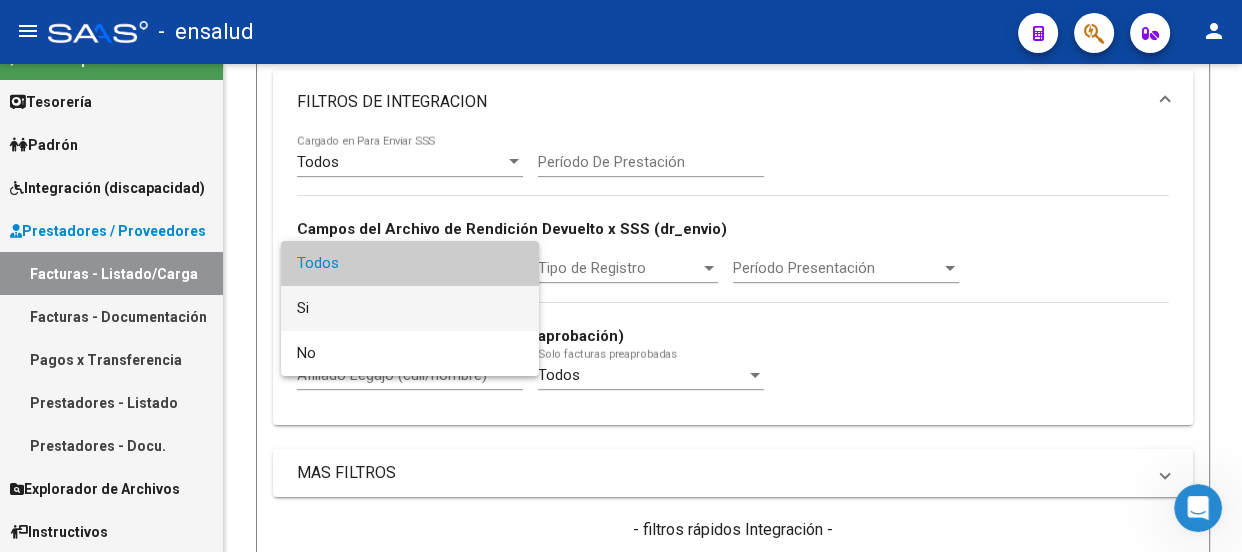 click on "Si" at bounding box center (410, 308) 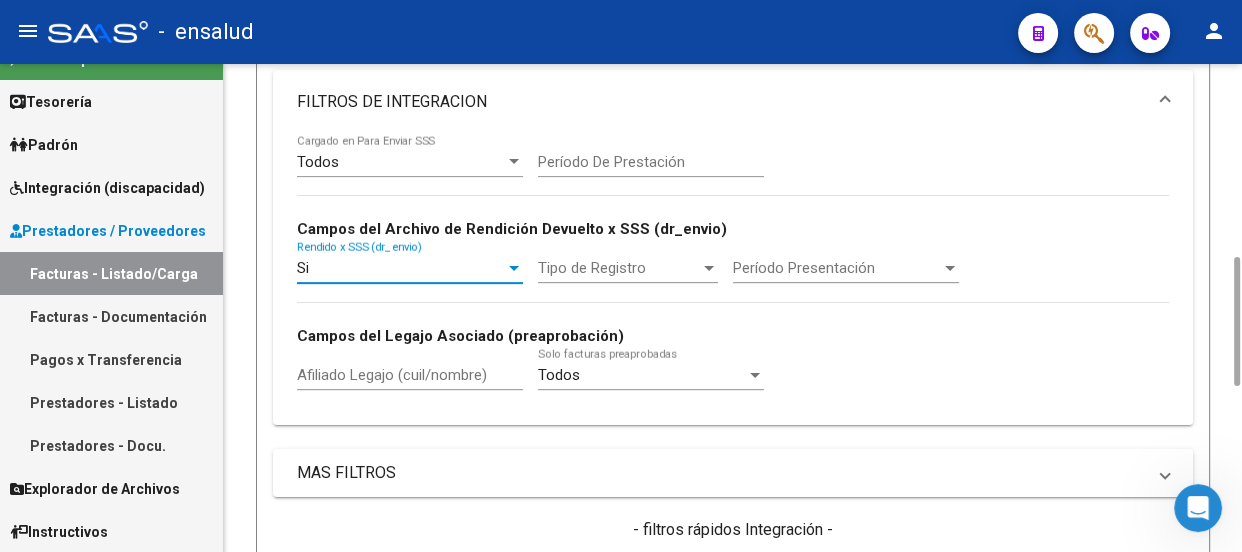 scroll, scrollTop: 1090, scrollLeft: 0, axis: vertical 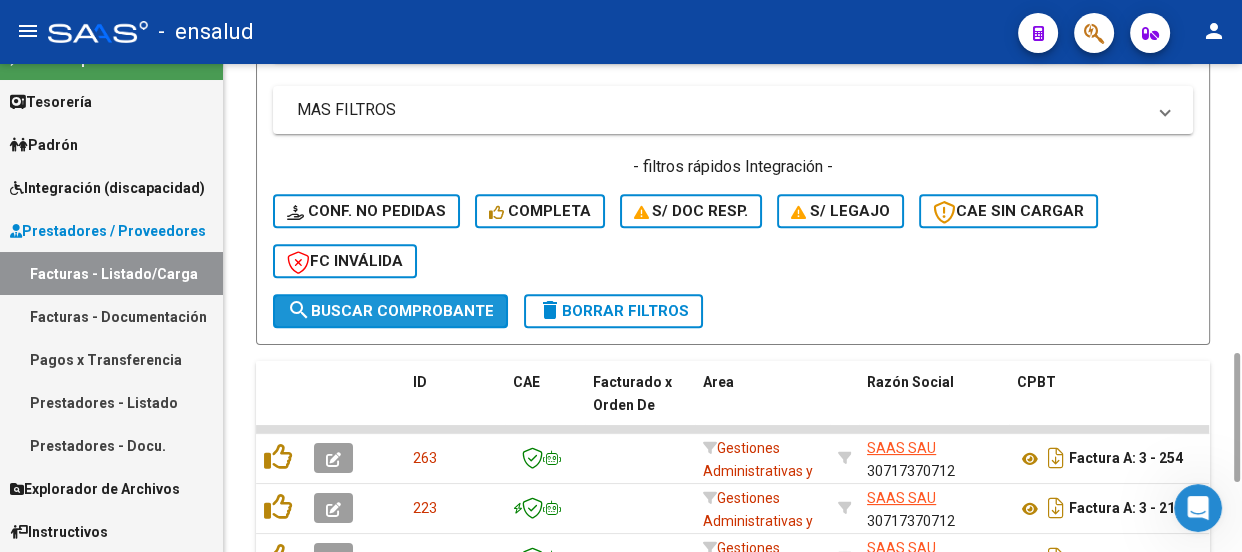 click on "search  Buscar Comprobante" 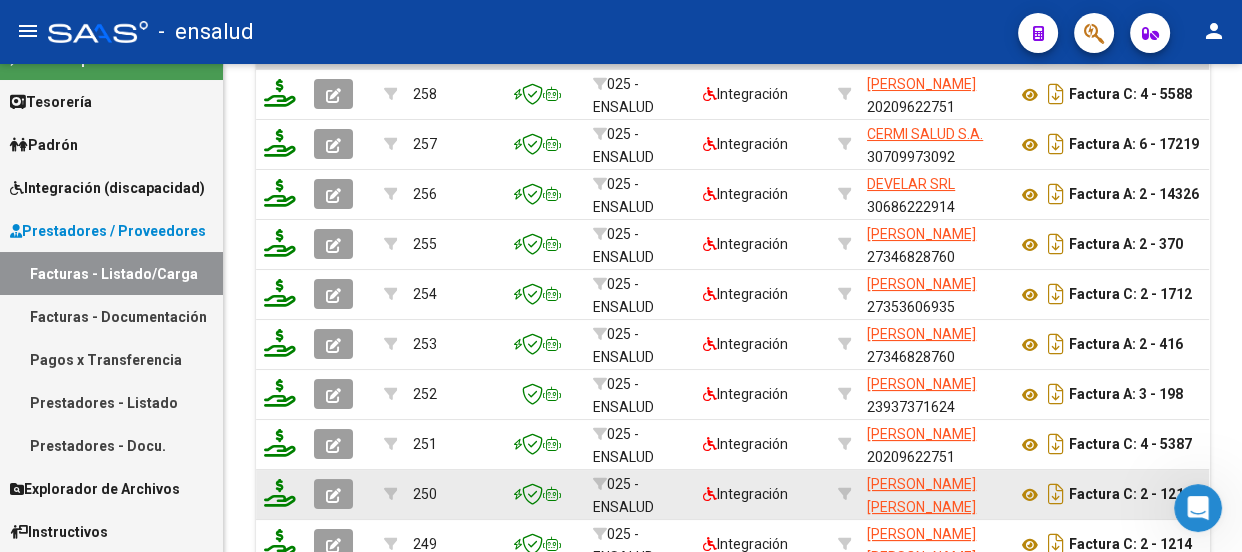 scroll, scrollTop: 1601, scrollLeft: 0, axis: vertical 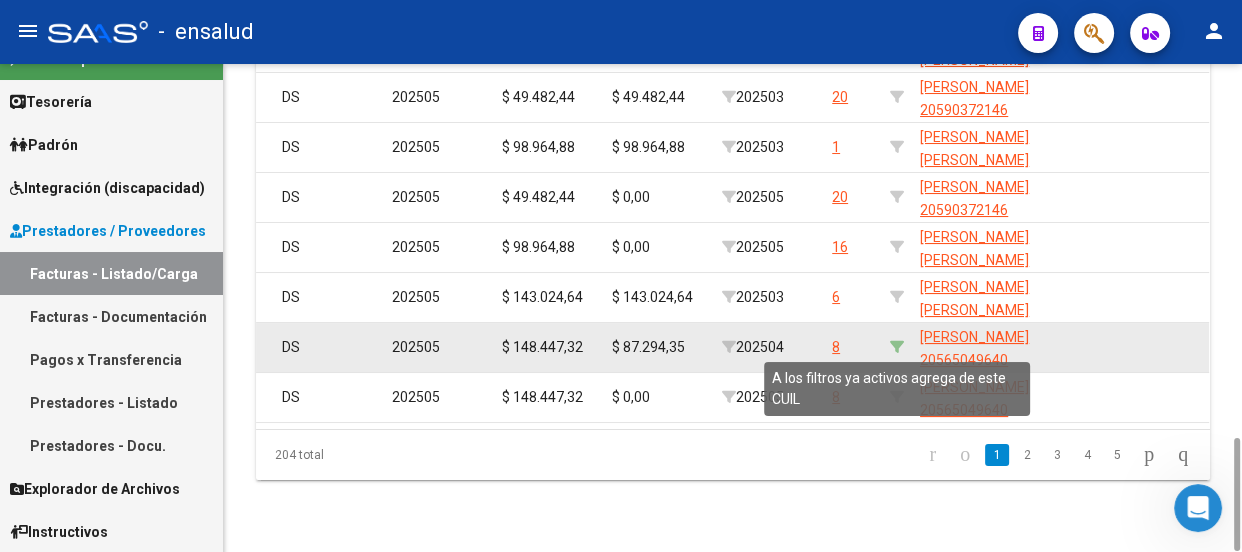 click 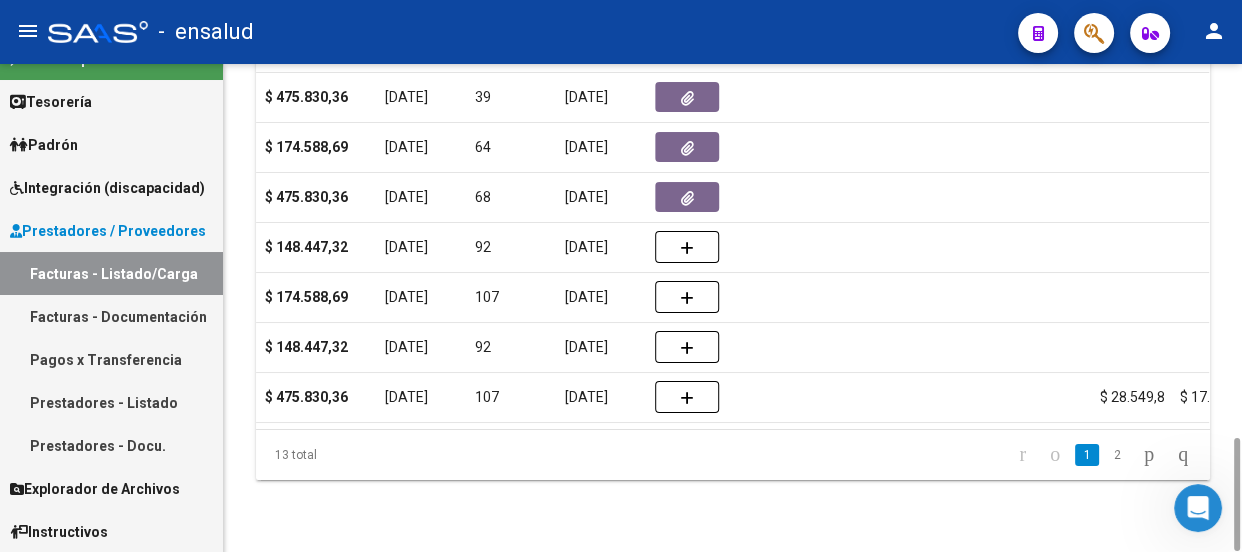 scroll, scrollTop: 0, scrollLeft: 764, axis: horizontal 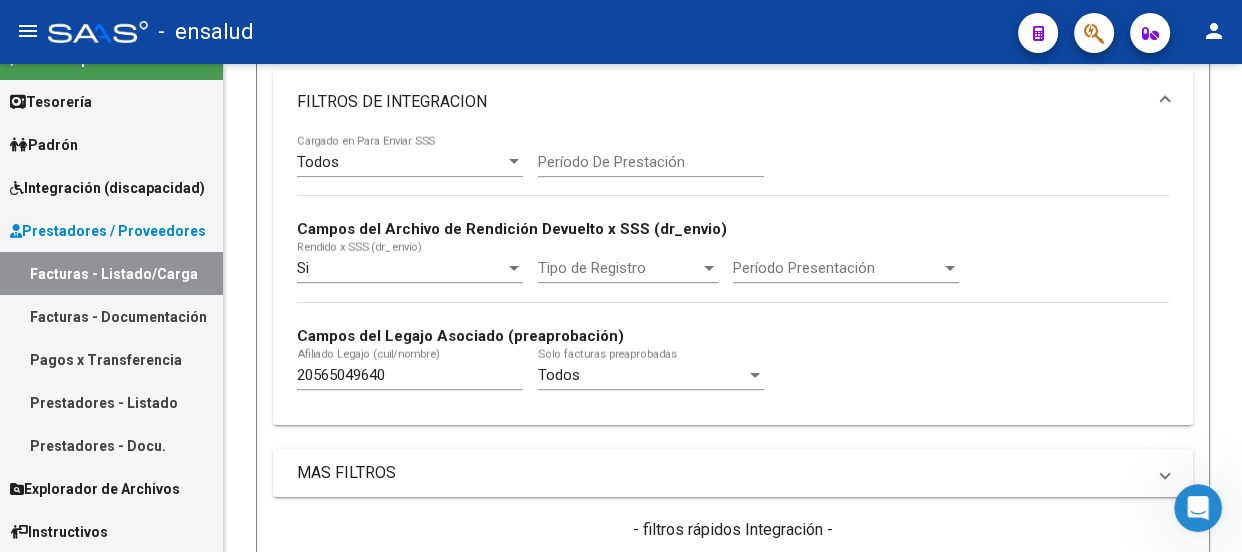 click 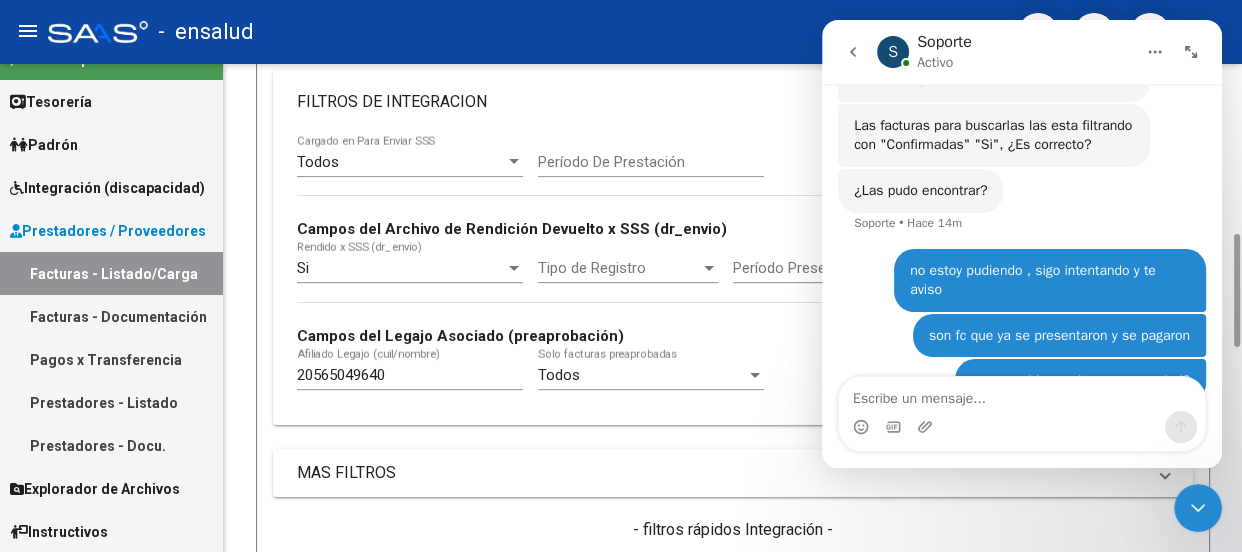 scroll, scrollTop: 4940, scrollLeft: 0, axis: vertical 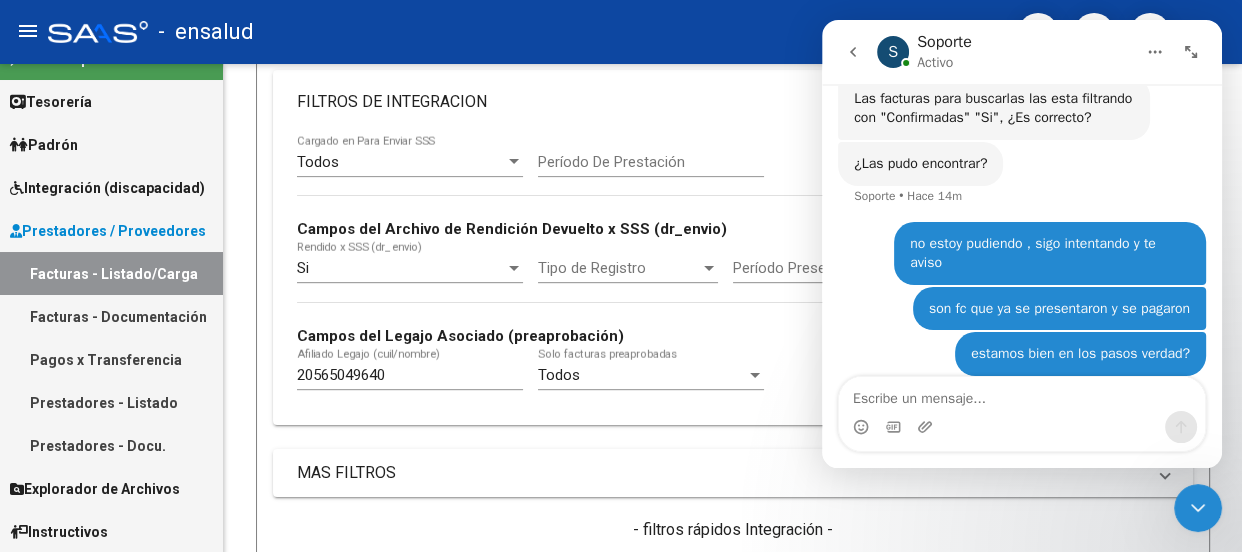 click at bounding box center [1022, 394] 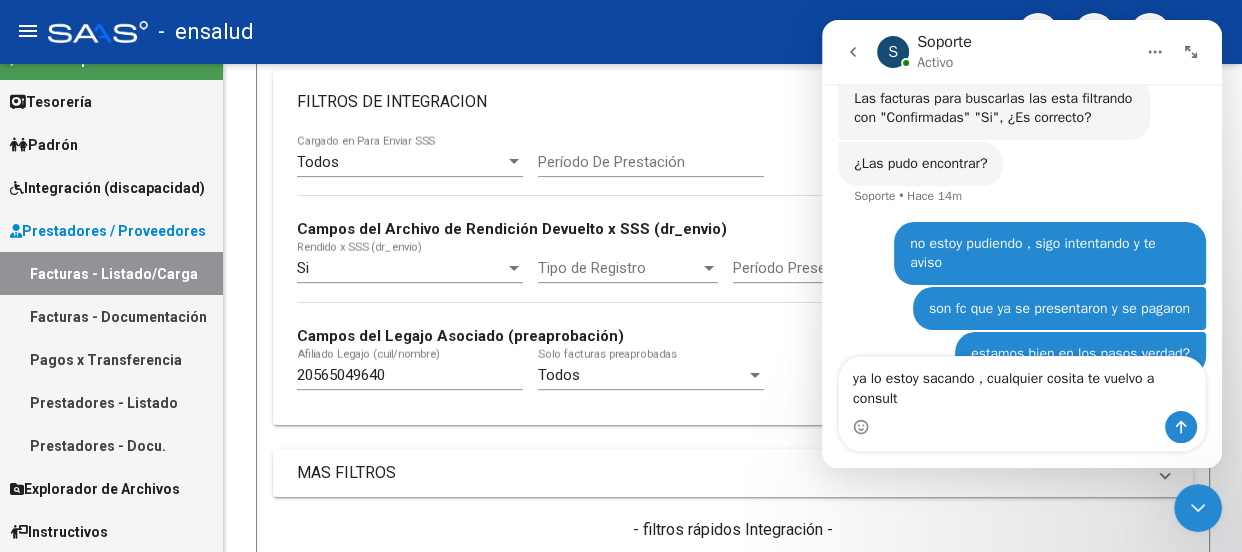 scroll, scrollTop: 4960, scrollLeft: 0, axis: vertical 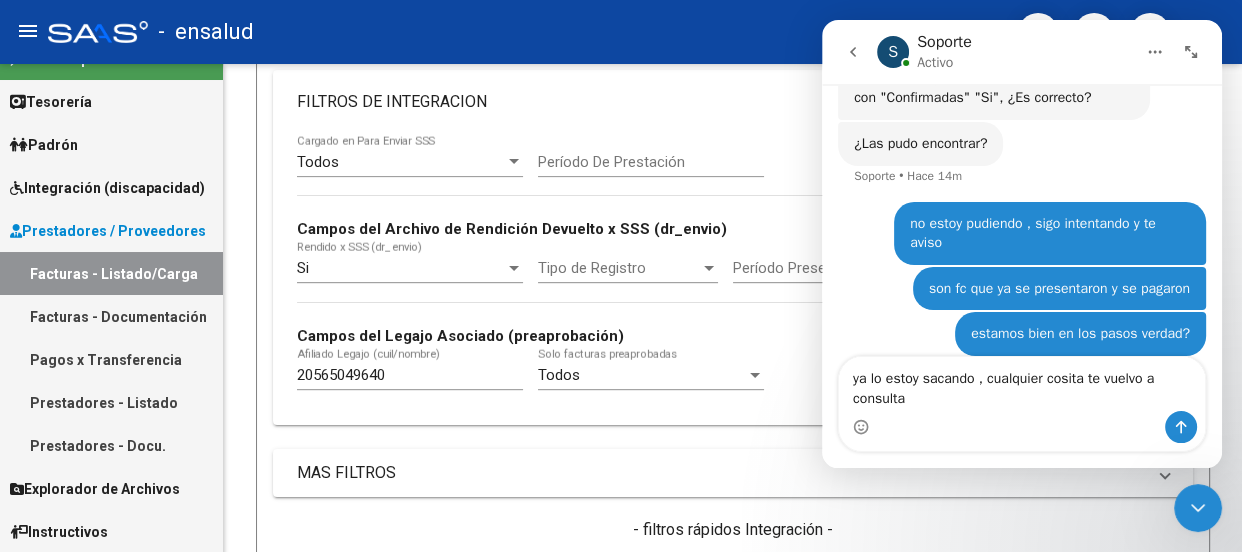 type on "ya lo estoy sacando , cualquier cosita te vuelvo a consultar" 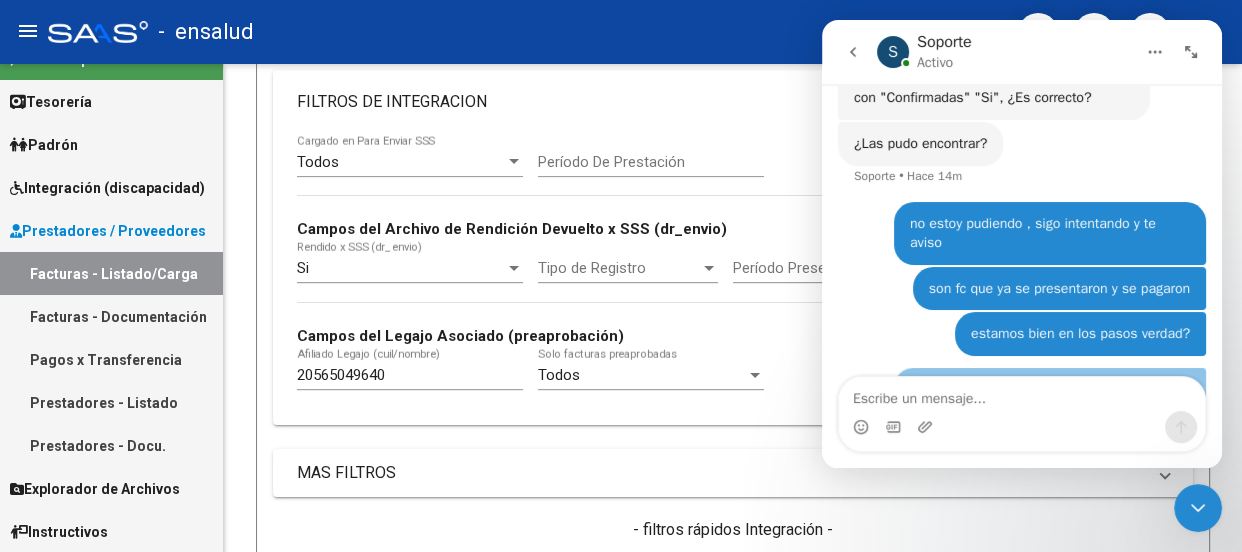 scroll, scrollTop: 5004, scrollLeft: 0, axis: vertical 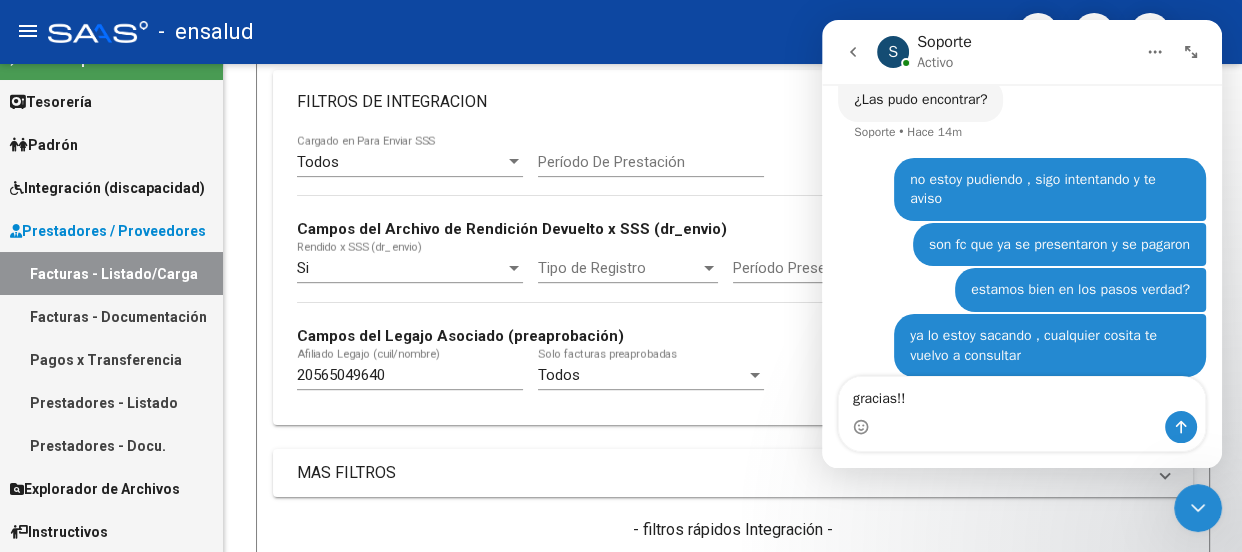 type on "gracias!!!" 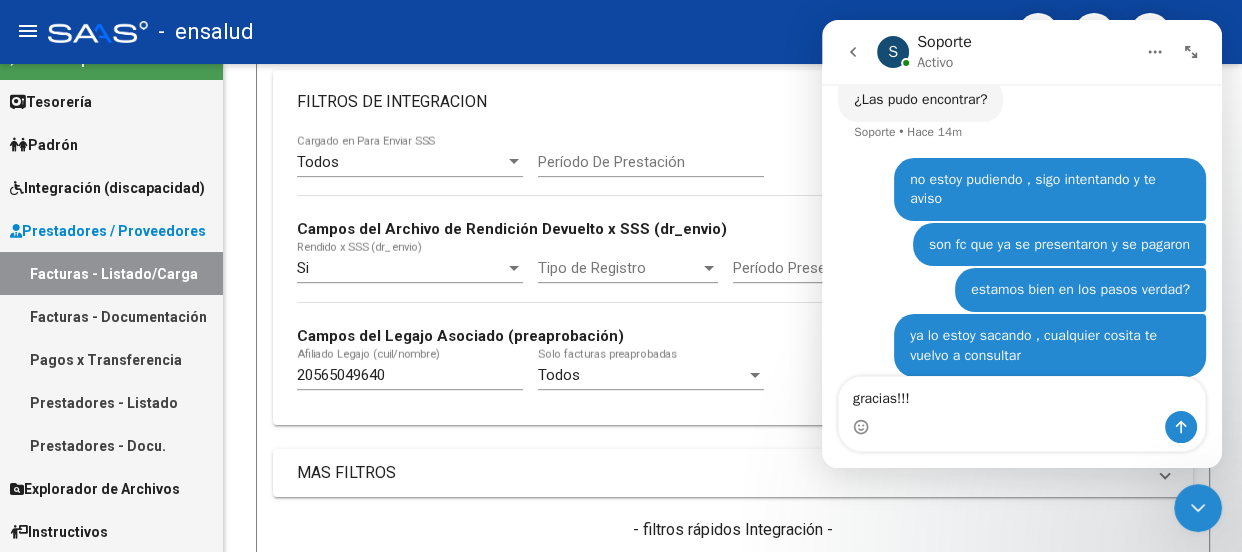 type 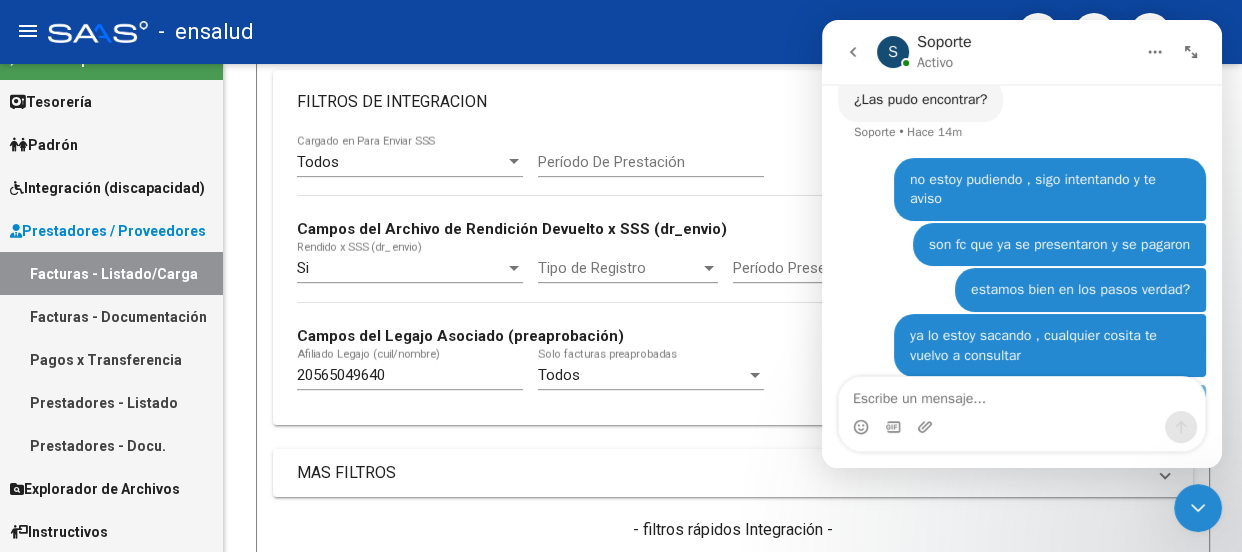 scroll, scrollTop: 5050, scrollLeft: 0, axis: vertical 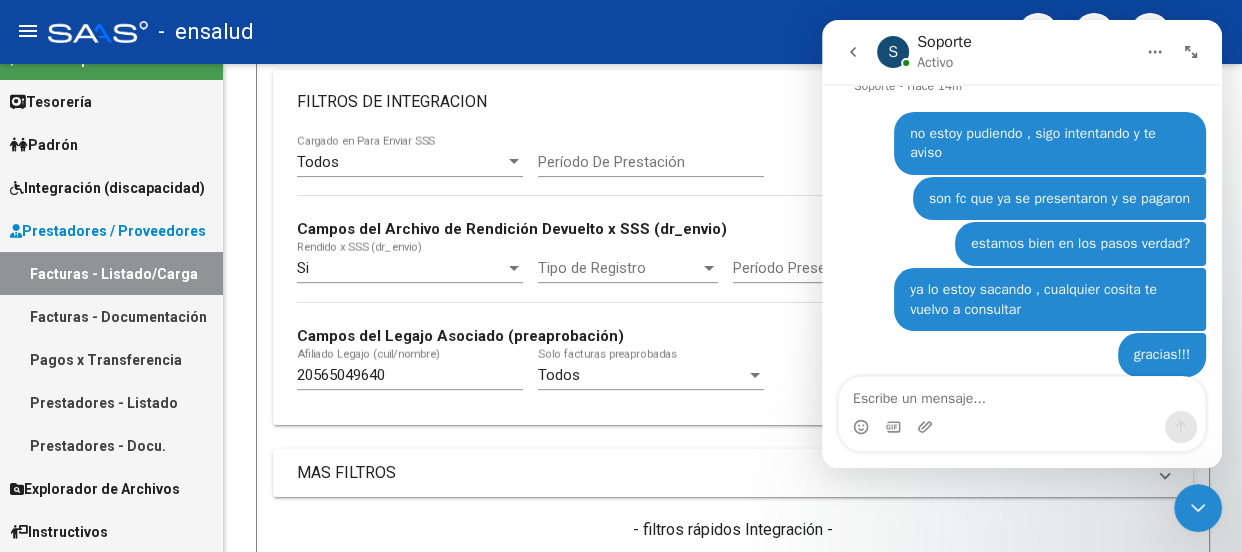 click 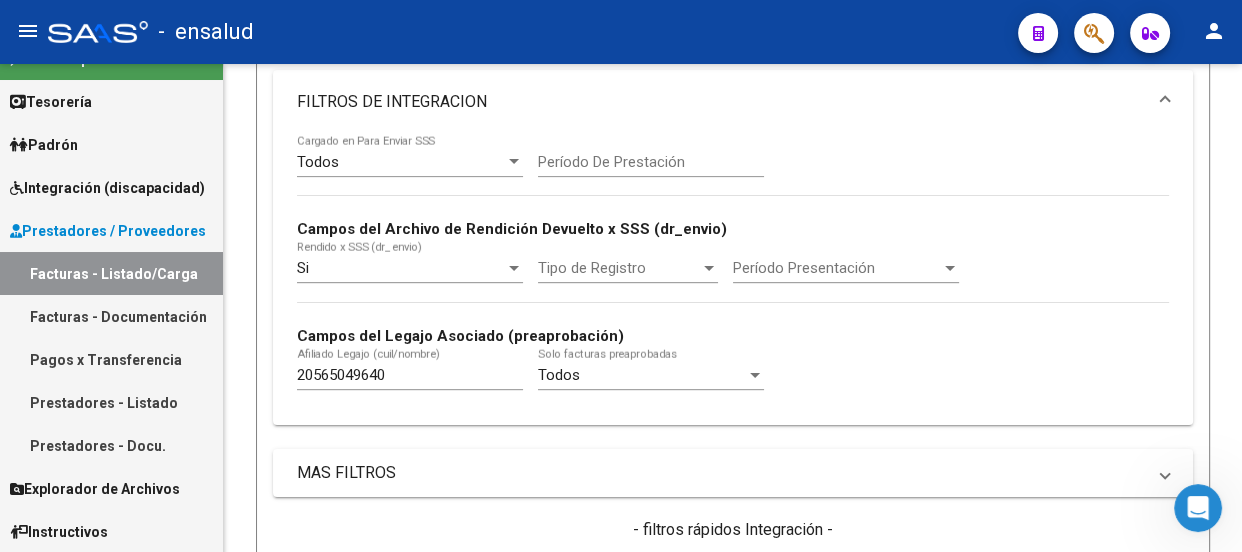 scroll, scrollTop: 1601, scrollLeft: 0, axis: vertical 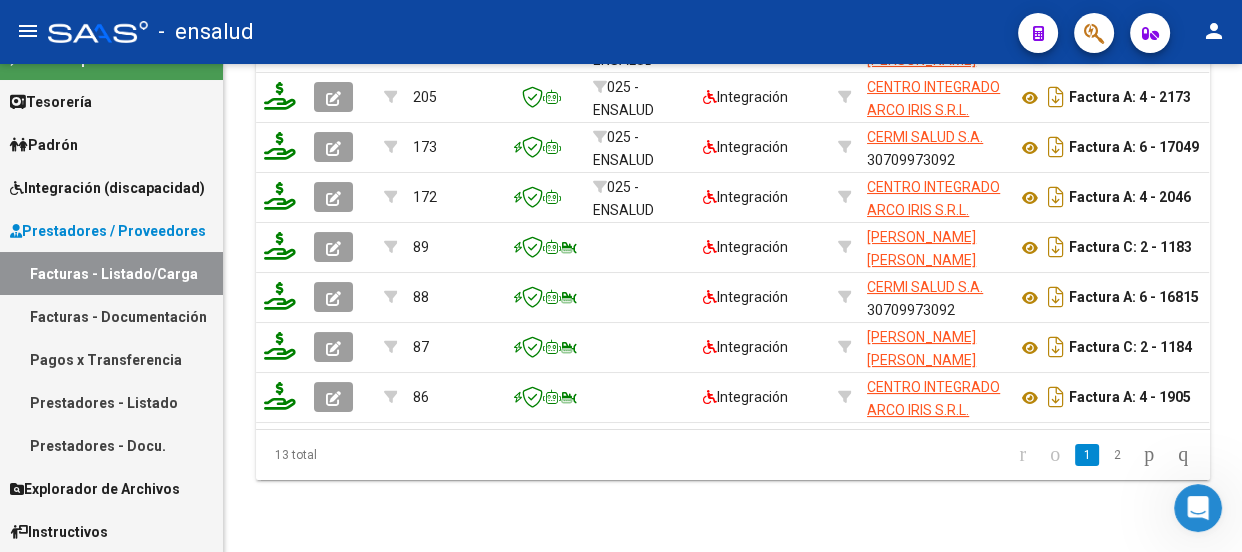 click 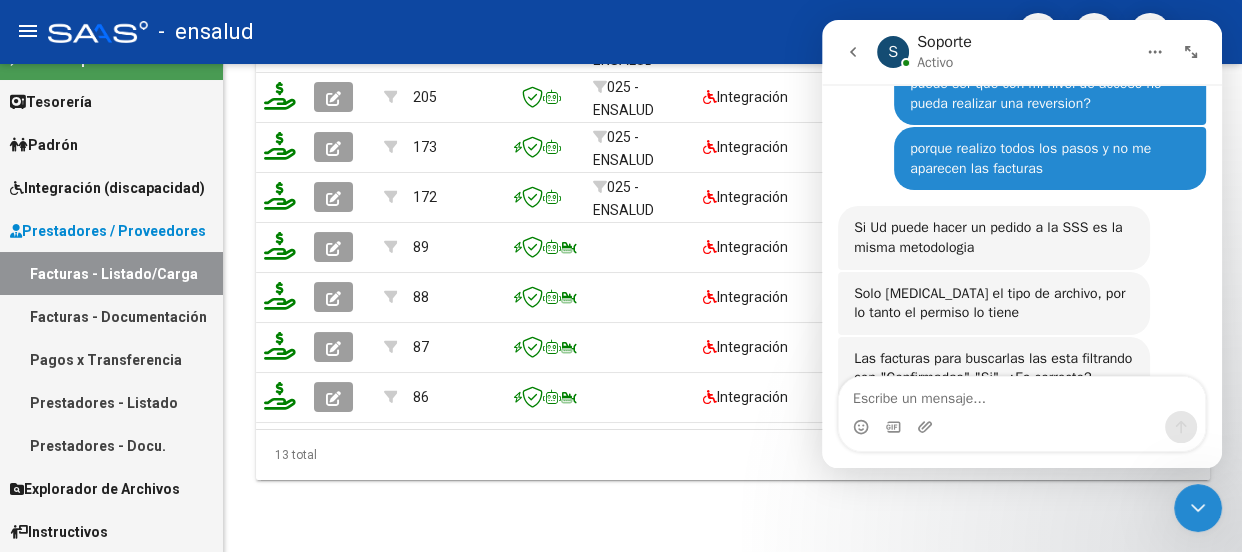 scroll, scrollTop: 5050, scrollLeft: 0, axis: vertical 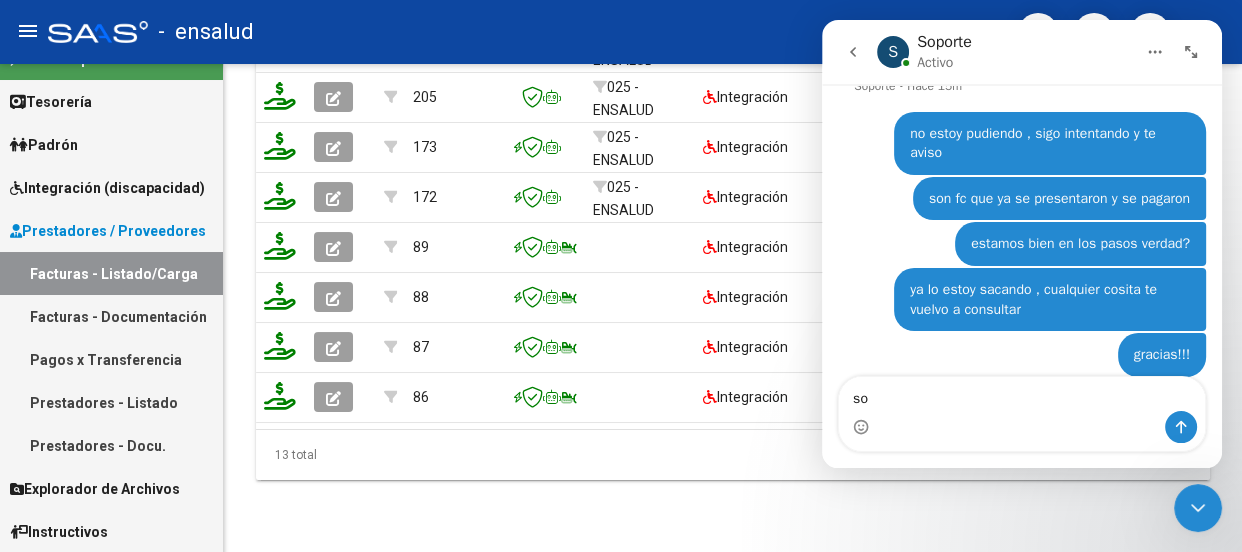 type on "s" 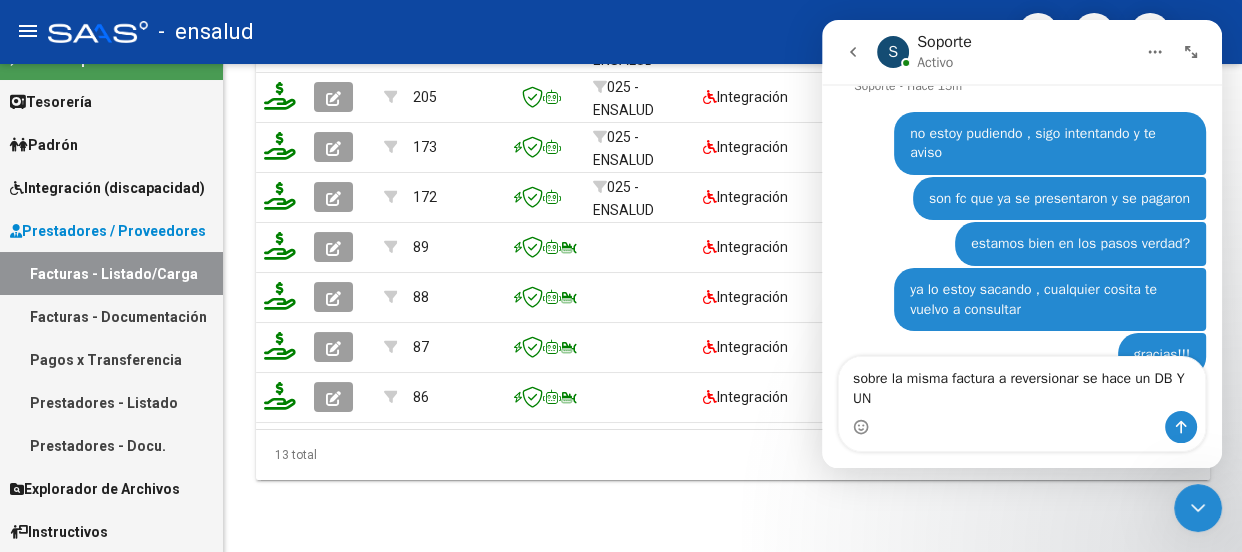 scroll, scrollTop: 5070, scrollLeft: 0, axis: vertical 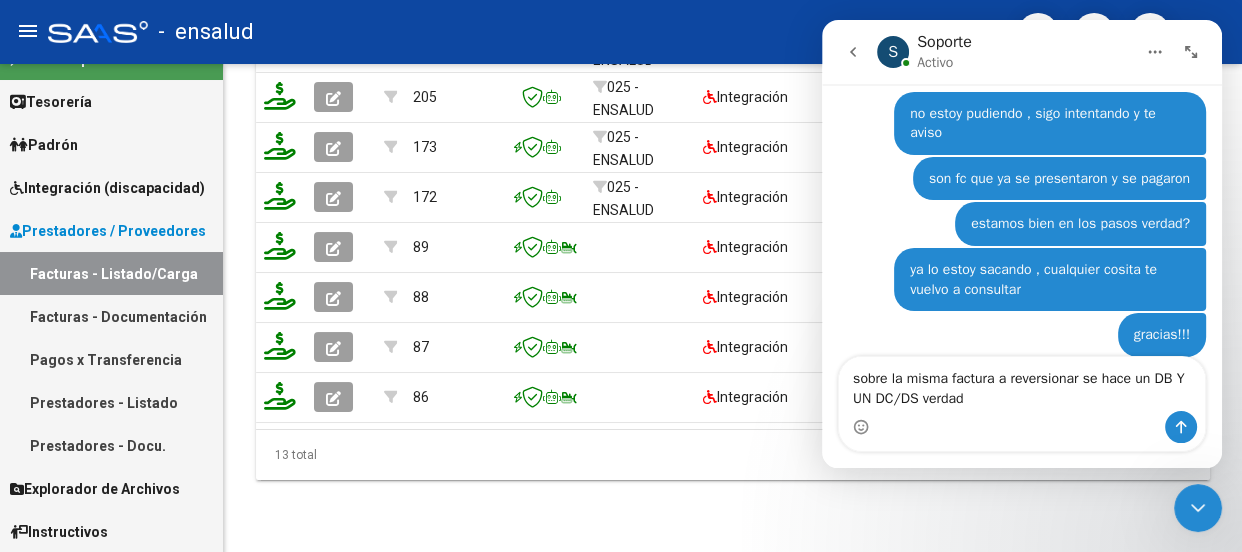 type on "sobre la misma factura a reversionar se hace un DB Y UN DC/DS verdad?" 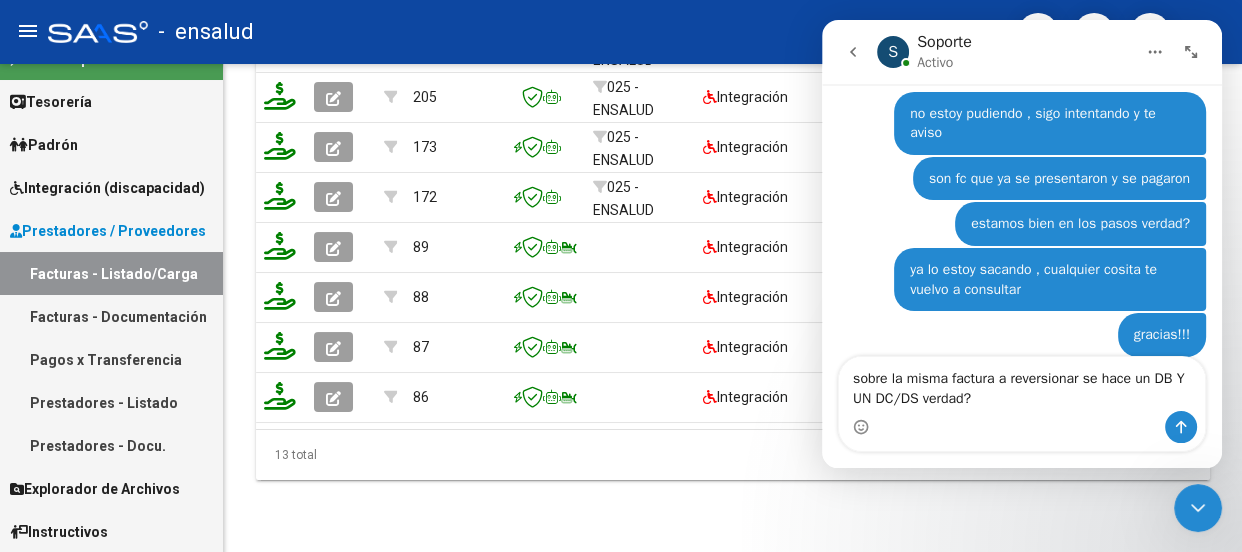 type 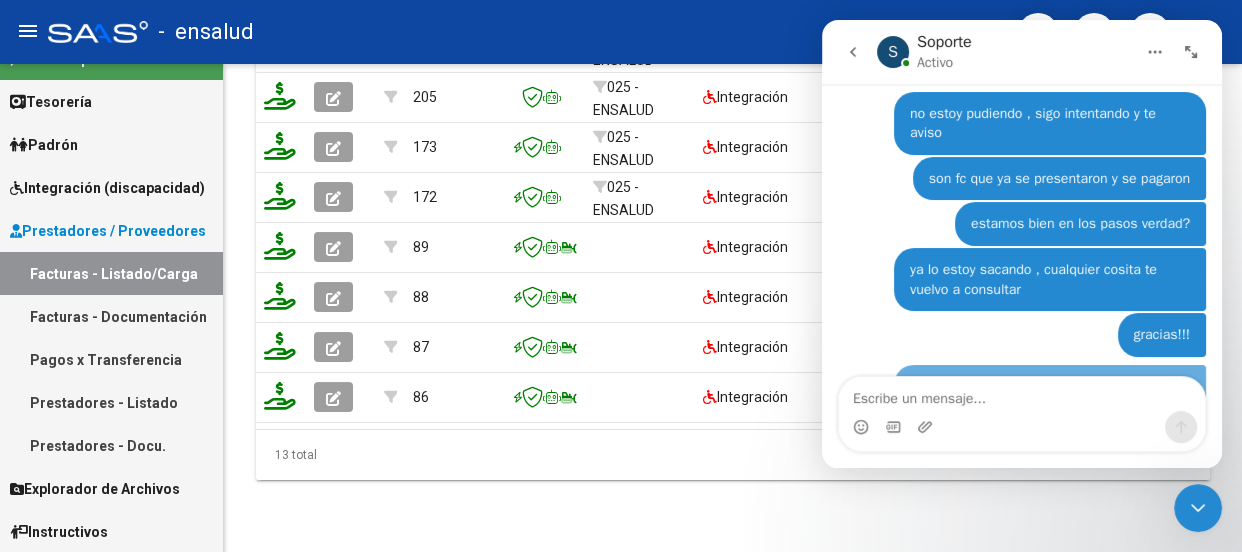 scroll, scrollTop: 5115, scrollLeft: 0, axis: vertical 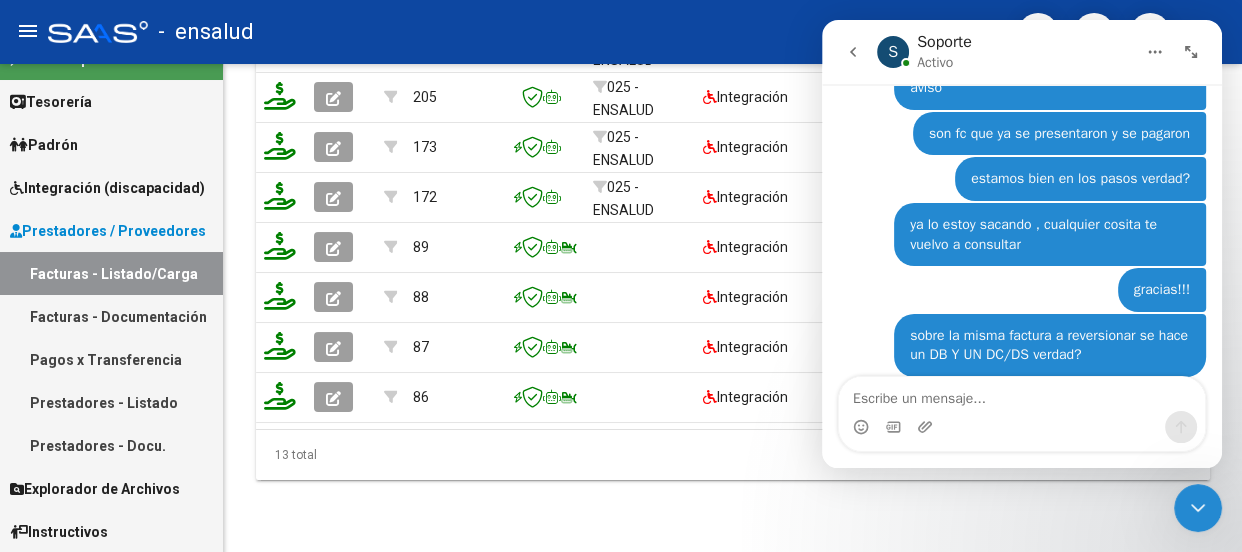 click 